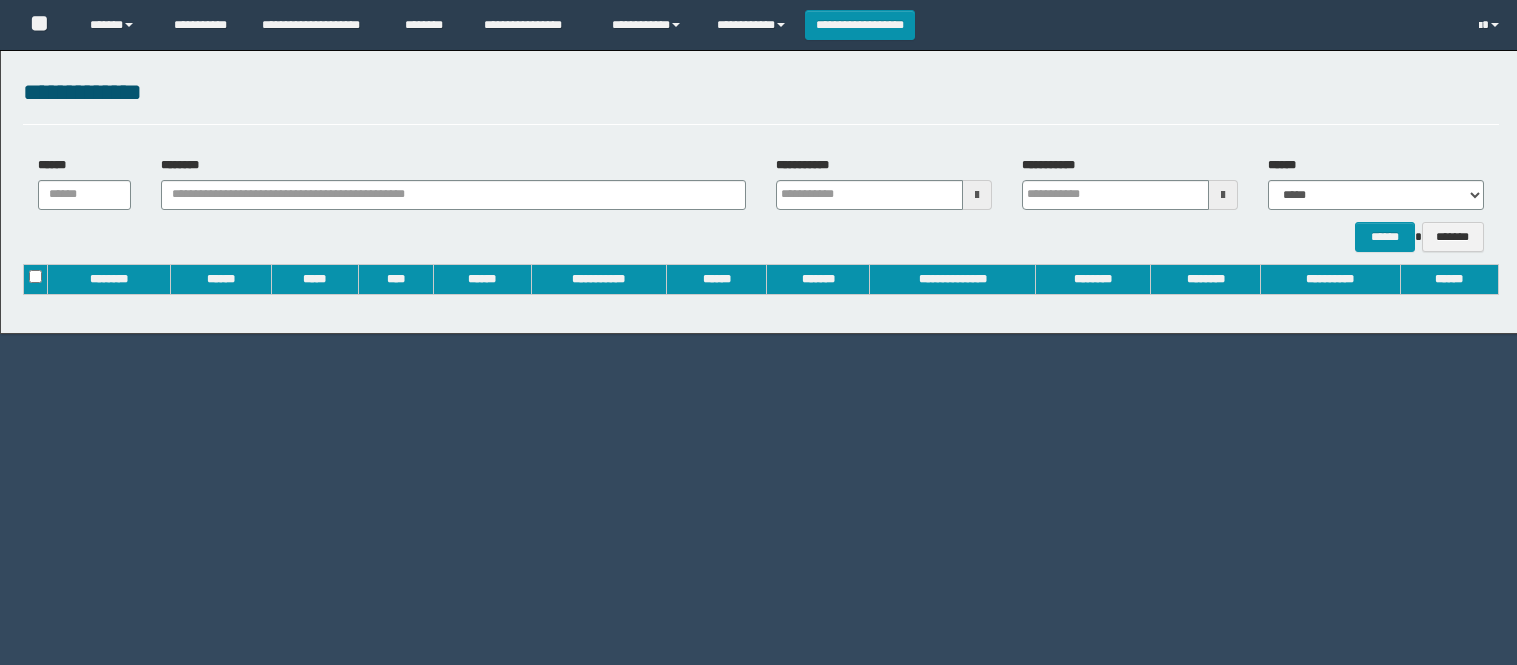 scroll, scrollTop: 0, scrollLeft: 0, axis: both 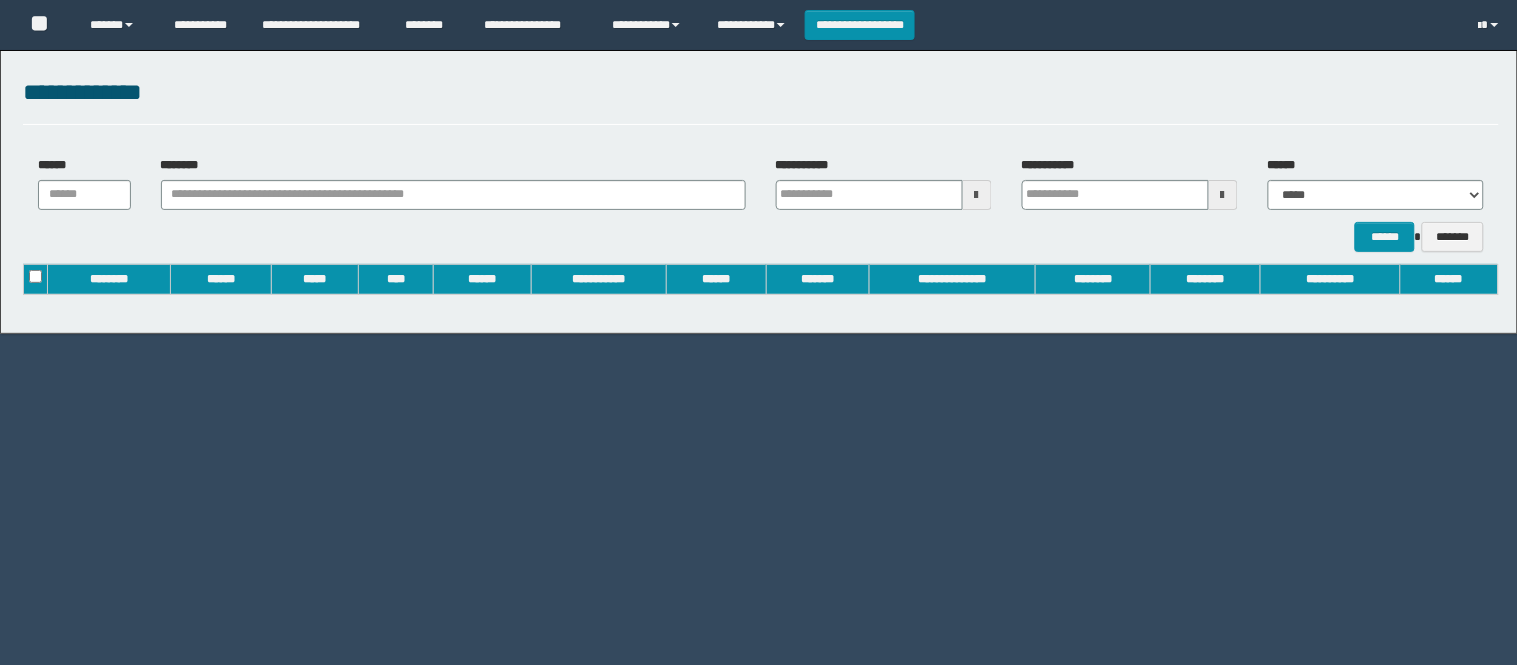 type on "**********" 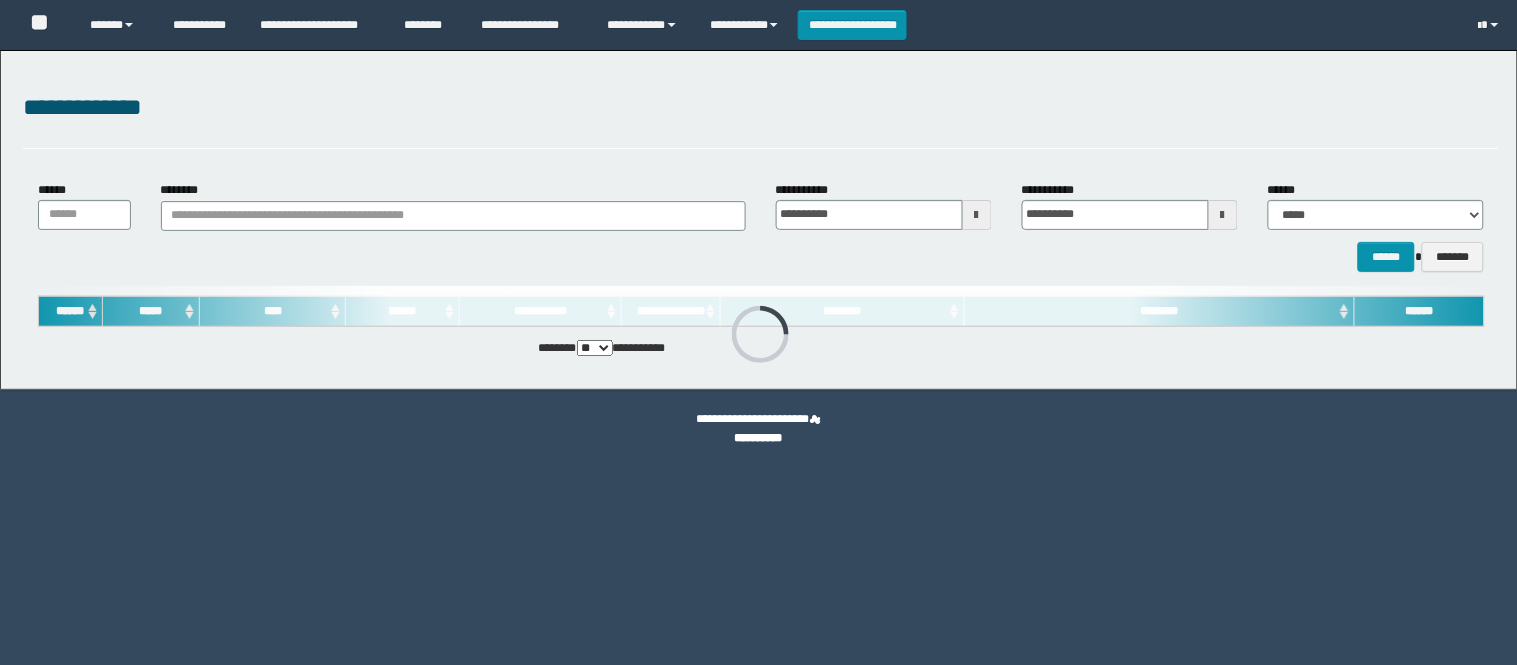 scroll, scrollTop: 0, scrollLeft: 0, axis: both 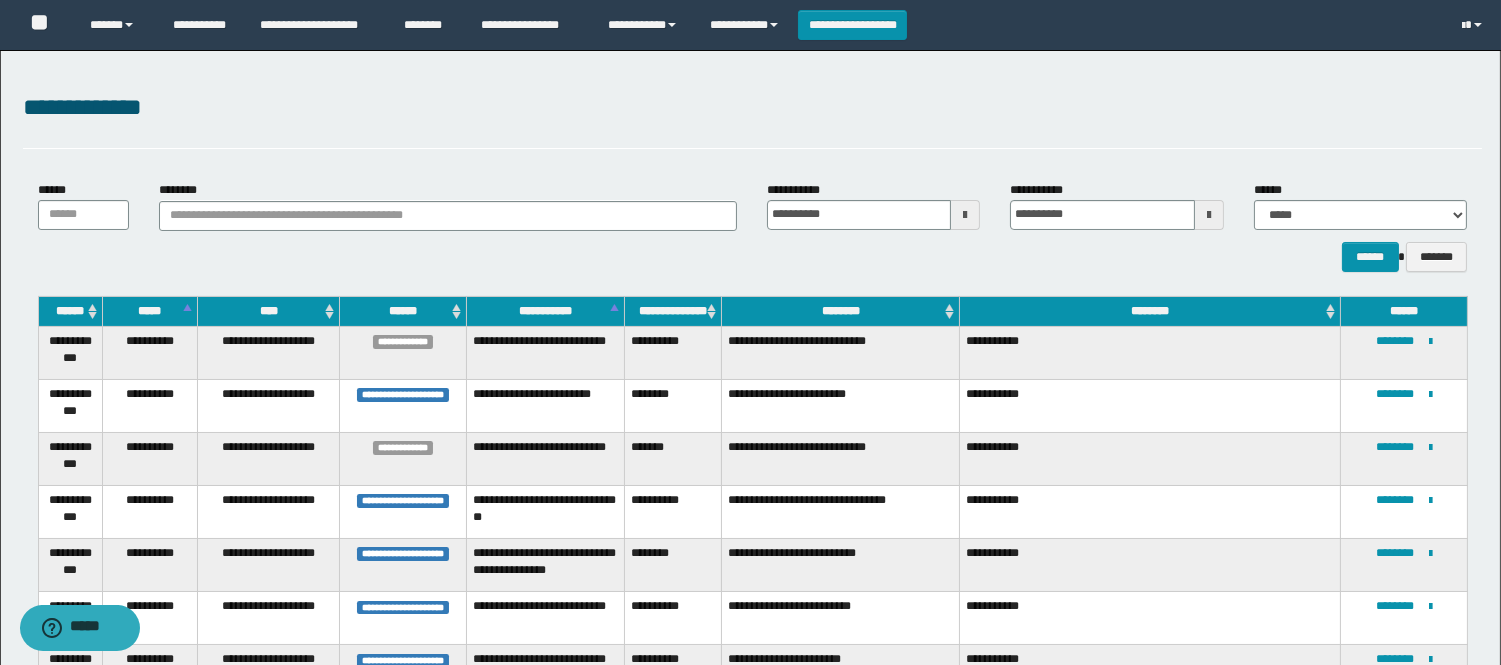 click at bounding box center (965, 215) 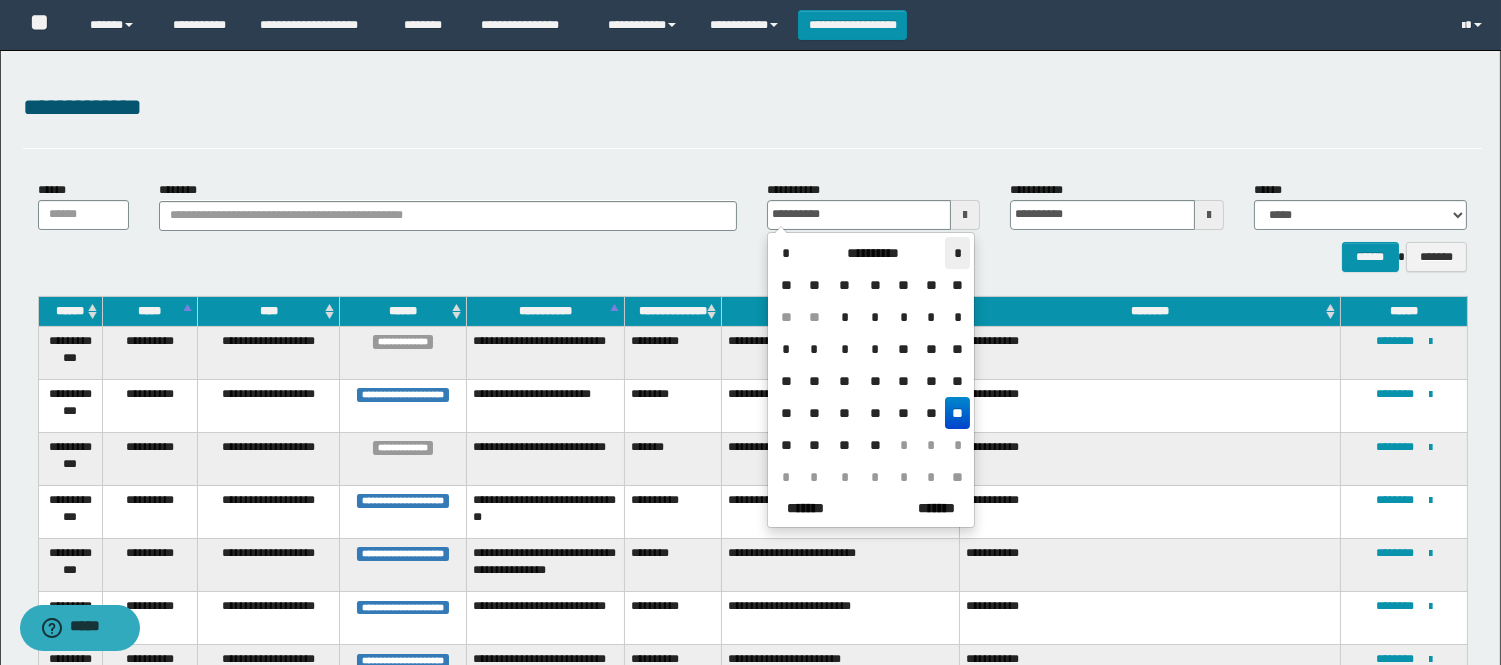 click on "*" at bounding box center [957, 253] 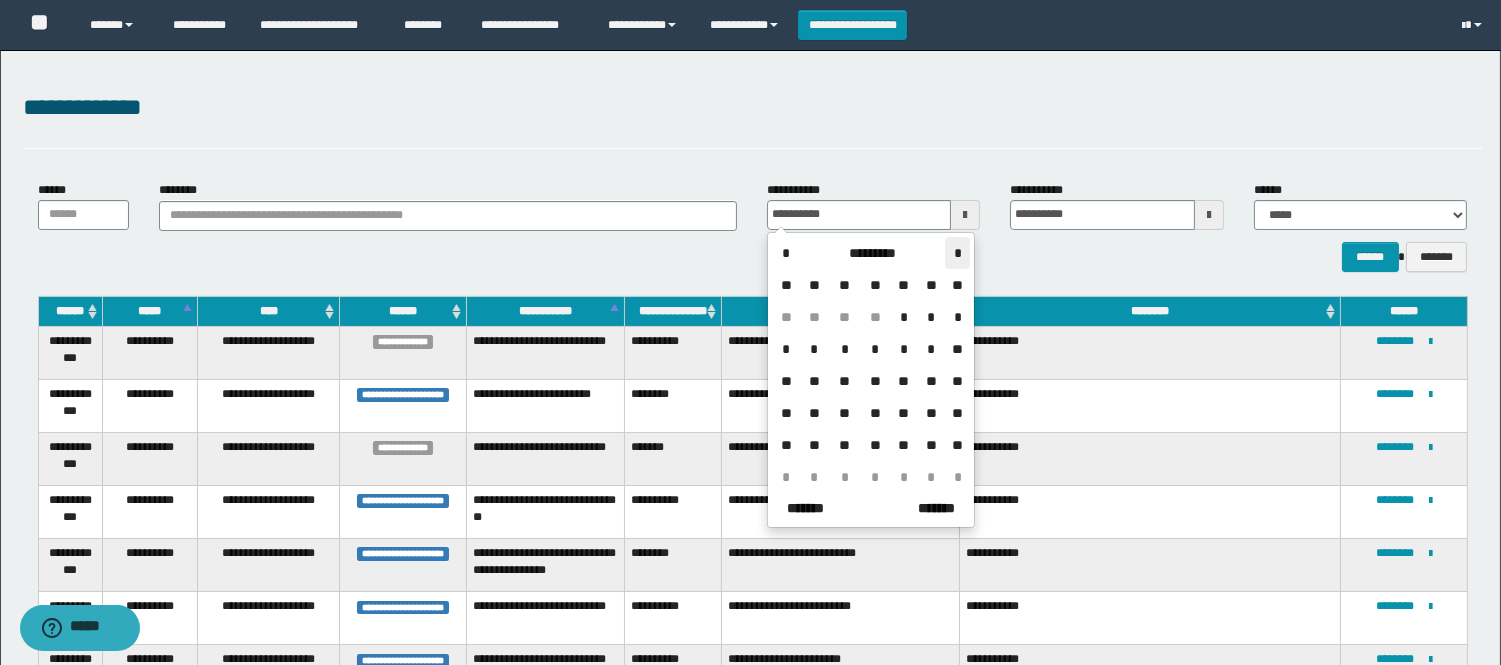 click on "*" at bounding box center (957, 253) 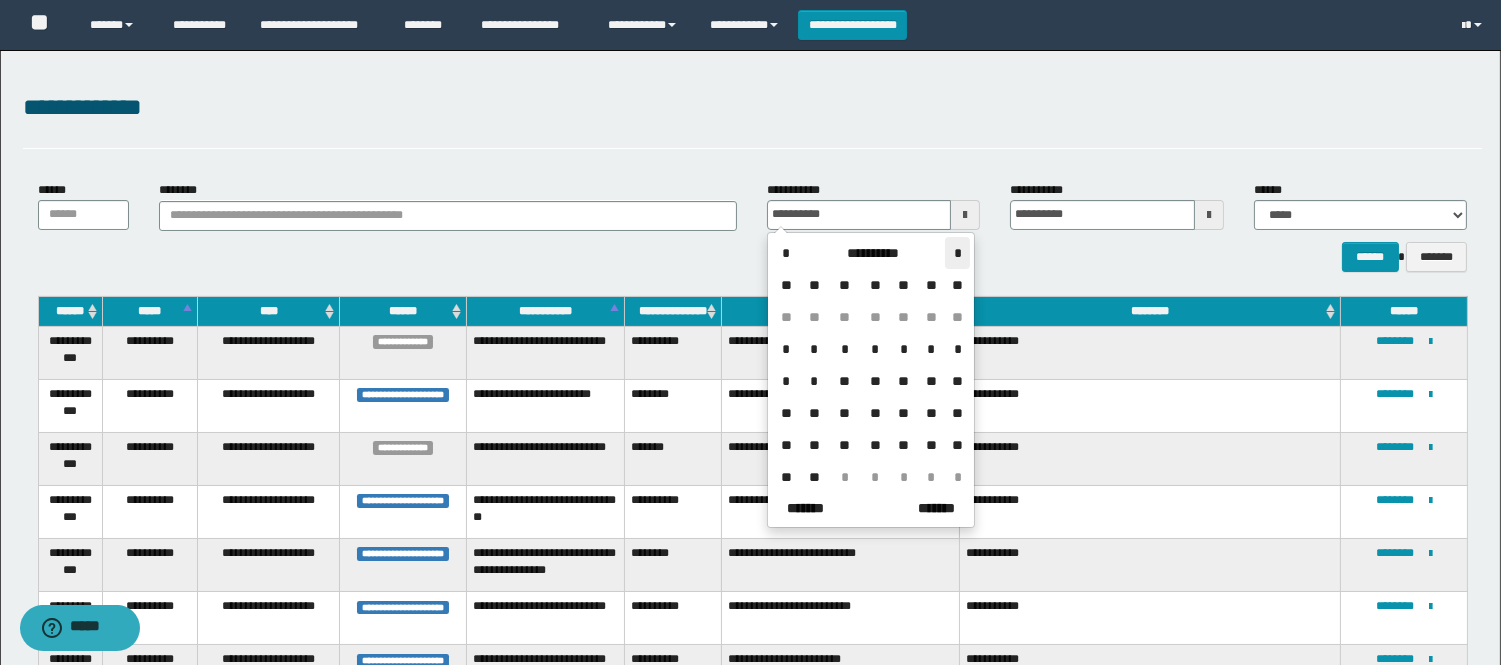 click on "*" at bounding box center [957, 253] 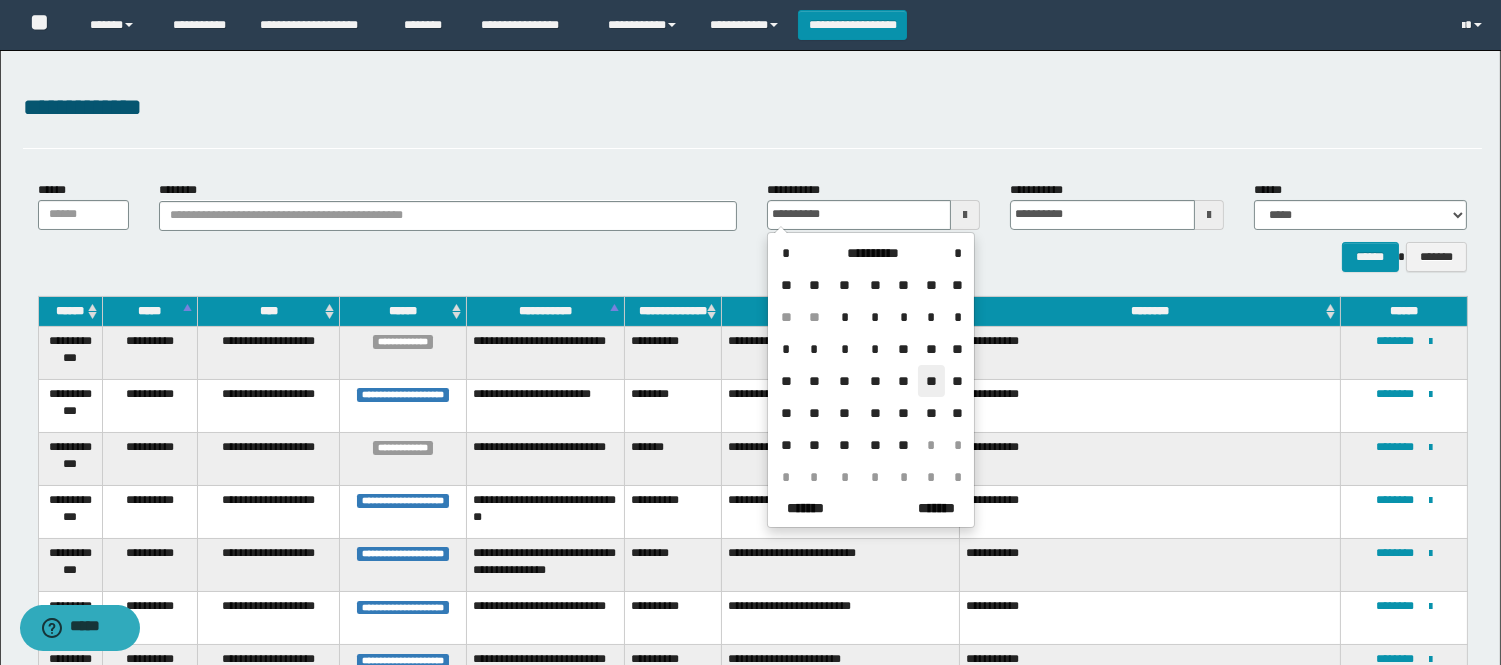 click on "**" at bounding box center [932, 381] 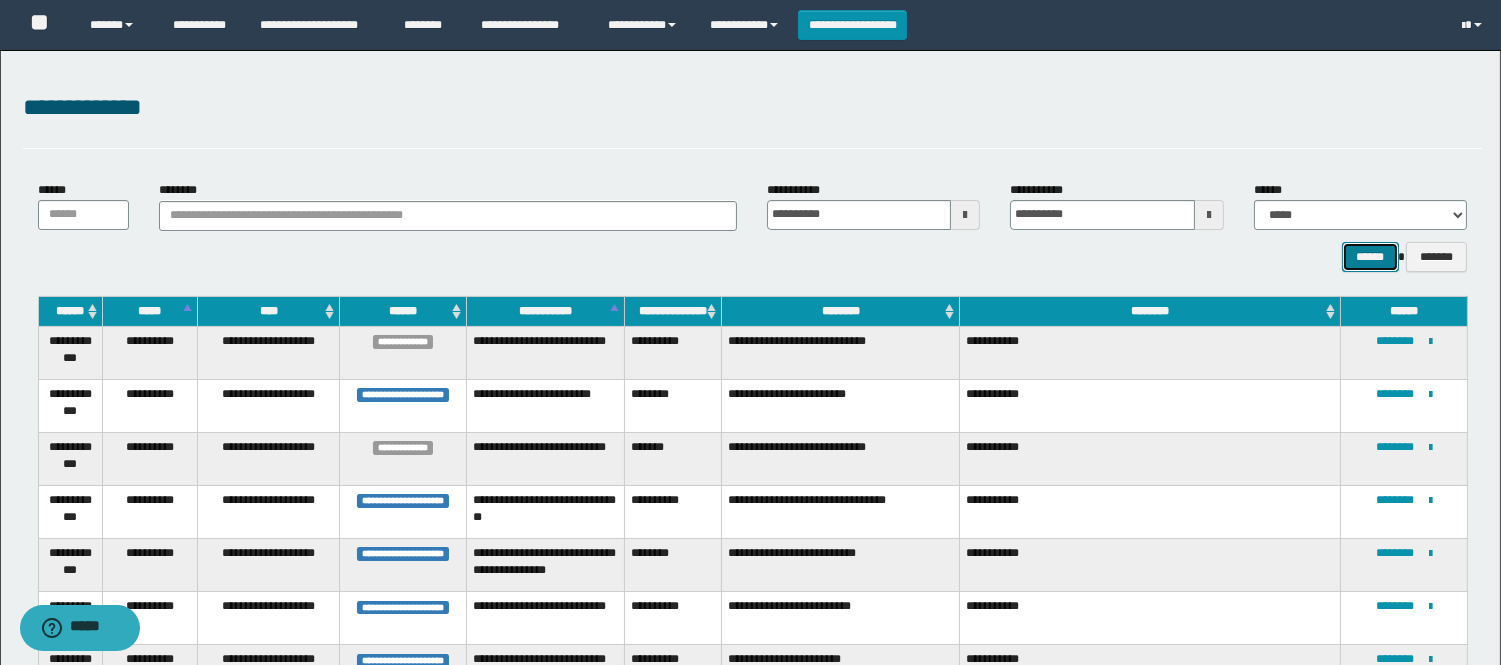click on "******" at bounding box center [1370, 257] 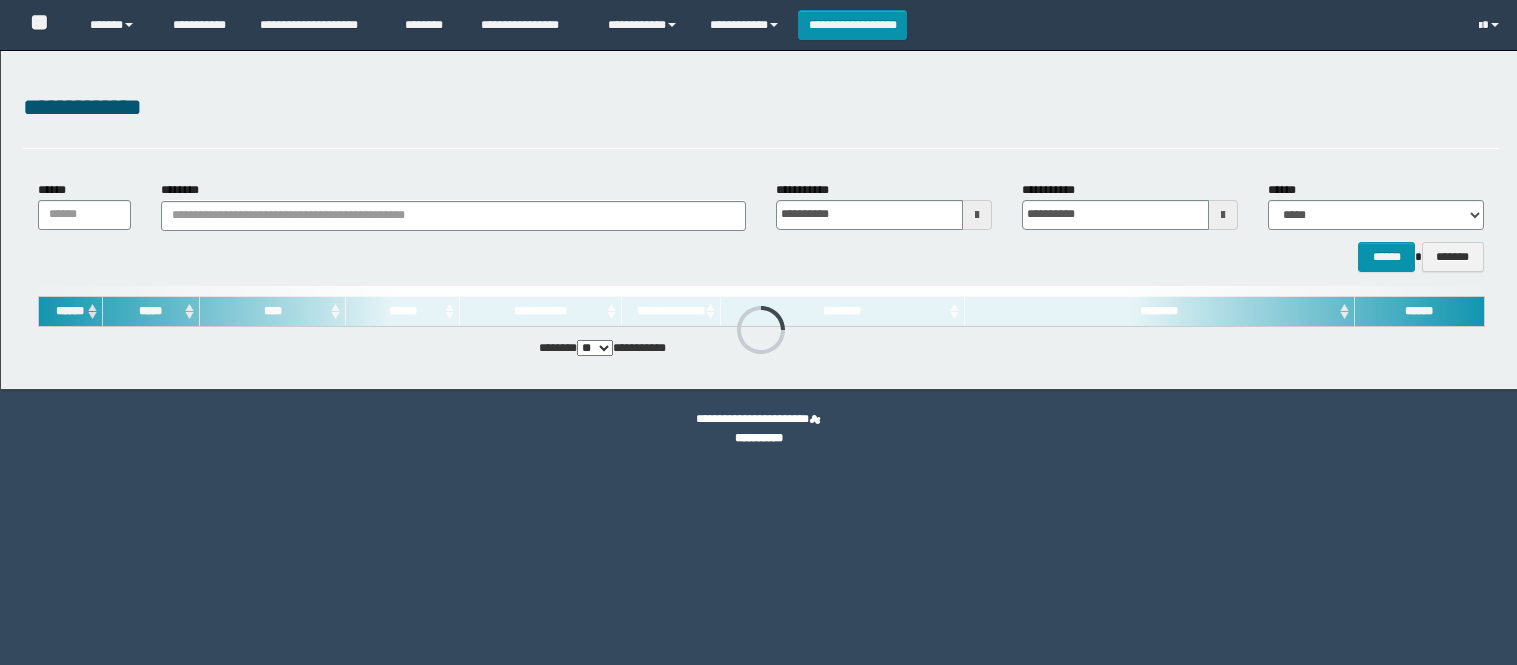 scroll, scrollTop: 0, scrollLeft: 0, axis: both 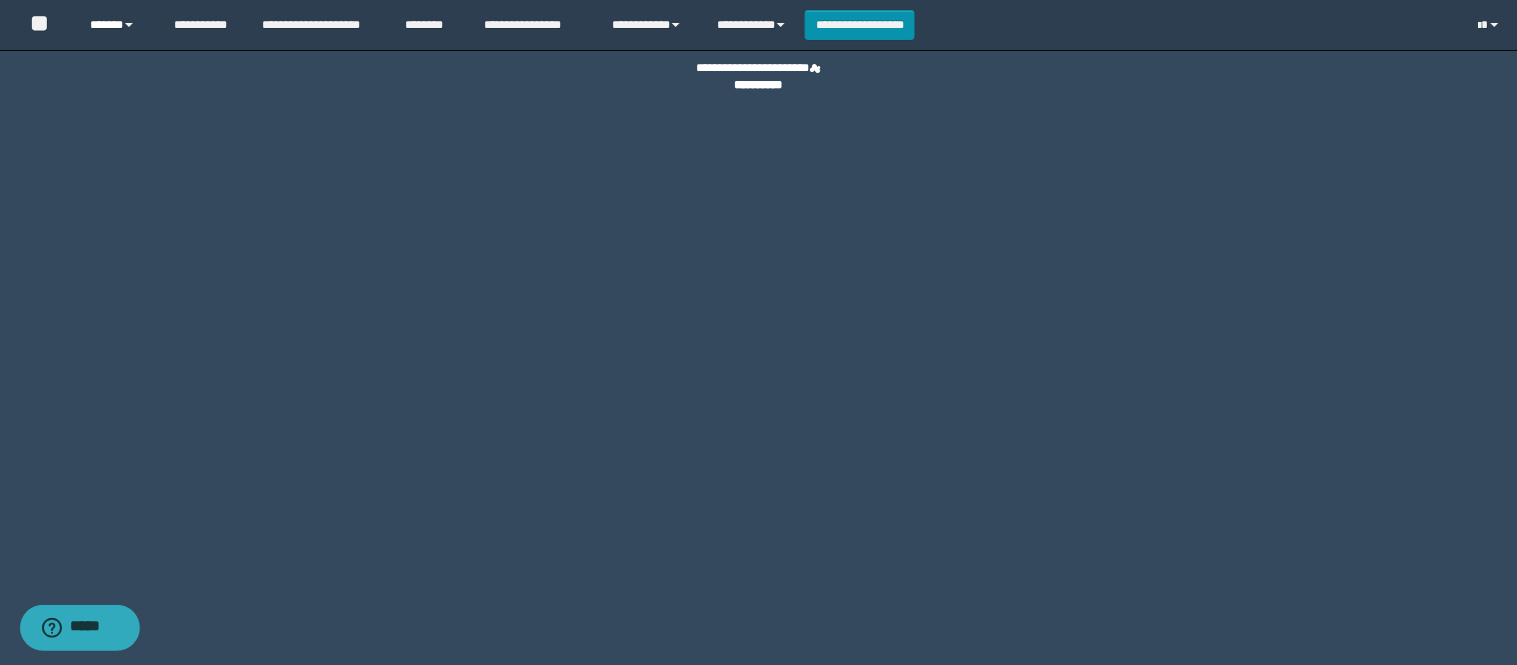 click on "******" at bounding box center [116, 25] 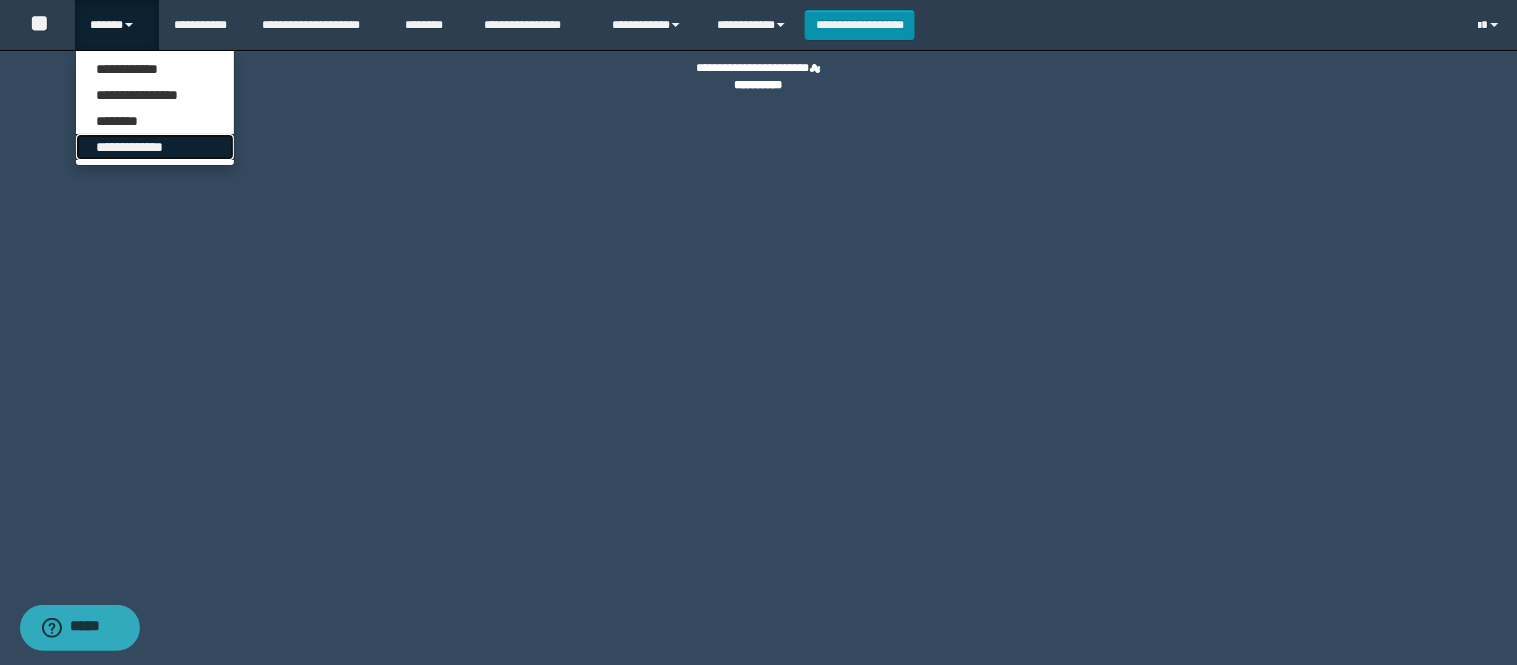 click on "**********" at bounding box center [155, 147] 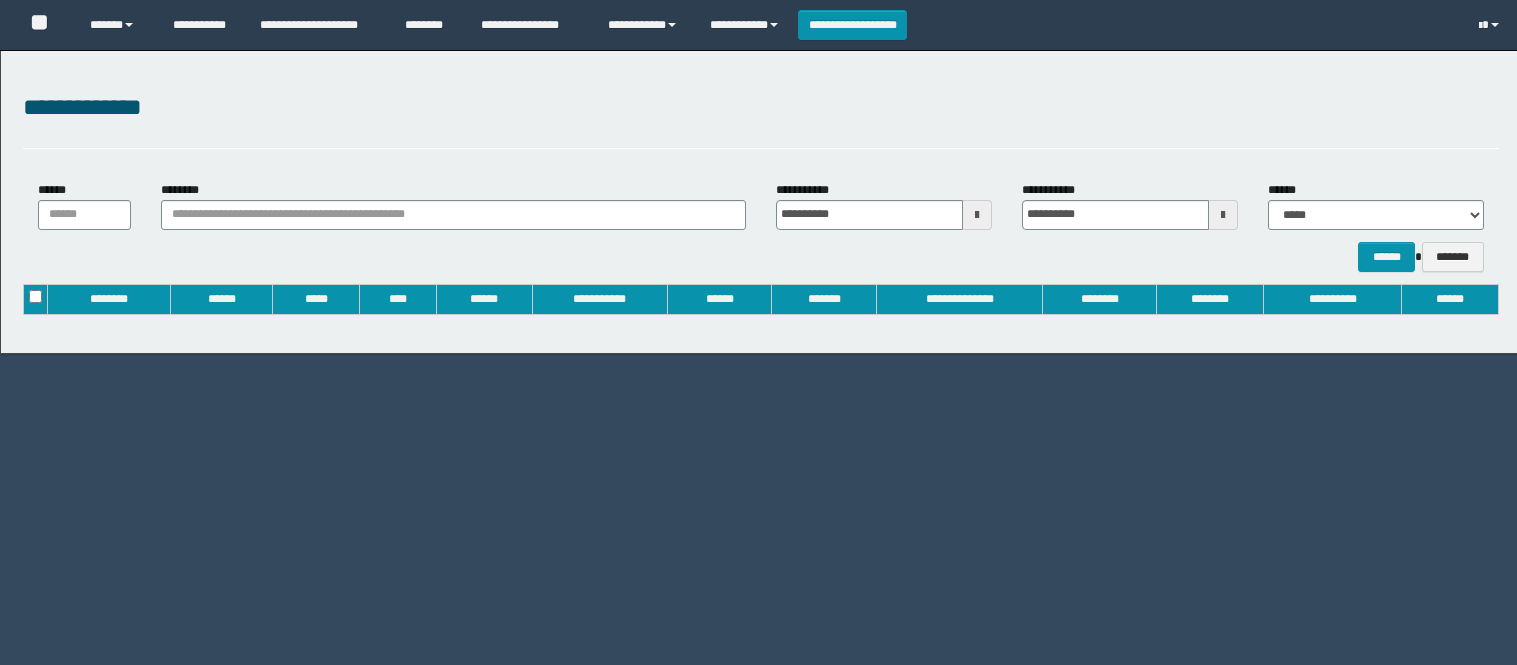 type on "**********" 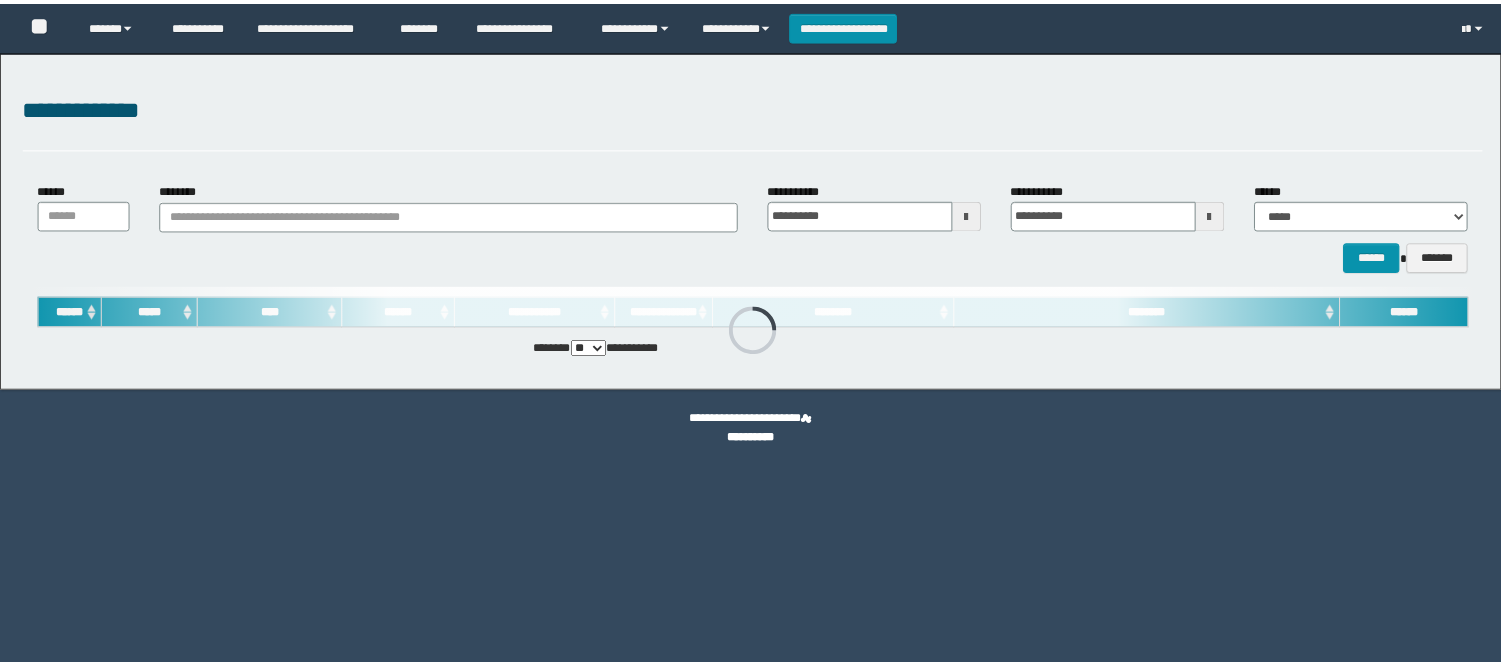 scroll, scrollTop: 0, scrollLeft: 0, axis: both 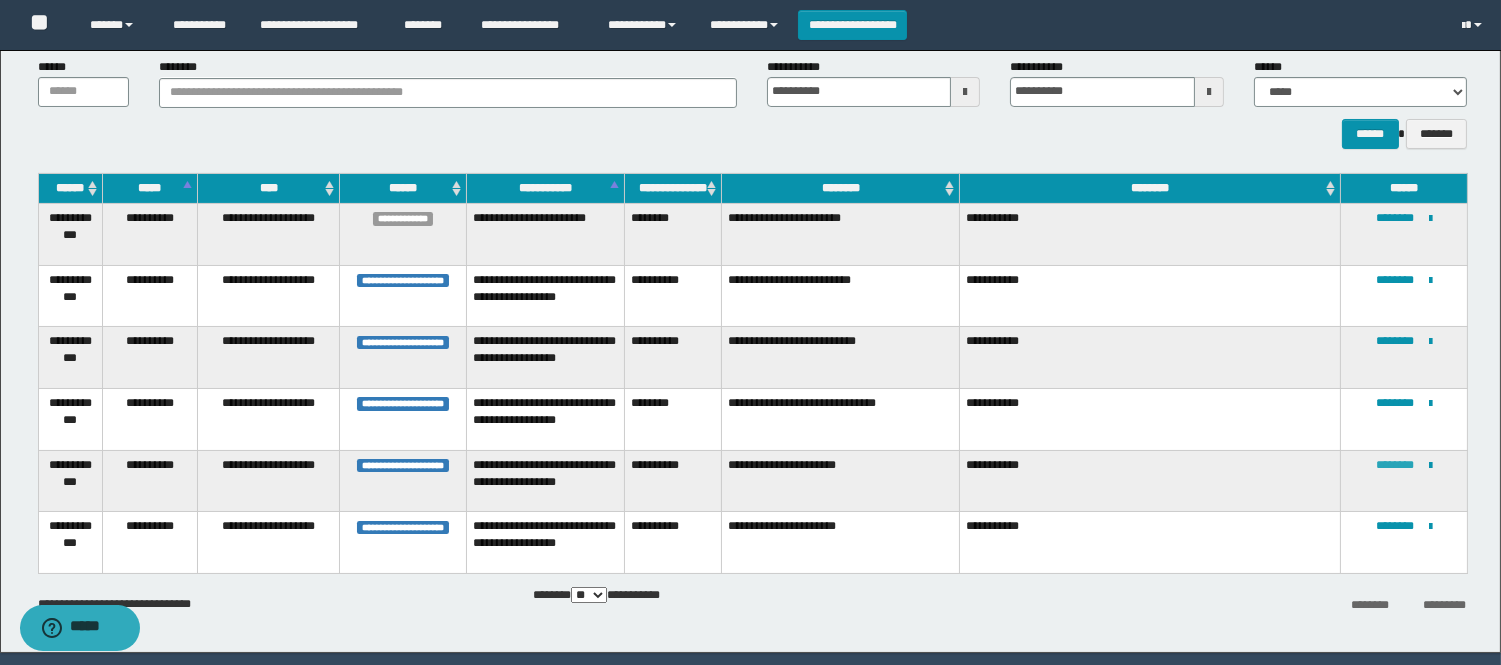 click on "********" at bounding box center (1395, 465) 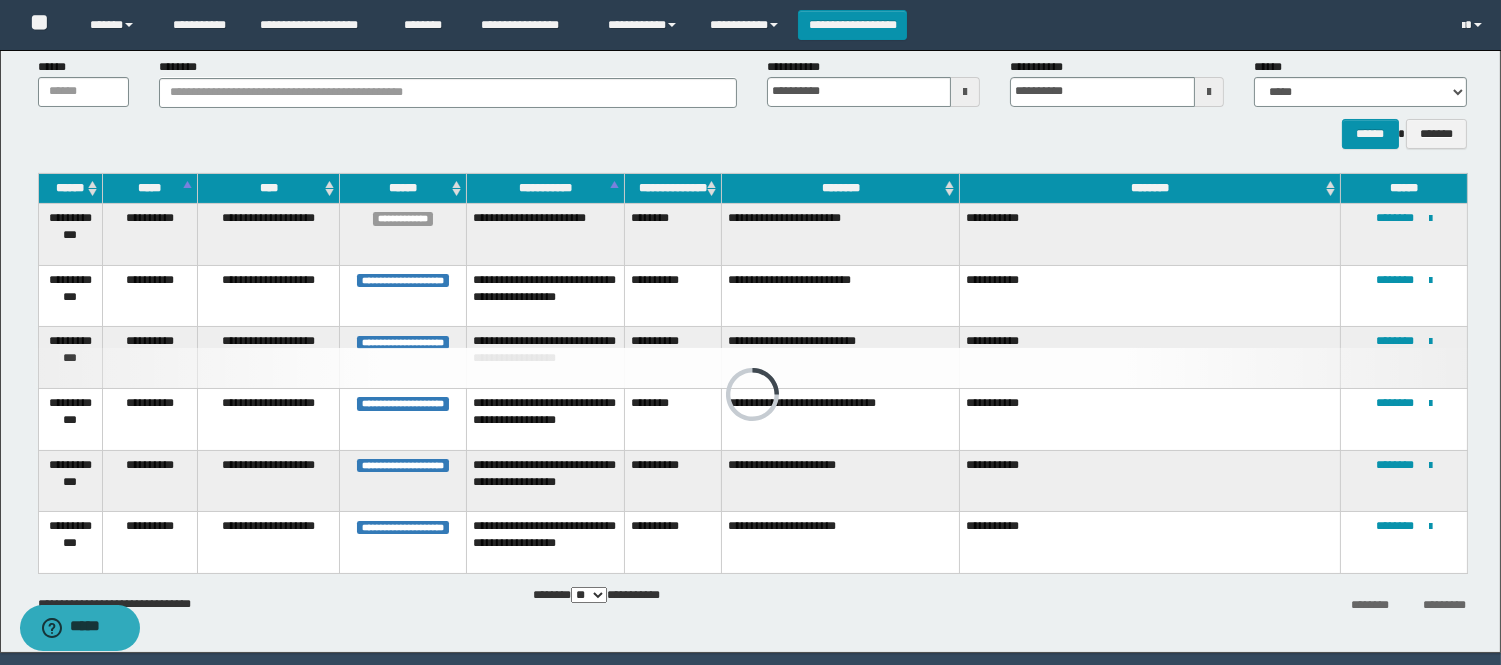scroll, scrollTop: 0, scrollLeft: 0, axis: both 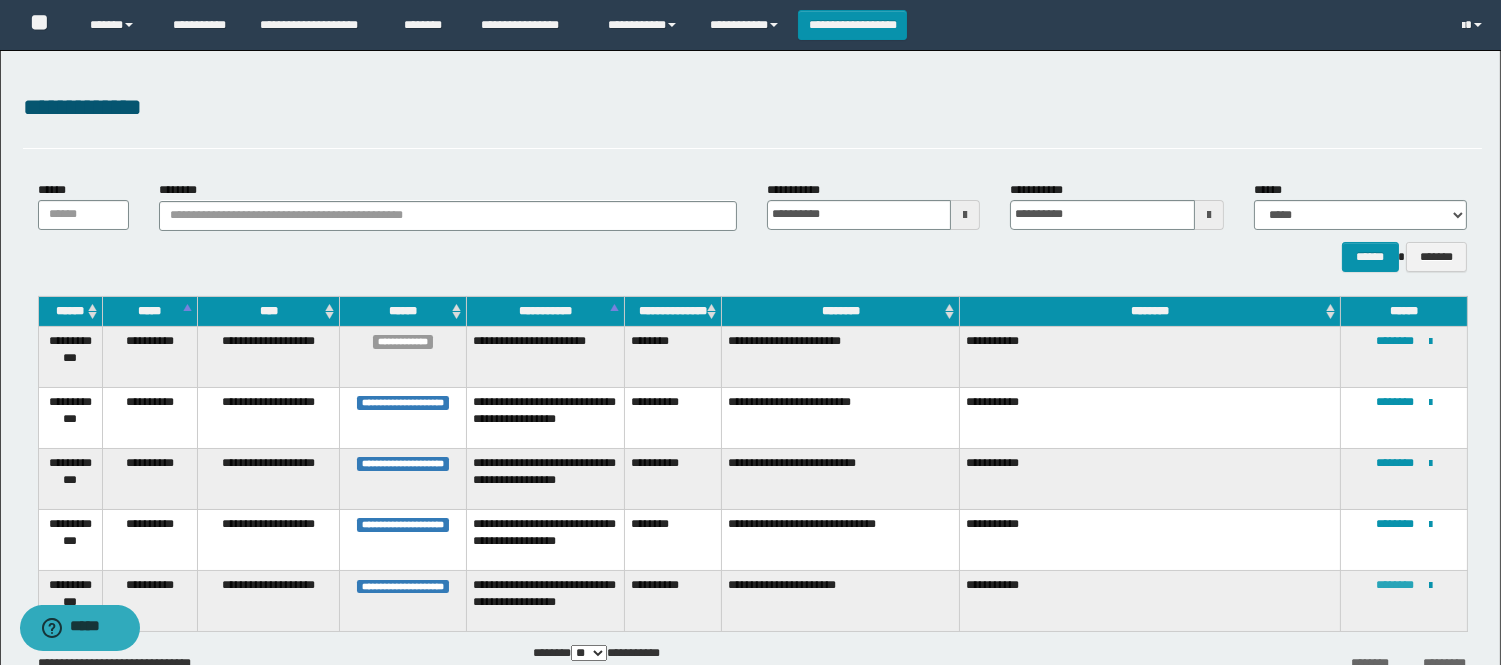 click on "********" at bounding box center (1395, 585) 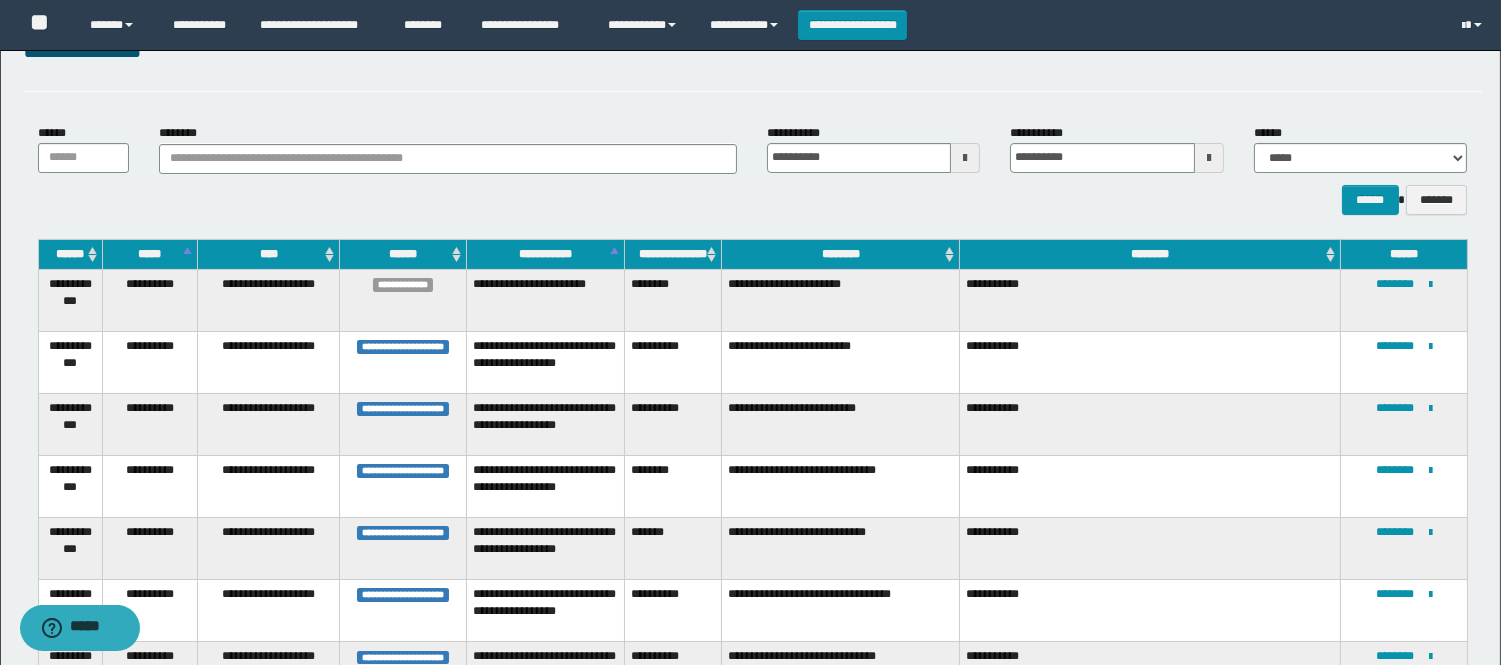 scroll, scrollTop: 111, scrollLeft: 0, axis: vertical 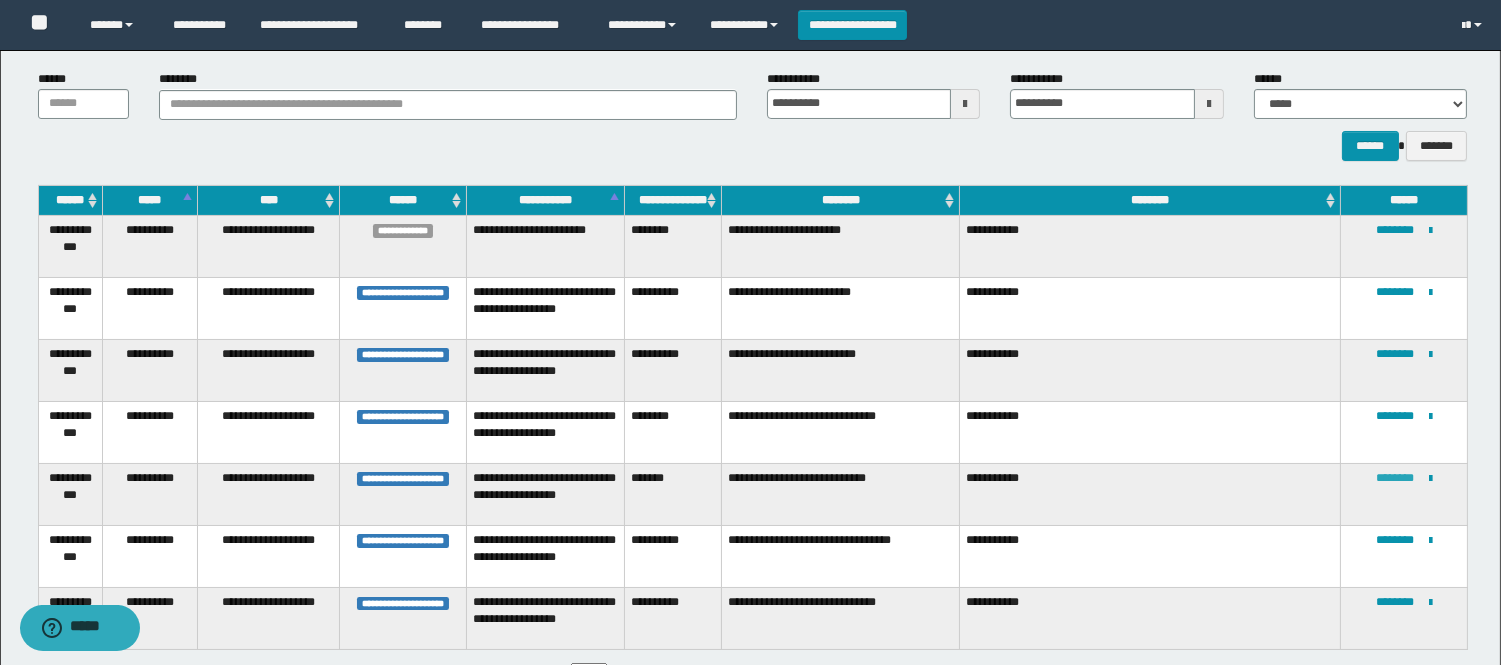 click on "********" at bounding box center (1395, 478) 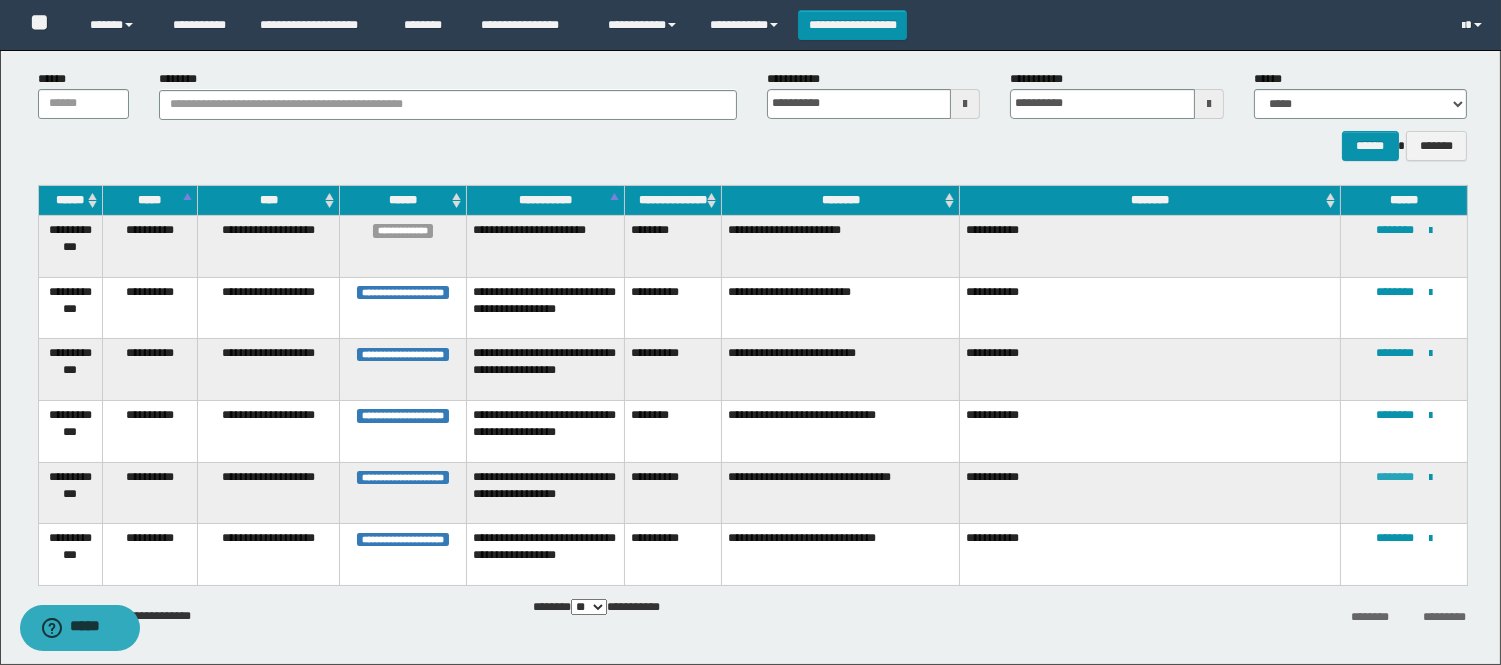 click on "********" at bounding box center (1395, 477) 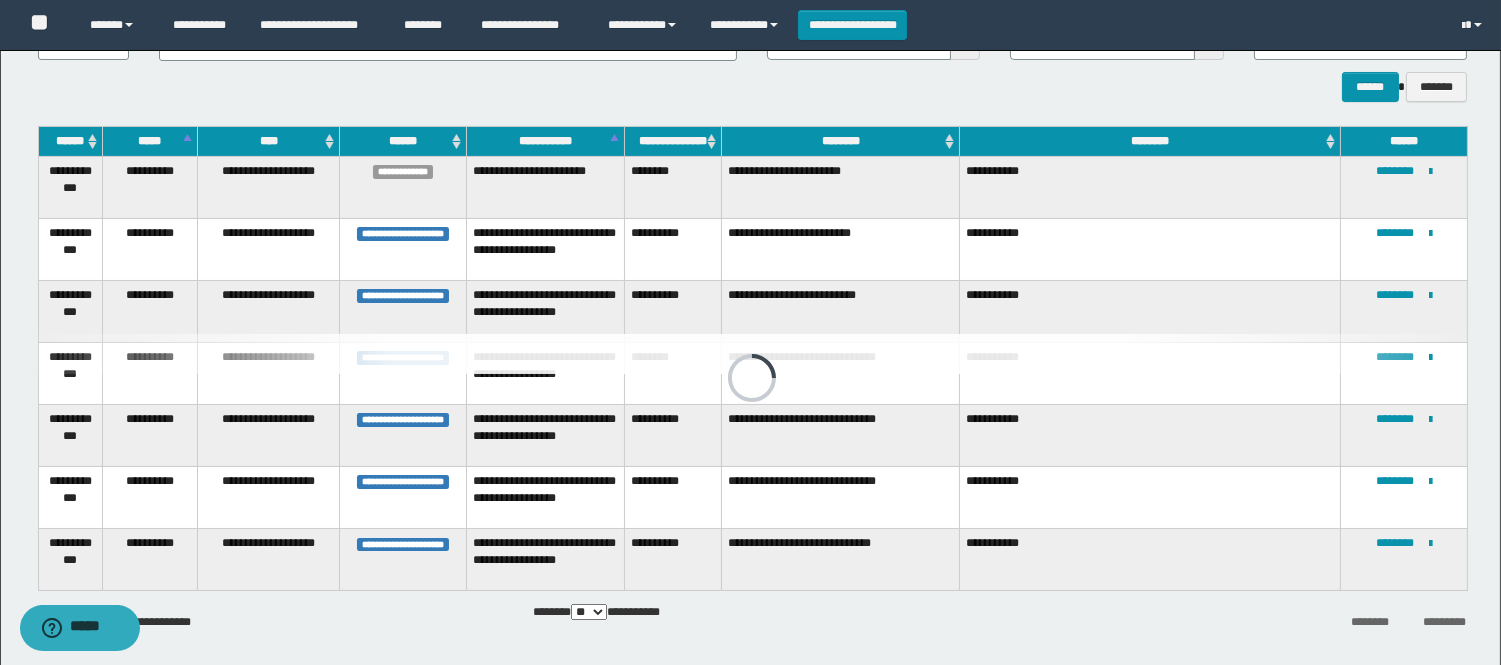 scroll, scrollTop: 222, scrollLeft: 0, axis: vertical 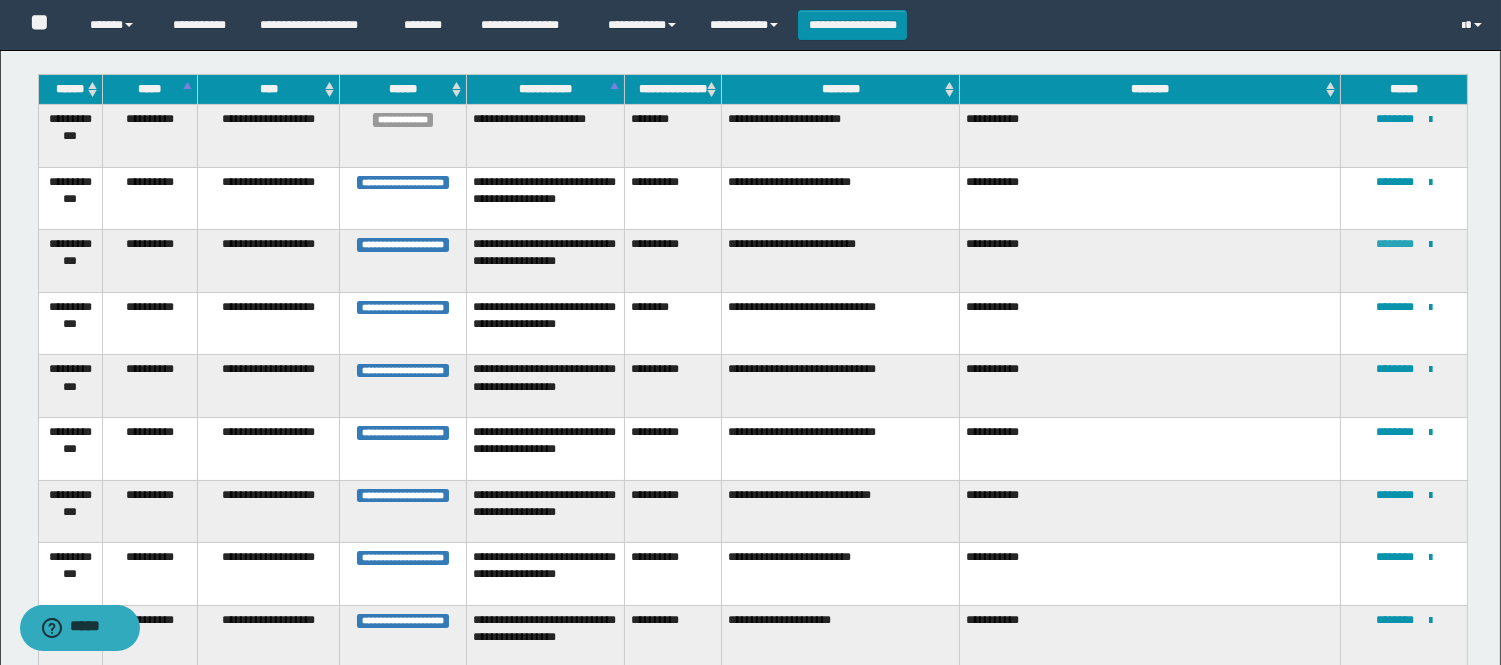 click on "********" at bounding box center [1395, 244] 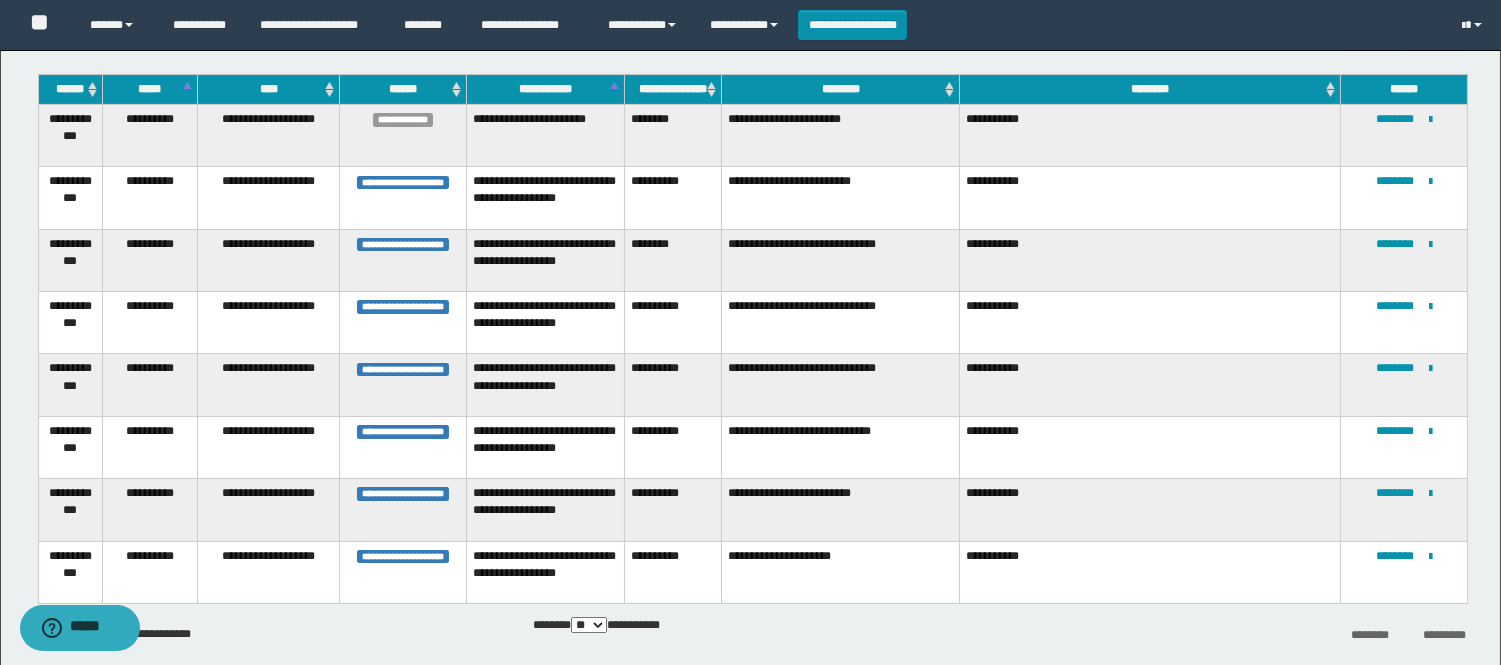 click on "**********" at bounding box center [1150, 385] 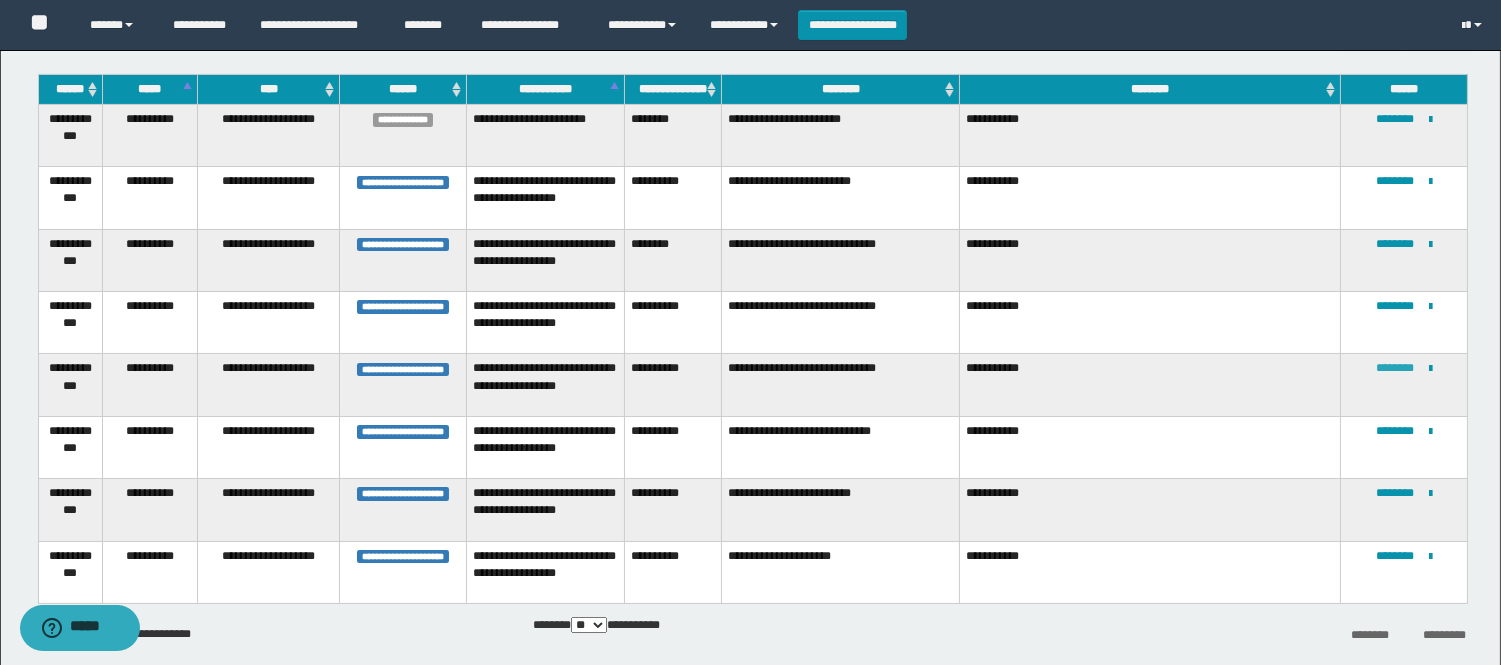 click on "********" at bounding box center [1395, 368] 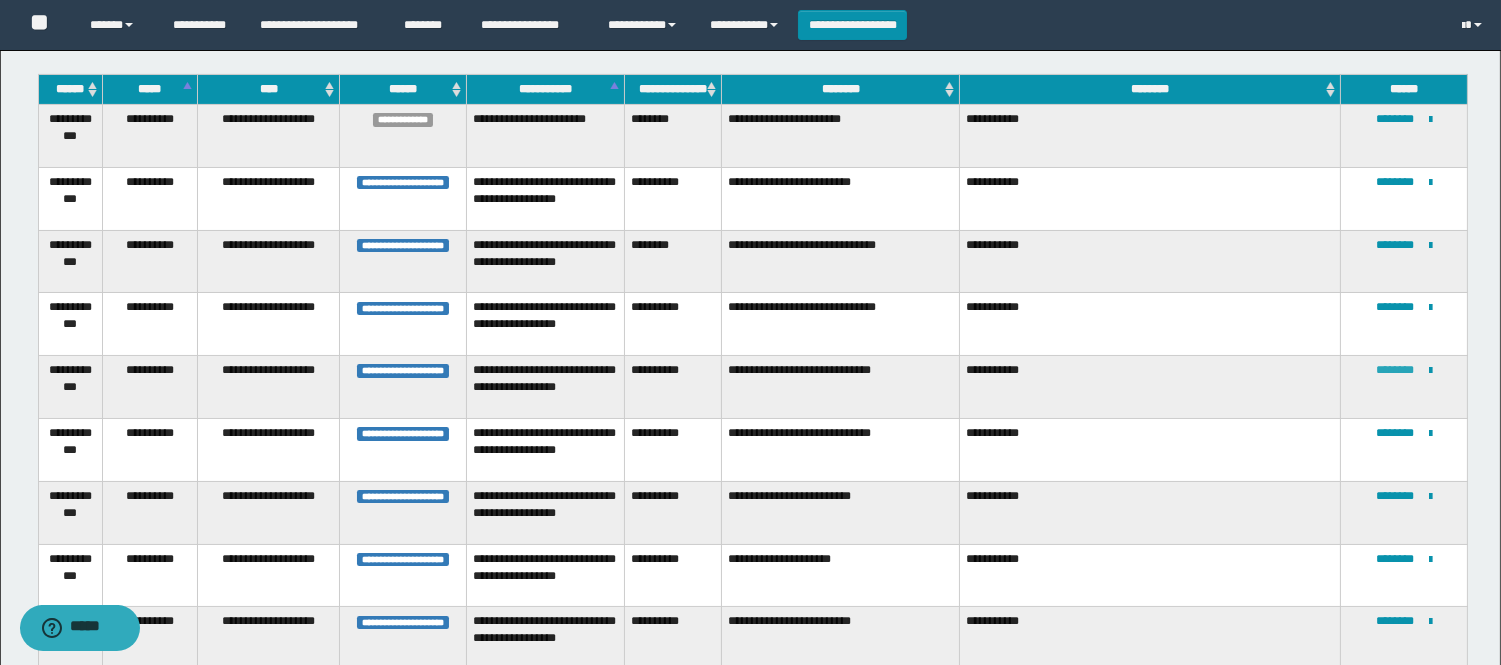 click on "********" at bounding box center (1395, 370) 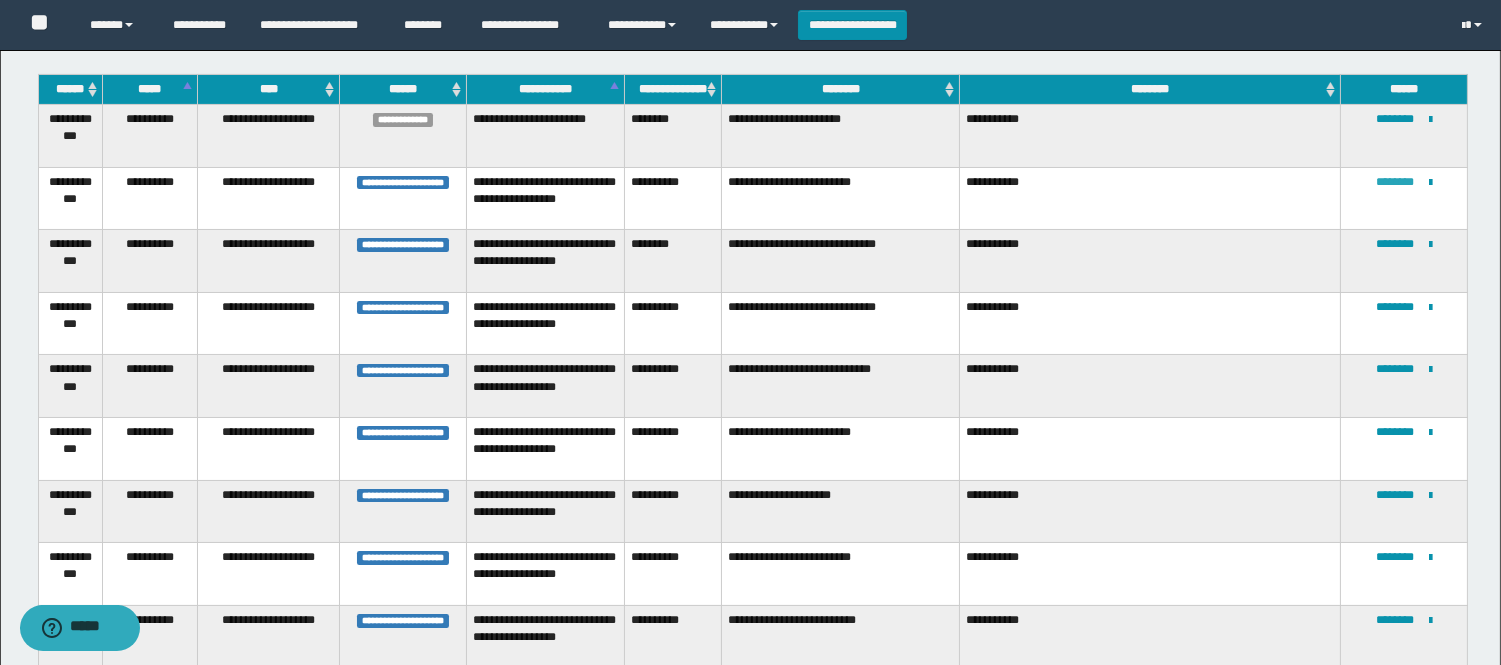 click on "********" at bounding box center (1395, 182) 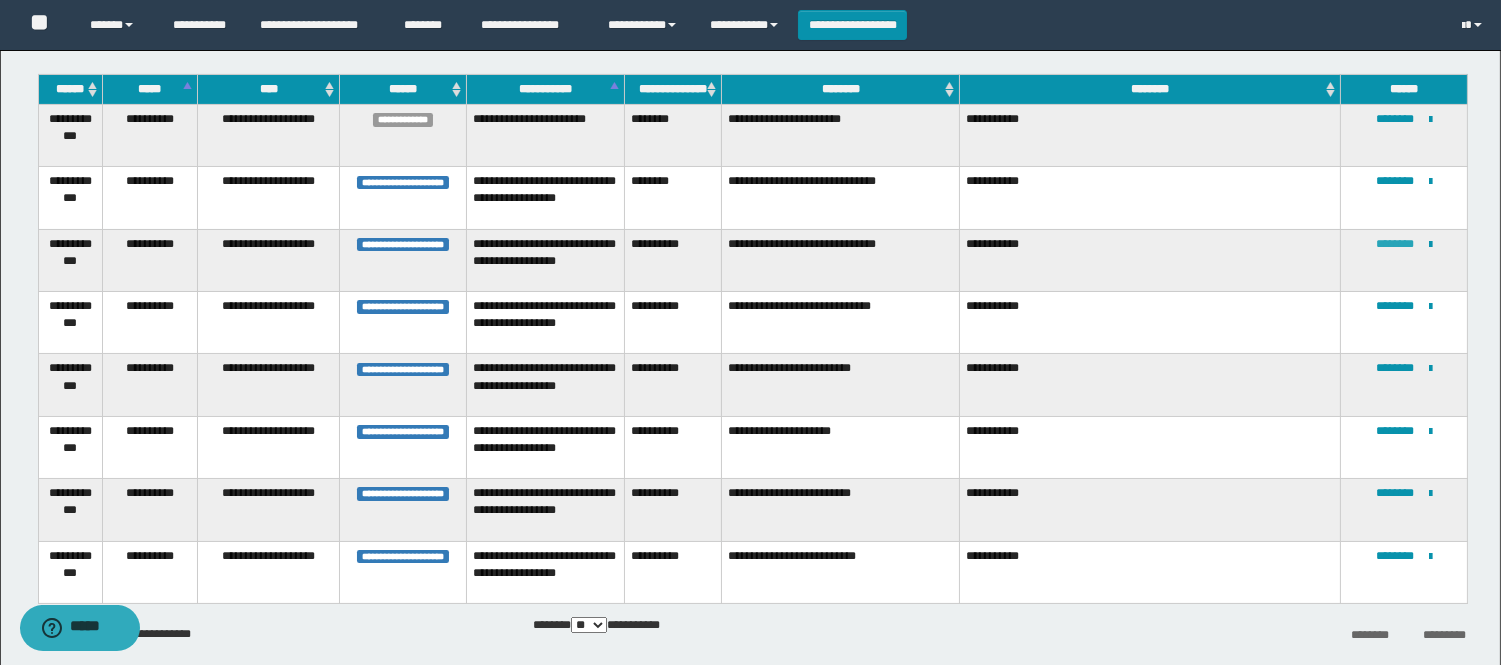 click on "********" at bounding box center [1395, 244] 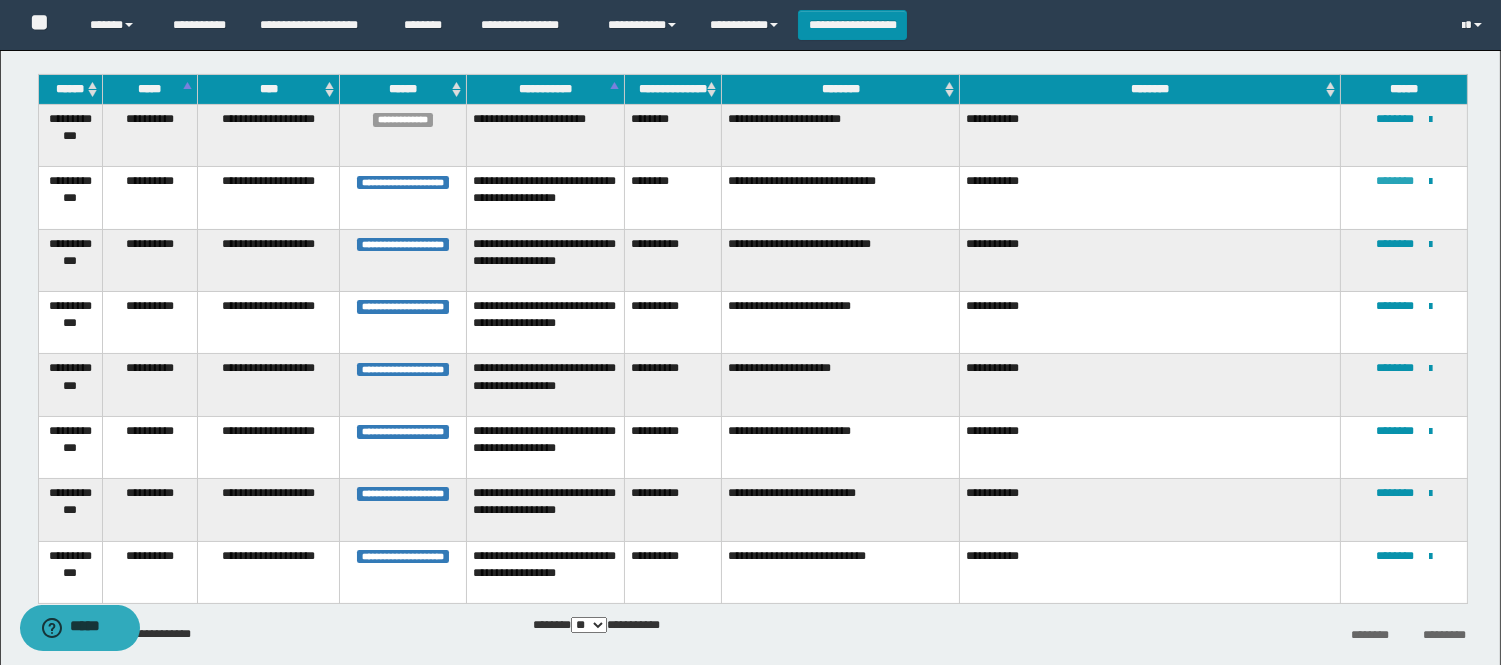 click on "********" at bounding box center (1395, 181) 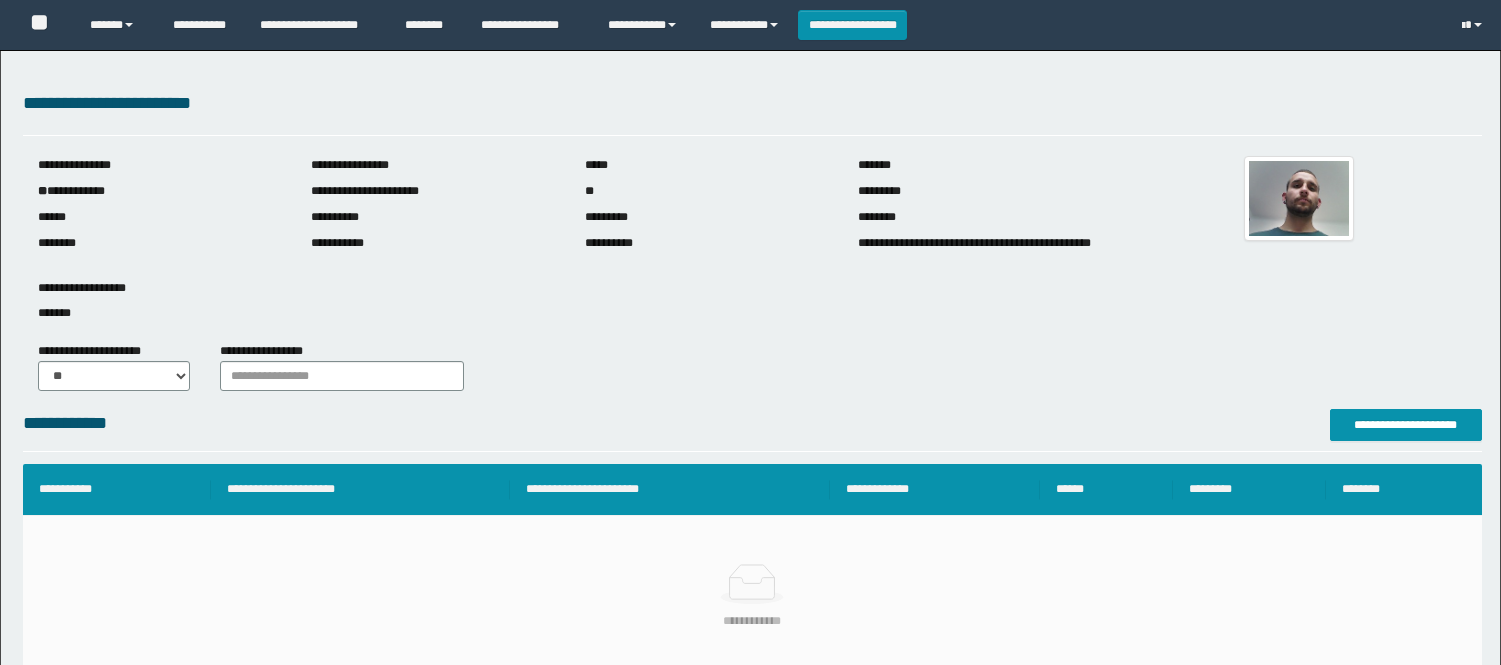 scroll, scrollTop: 0, scrollLeft: 0, axis: both 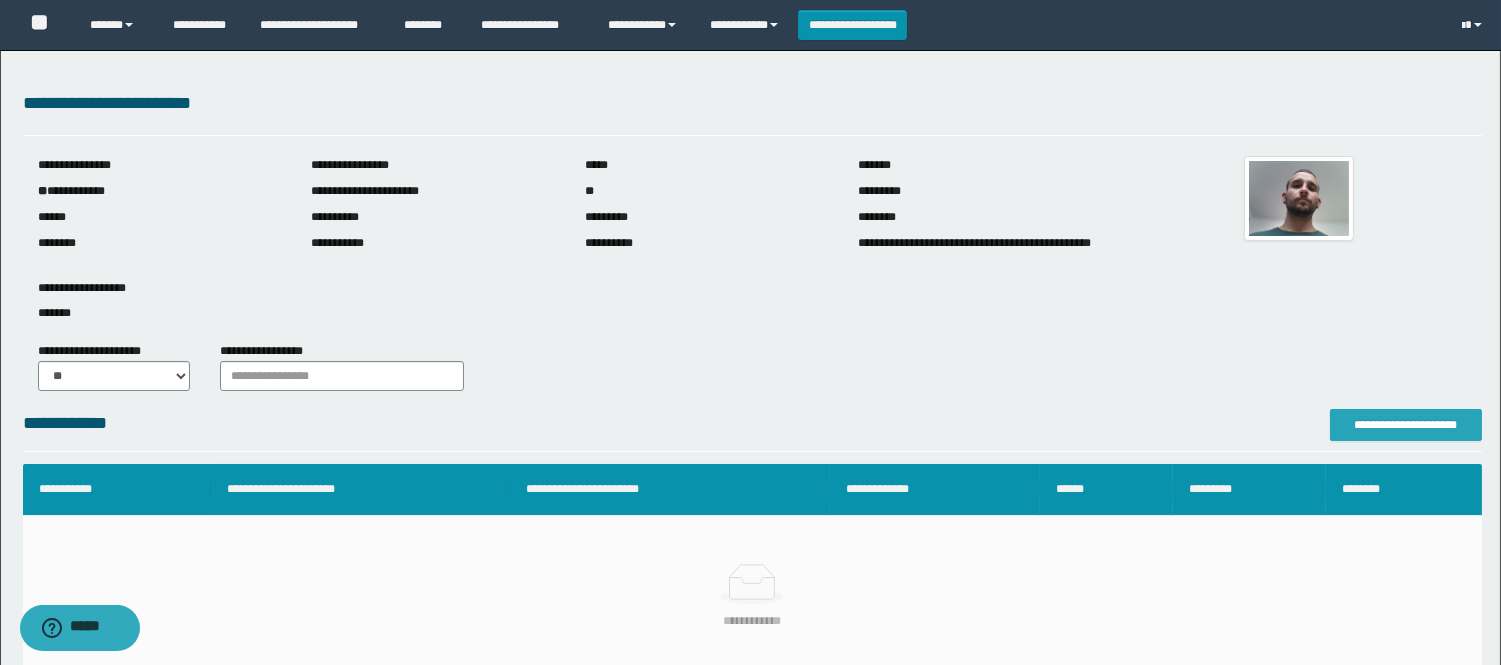click on "**********" at bounding box center (1406, 425) 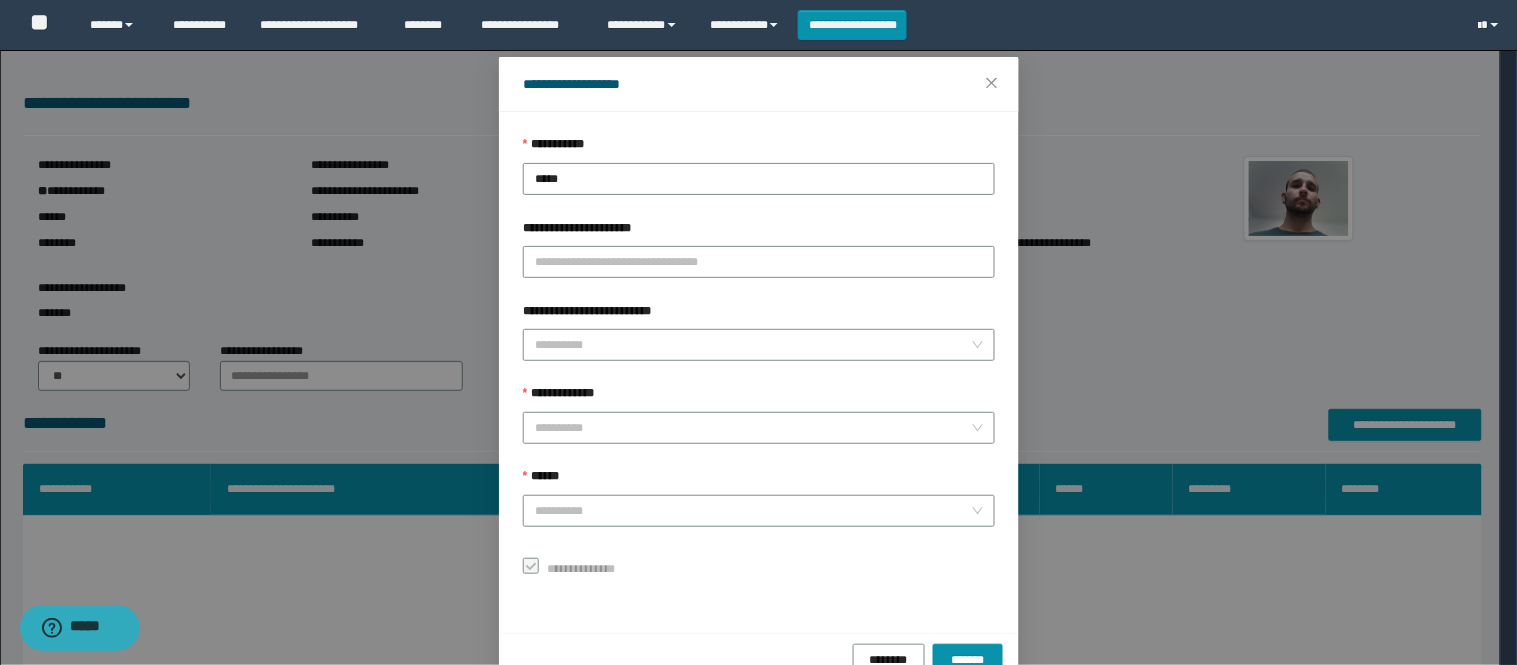 scroll, scrollTop: 87, scrollLeft: 0, axis: vertical 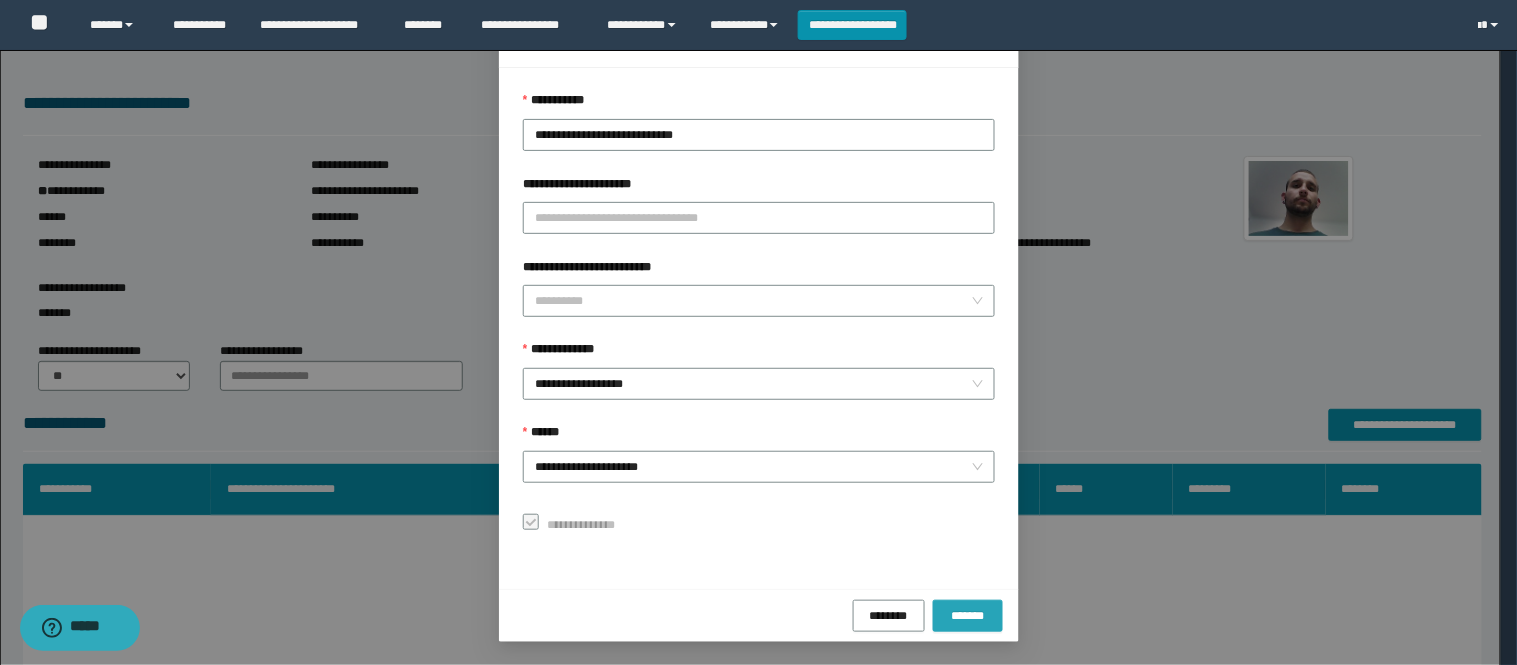 click on "*******" at bounding box center (968, 615) 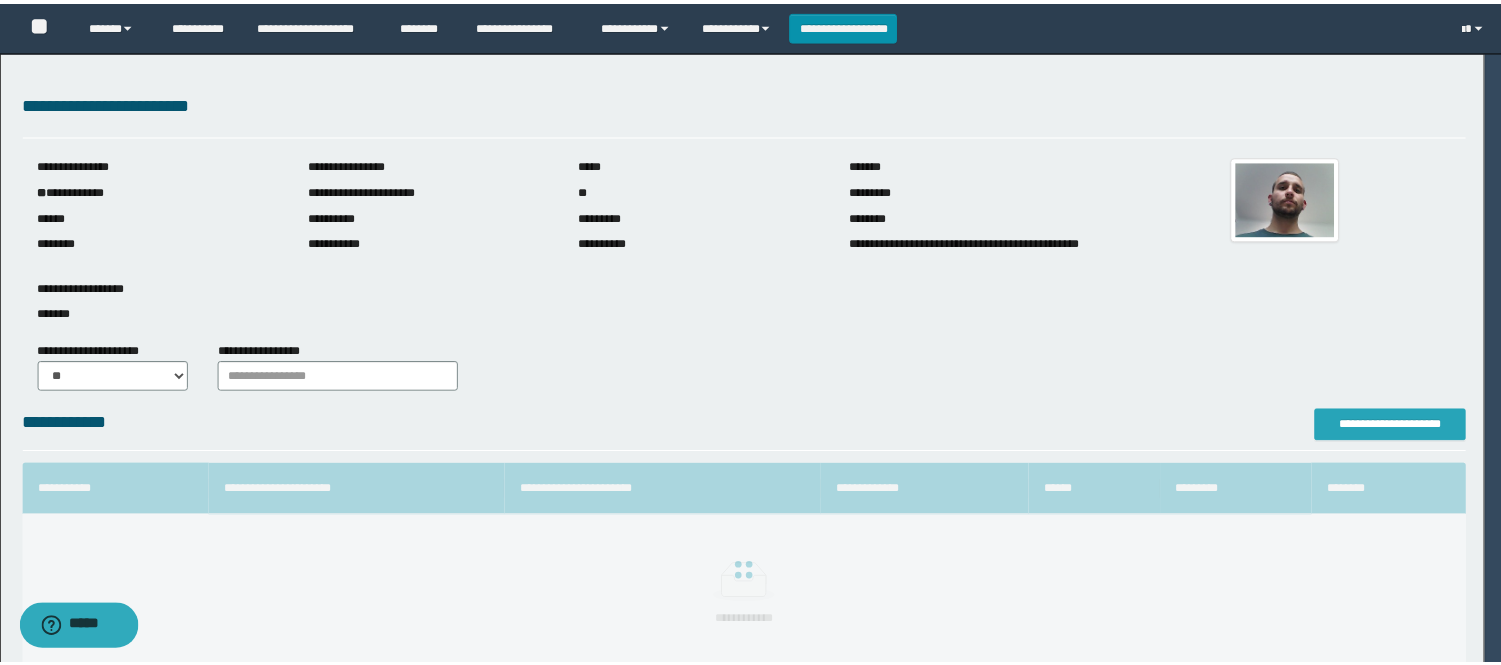 scroll, scrollTop: 0, scrollLeft: 0, axis: both 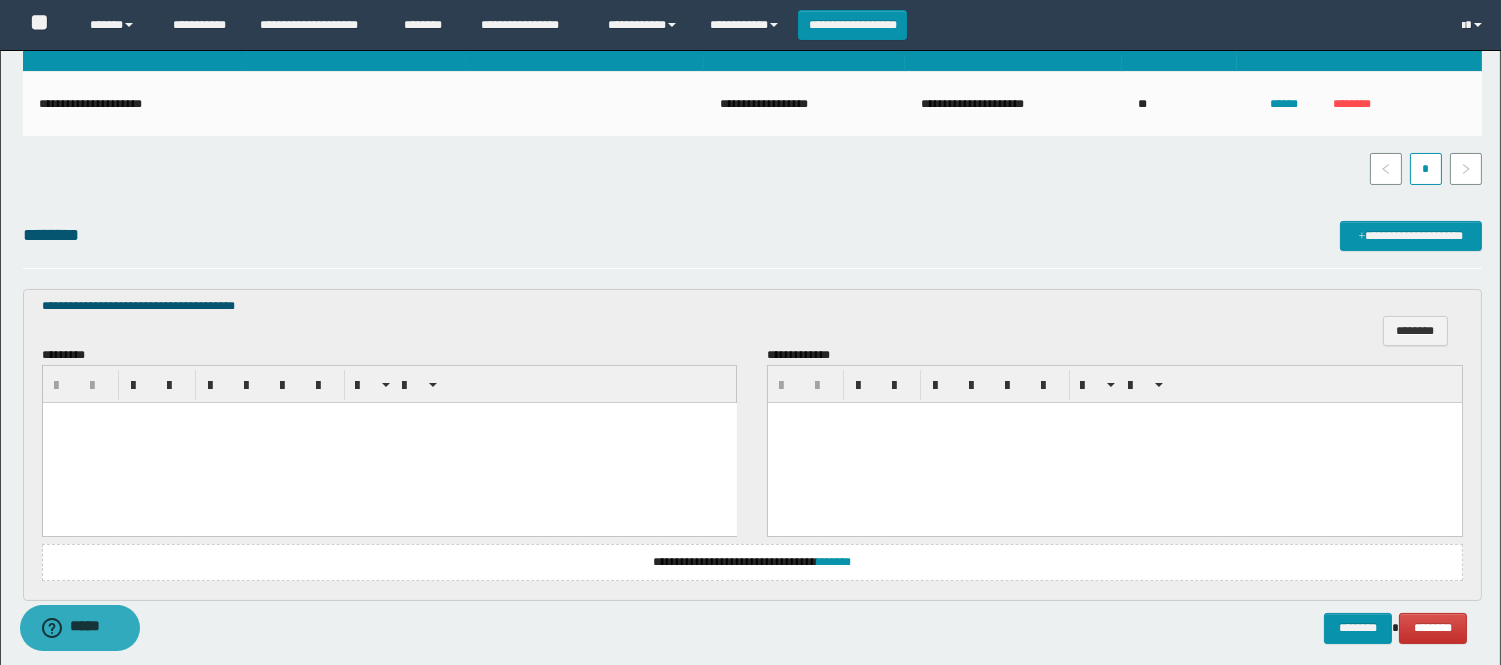 click at bounding box center [389, 442] 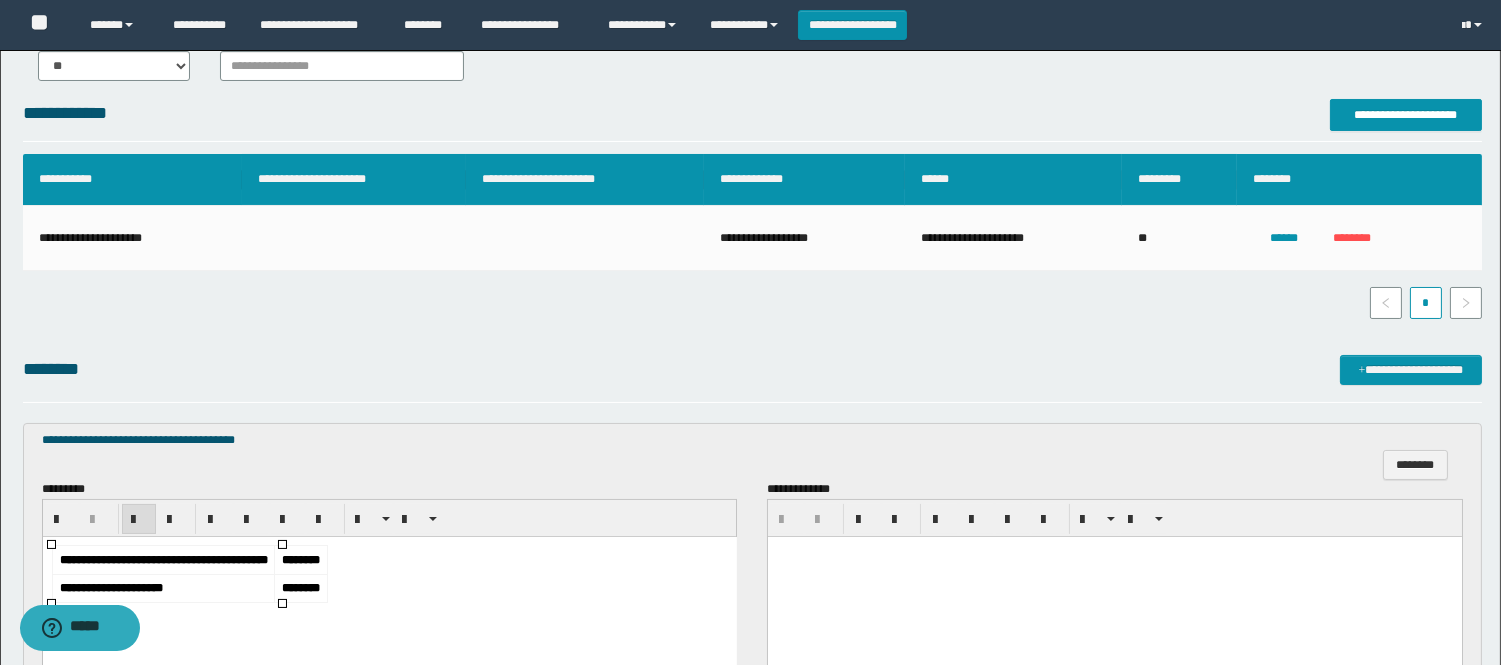 scroll, scrollTop: 573, scrollLeft: 0, axis: vertical 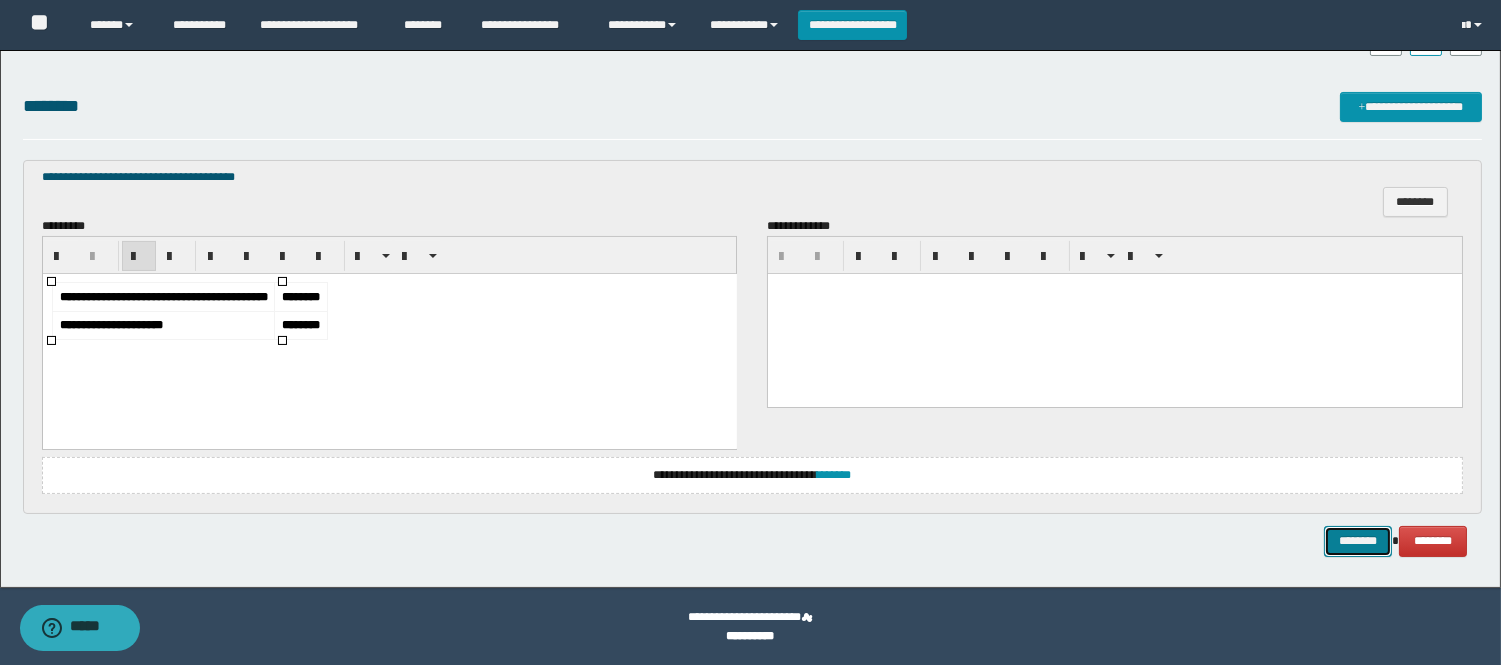 click on "********" at bounding box center [1358, 541] 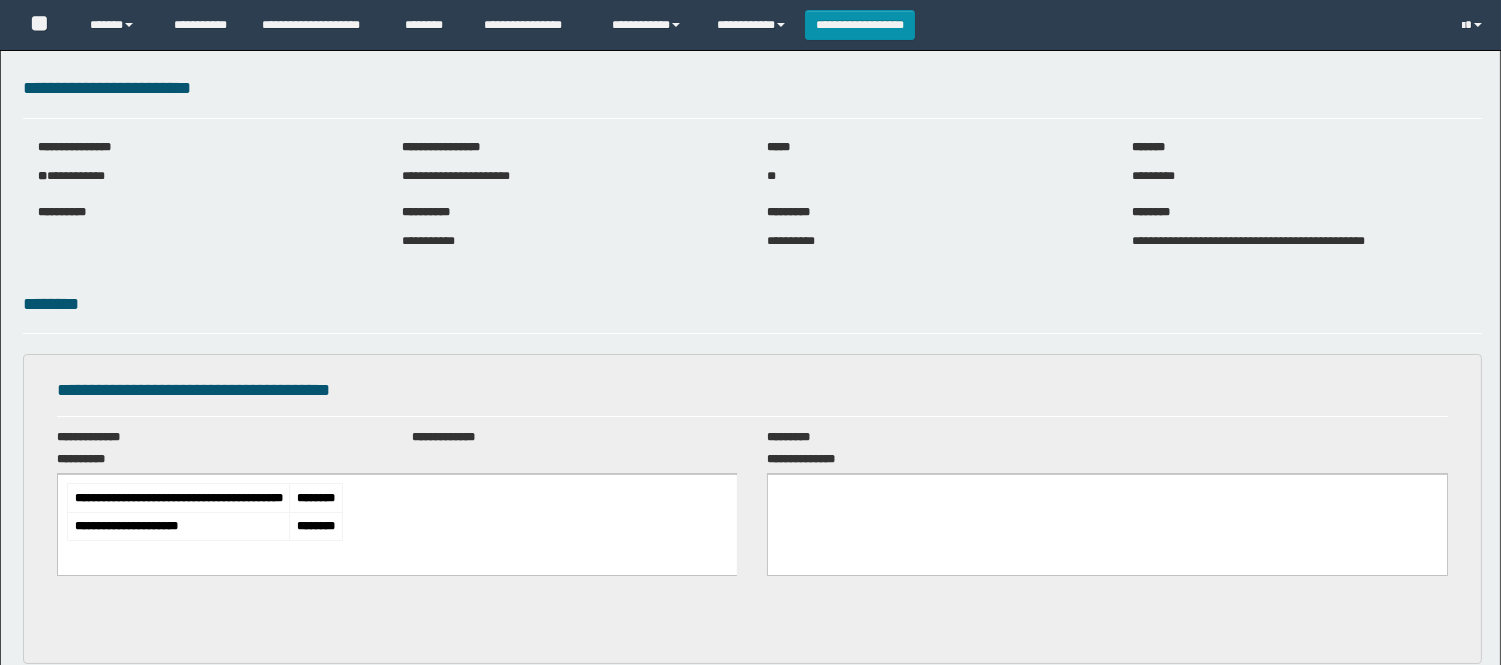 scroll, scrollTop: 0, scrollLeft: 0, axis: both 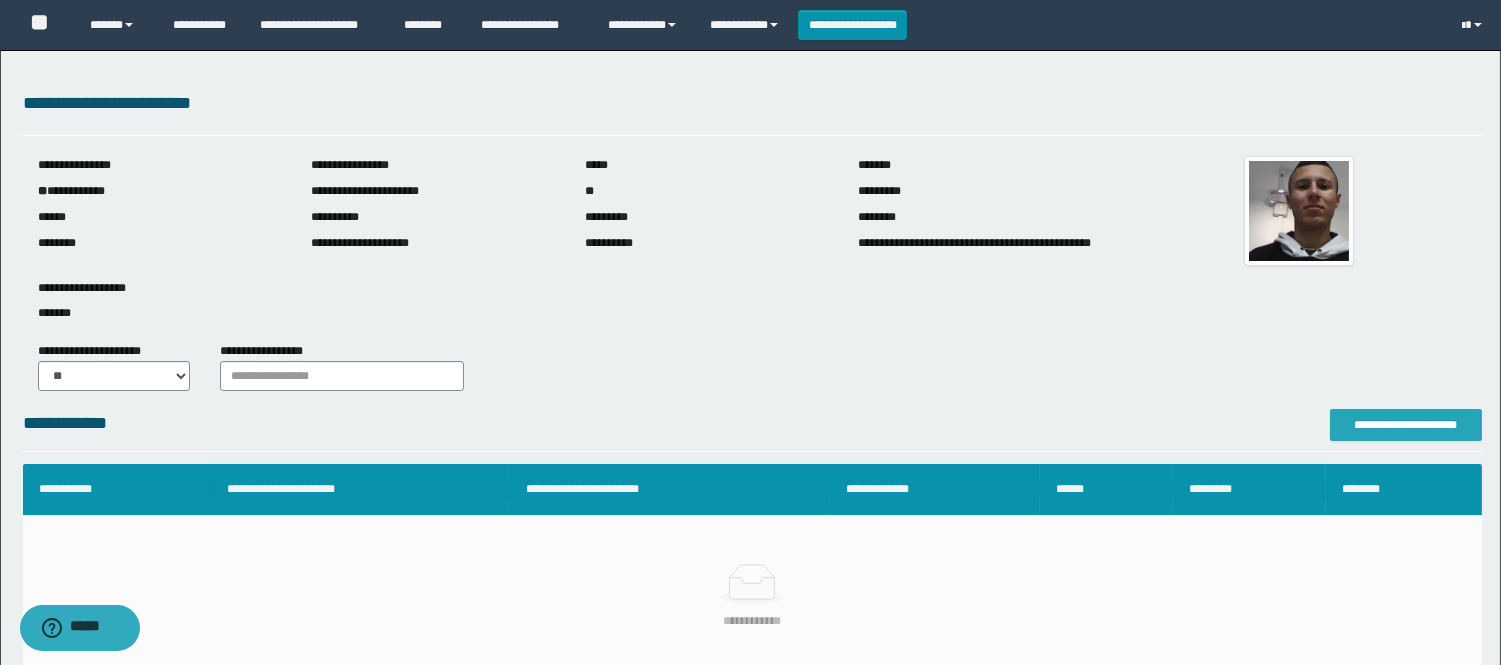 click on "**********" at bounding box center (1406, 425) 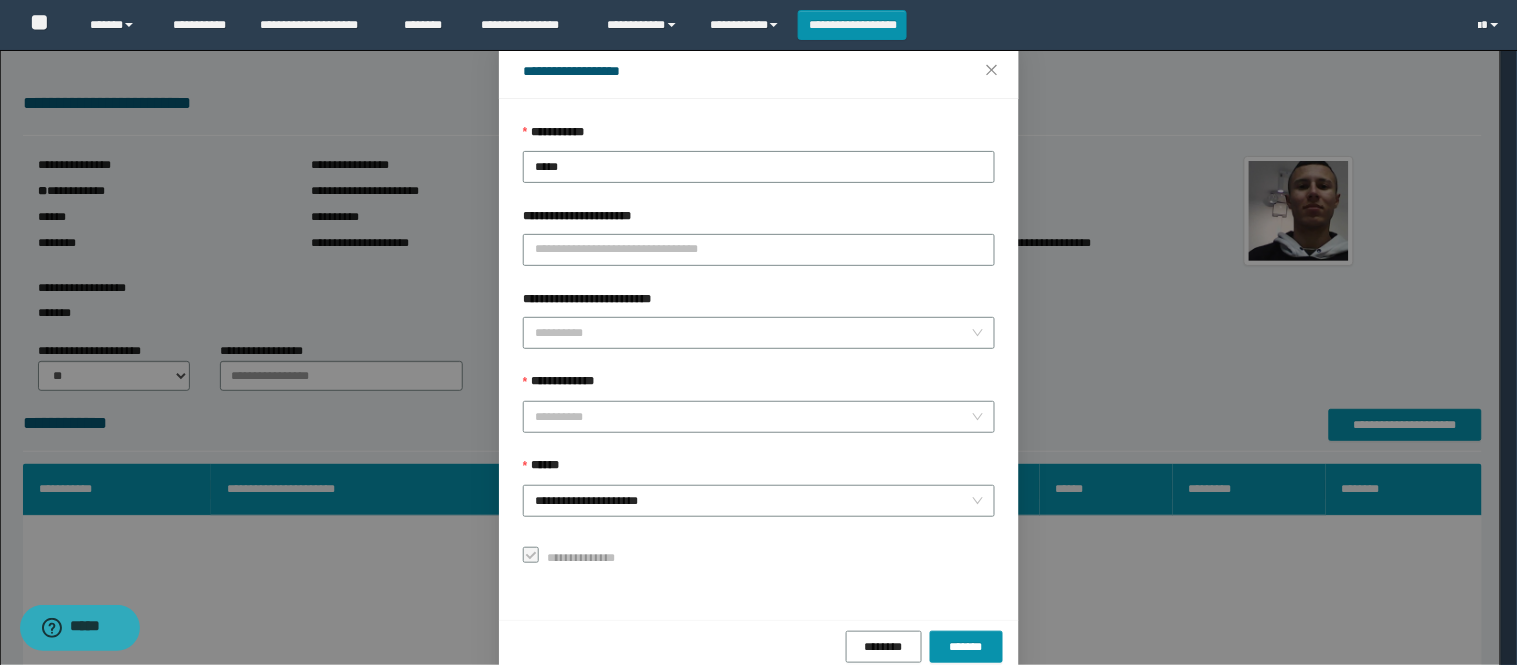 scroll, scrollTop: 87, scrollLeft: 0, axis: vertical 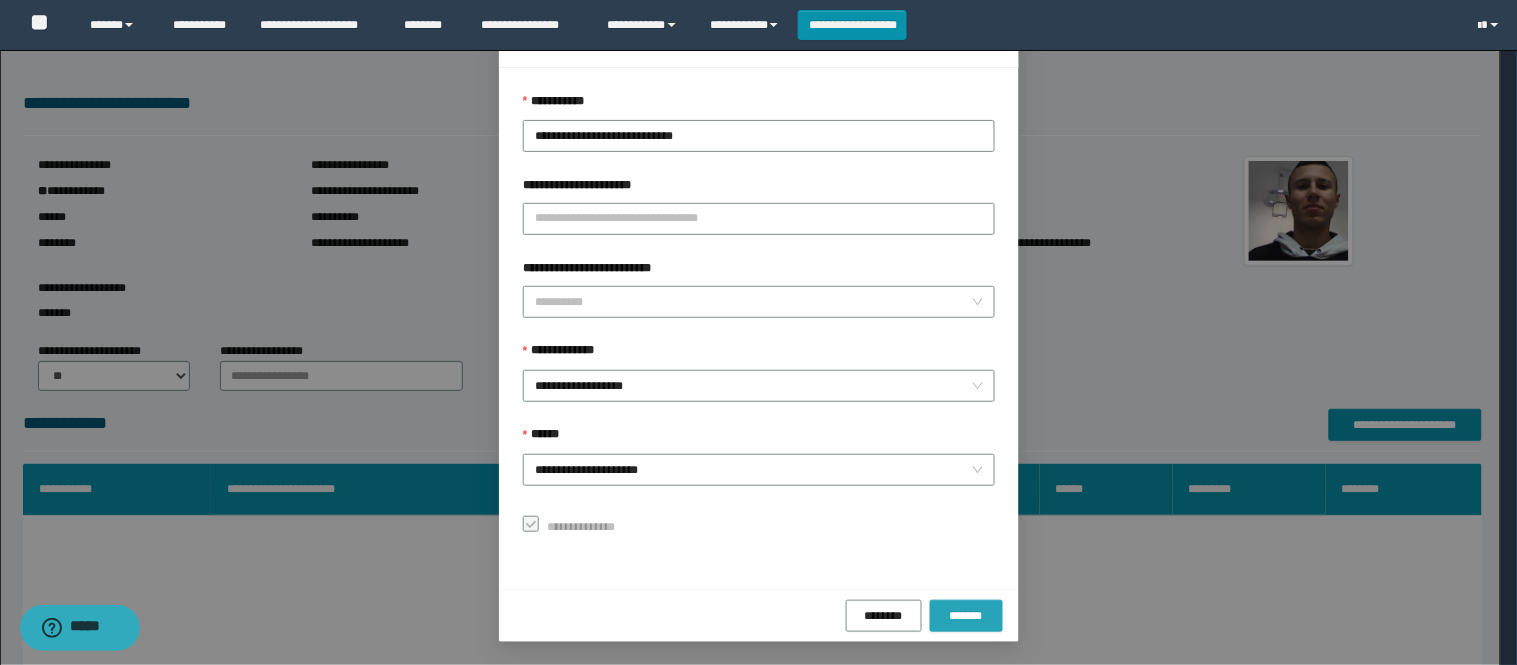 click on "*******" at bounding box center [966, 616] 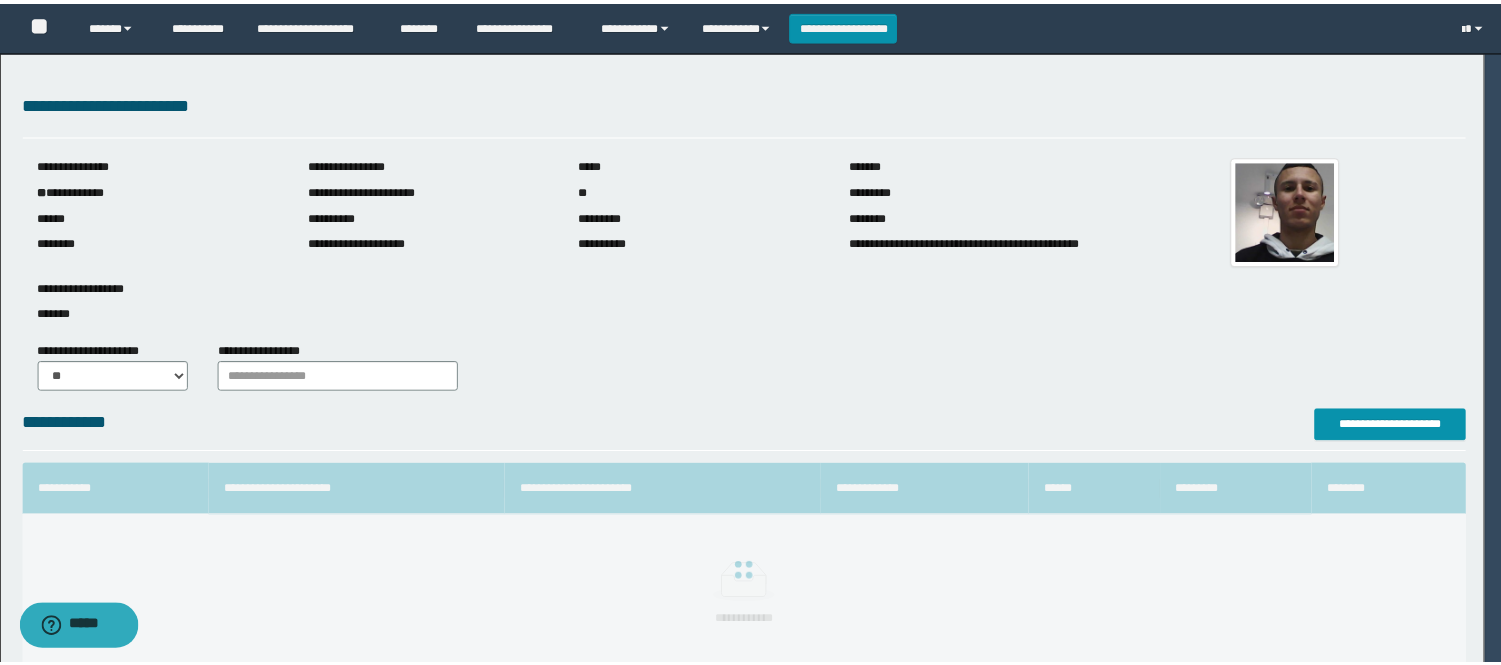 scroll, scrollTop: 41, scrollLeft: 0, axis: vertical 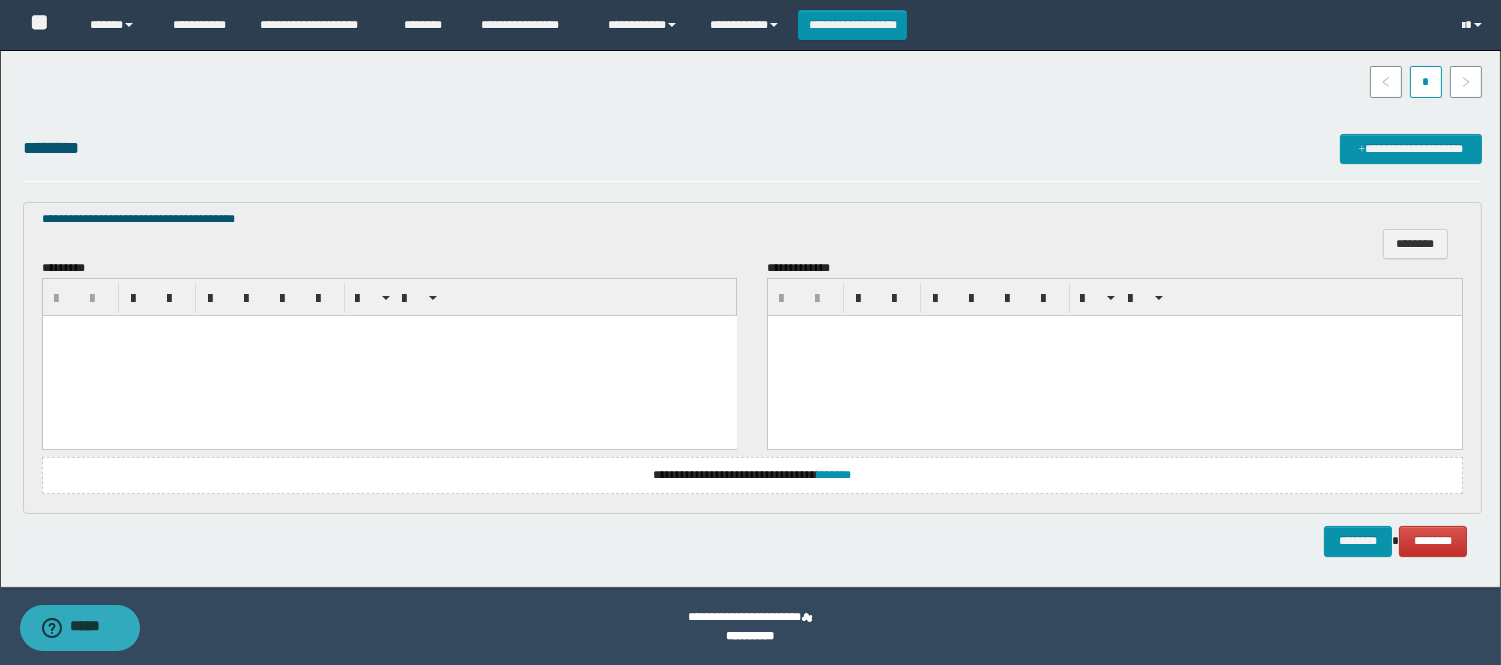 click at bounding box center [389, 355] 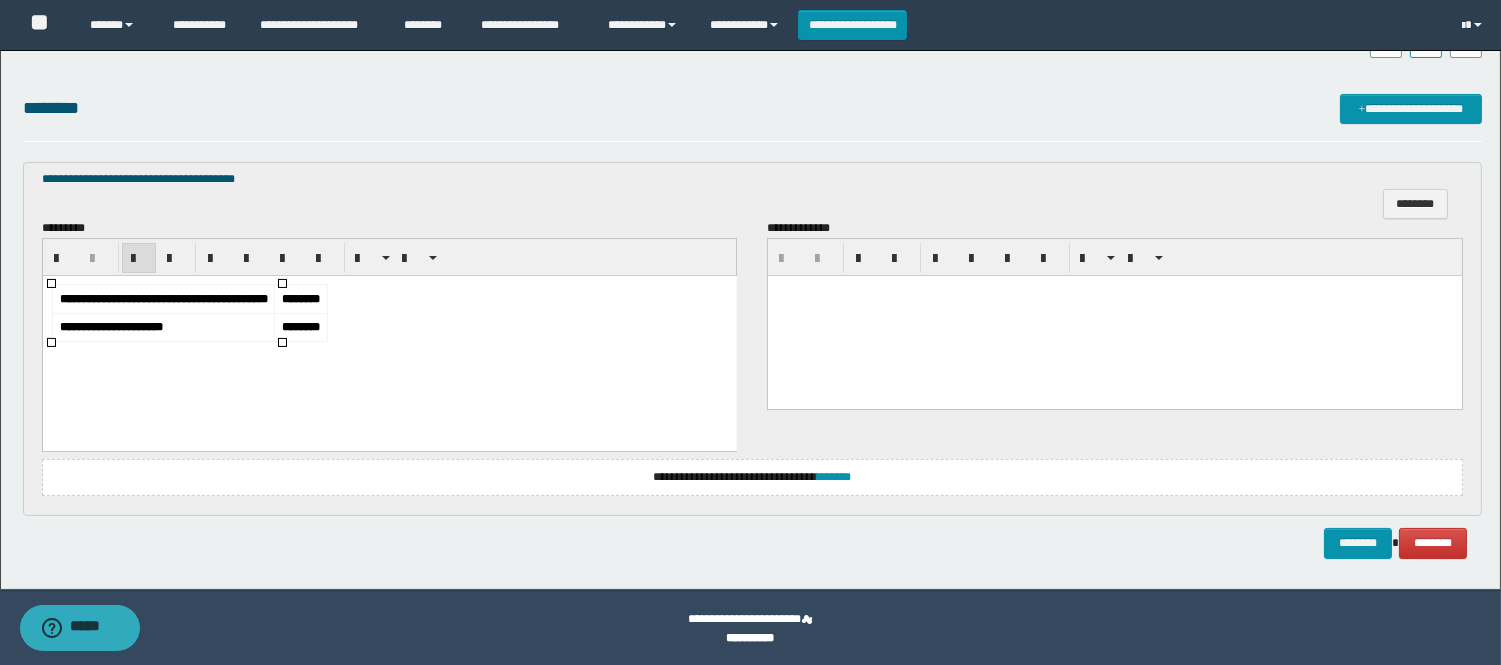 scroll, scrollTop: 573, scrollLeft: 0, axis: vertical 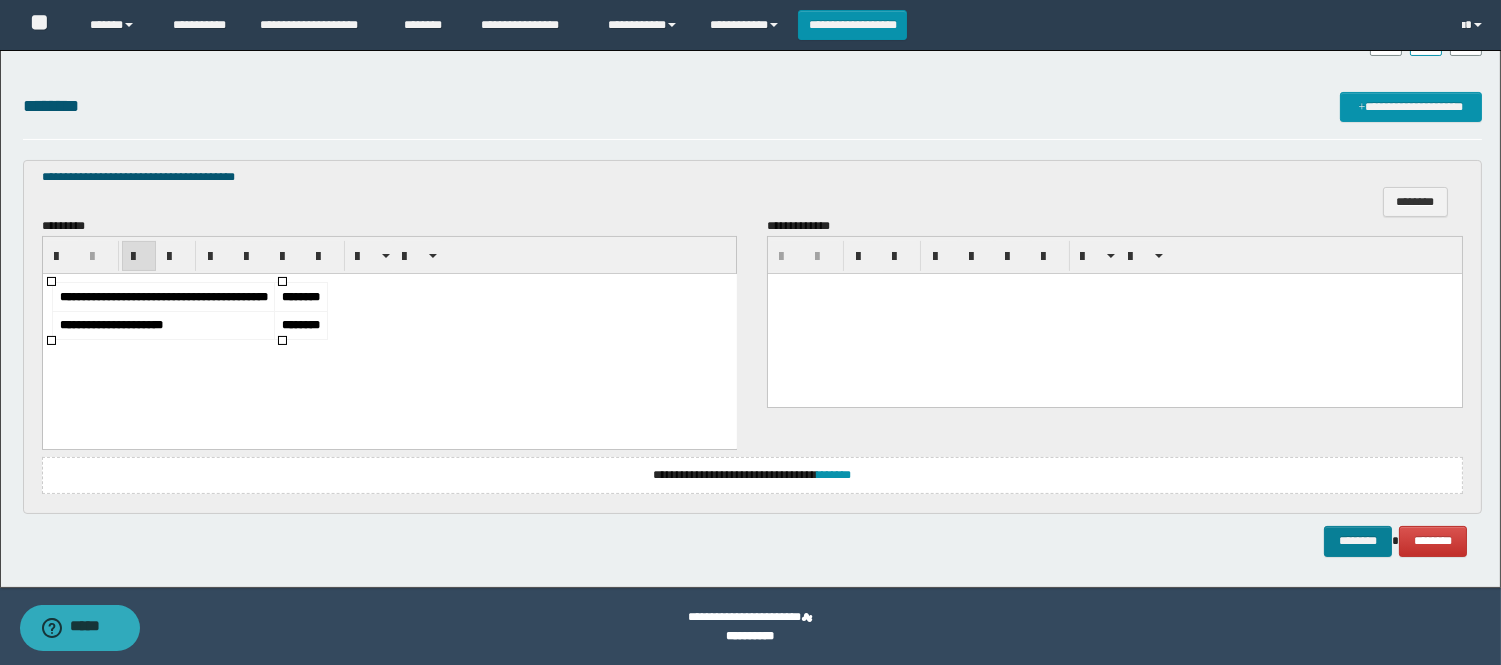 click on "********" at bounding box center (1358, 541) 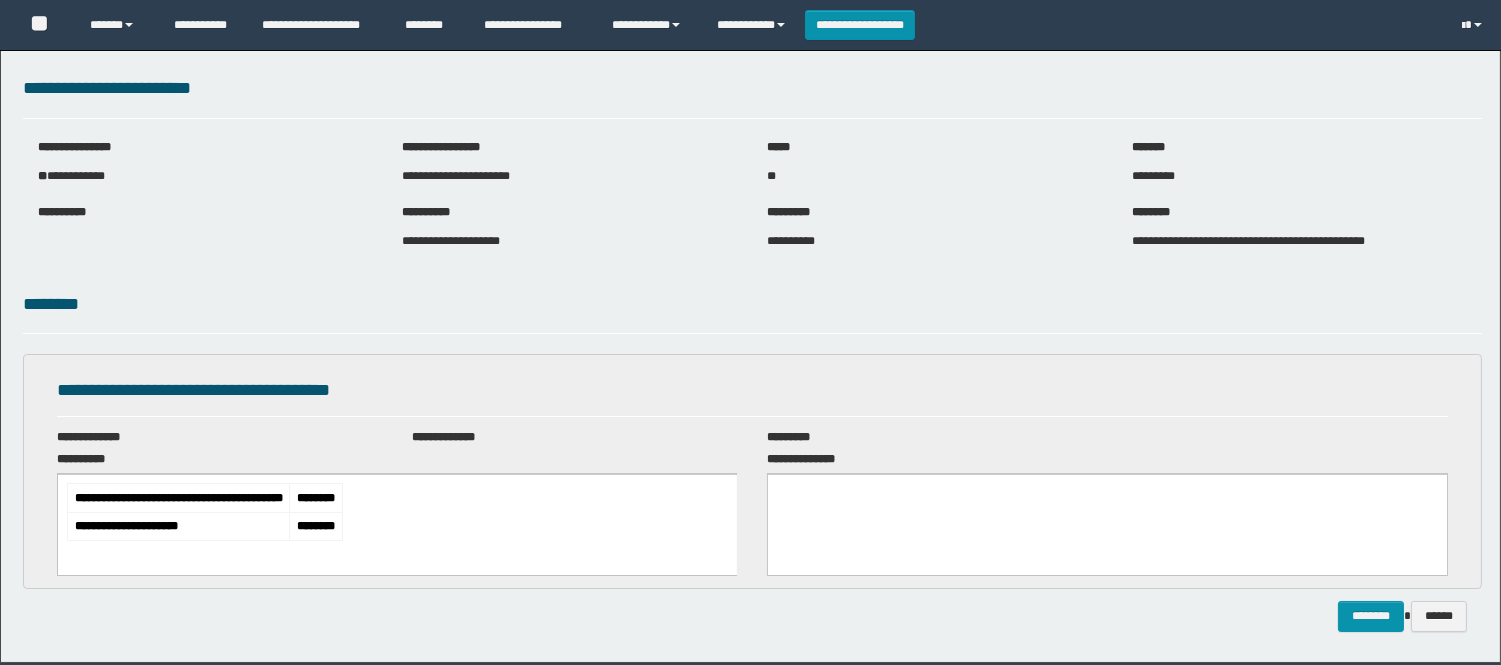 scroll, scrollTop: 0, scrollLeft: 0, axis: both 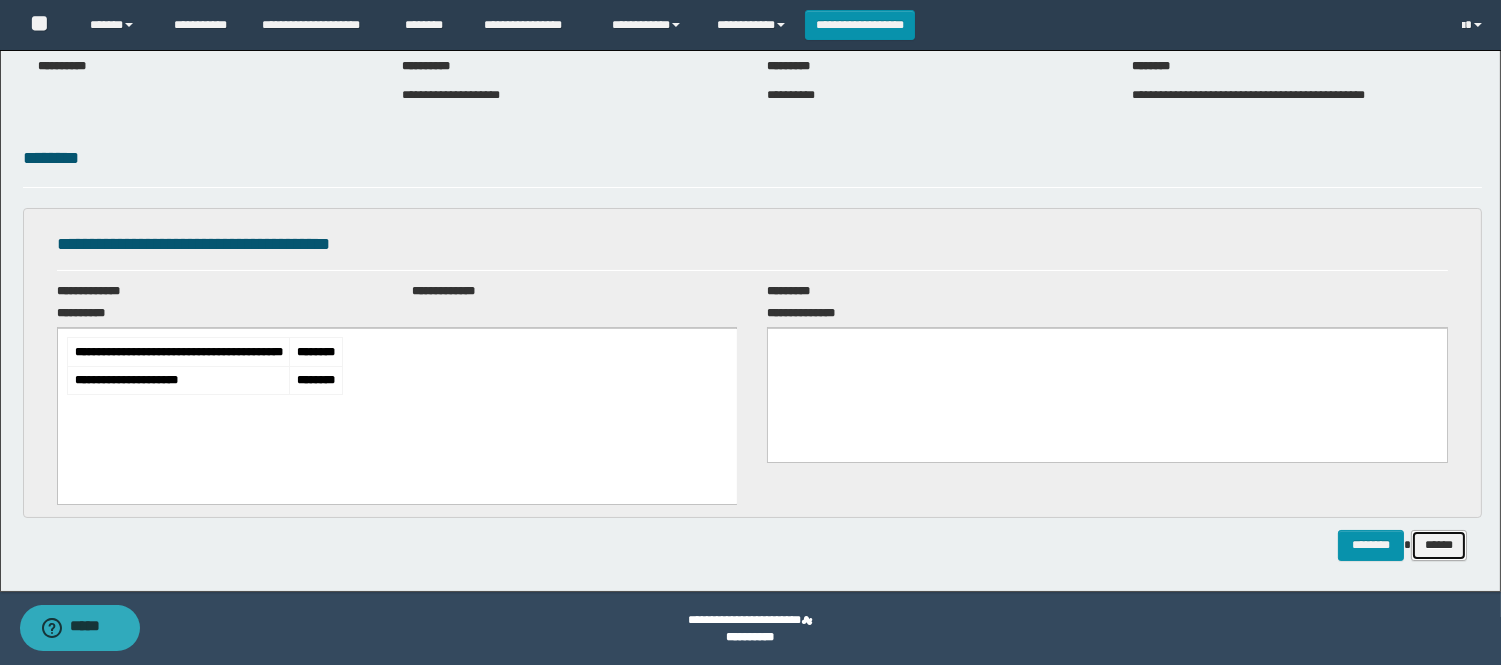 click on "******" at bounding box center (1439, 545) 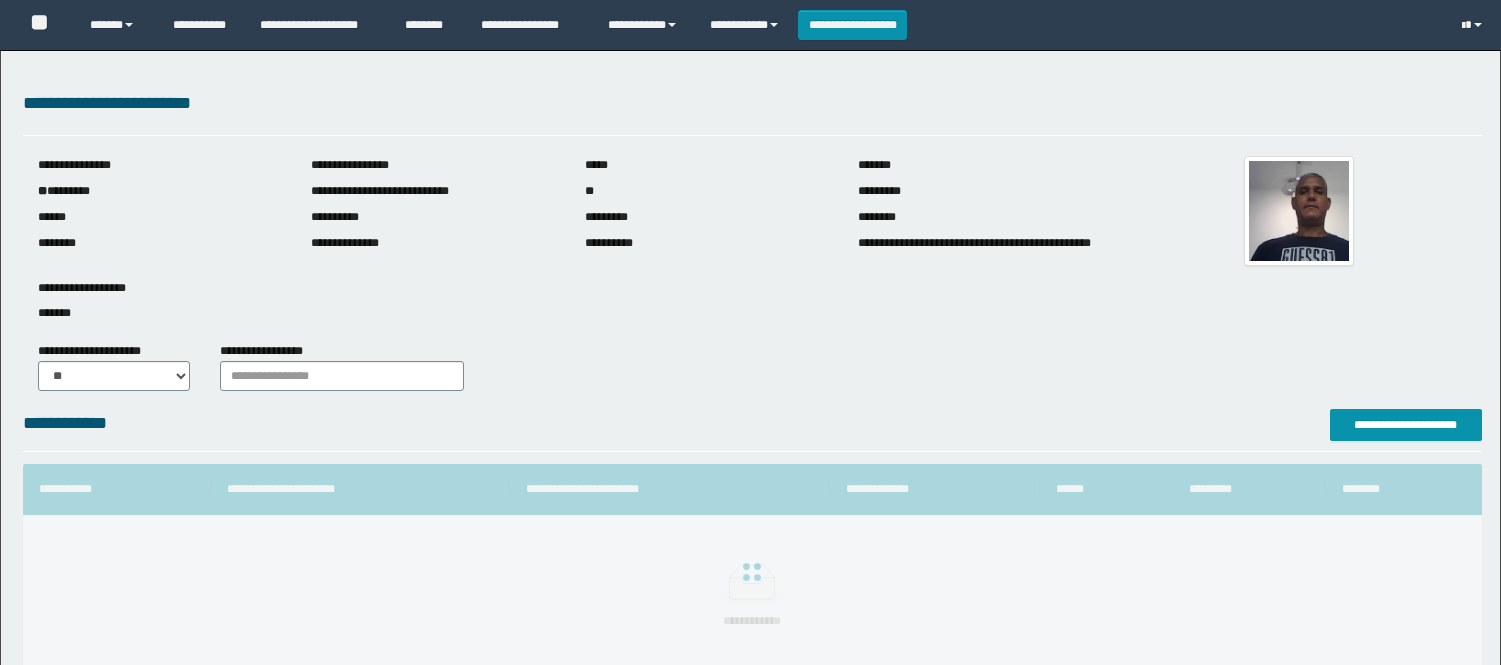 scroll, scrollTop: 0, scrollLeft: 0, axis: both 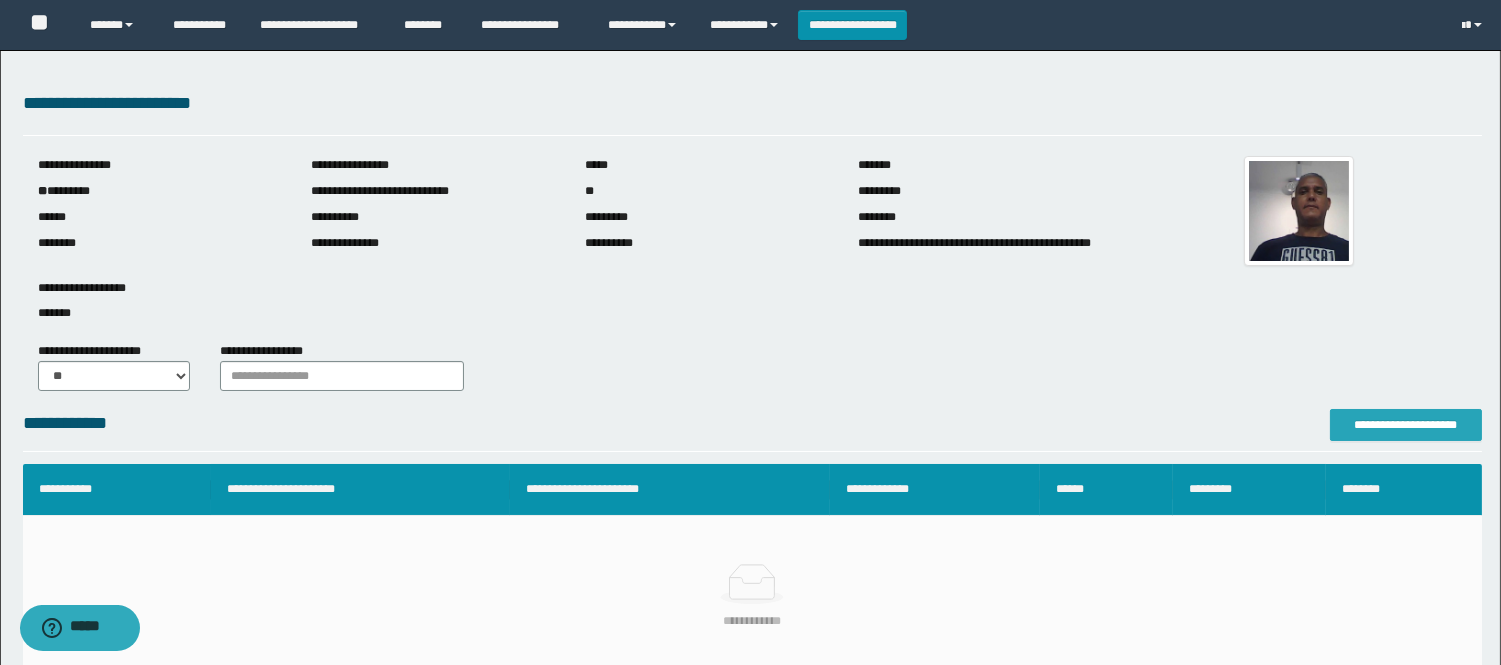 click on "**********" at bounding box center (1406, 425) 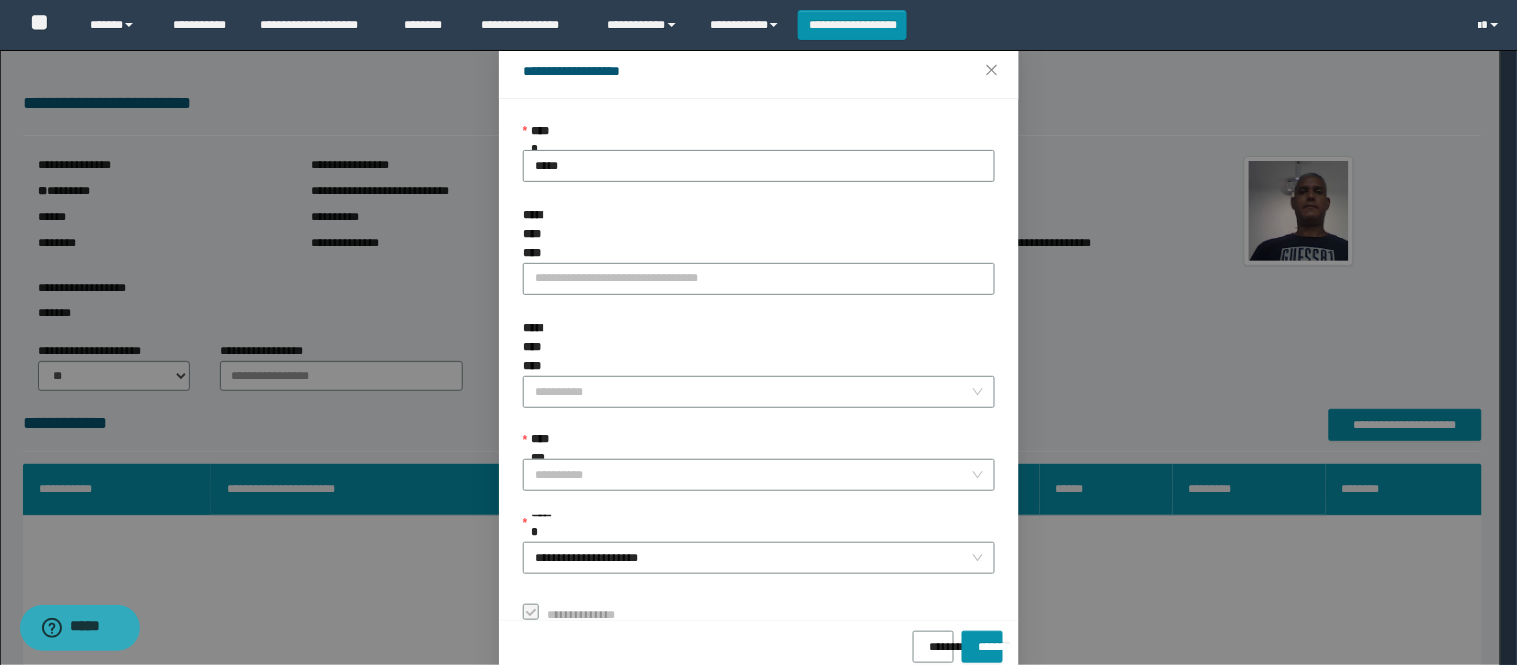 scroll, scrollTop: 87, scrollLeft: 0, axis: vertical 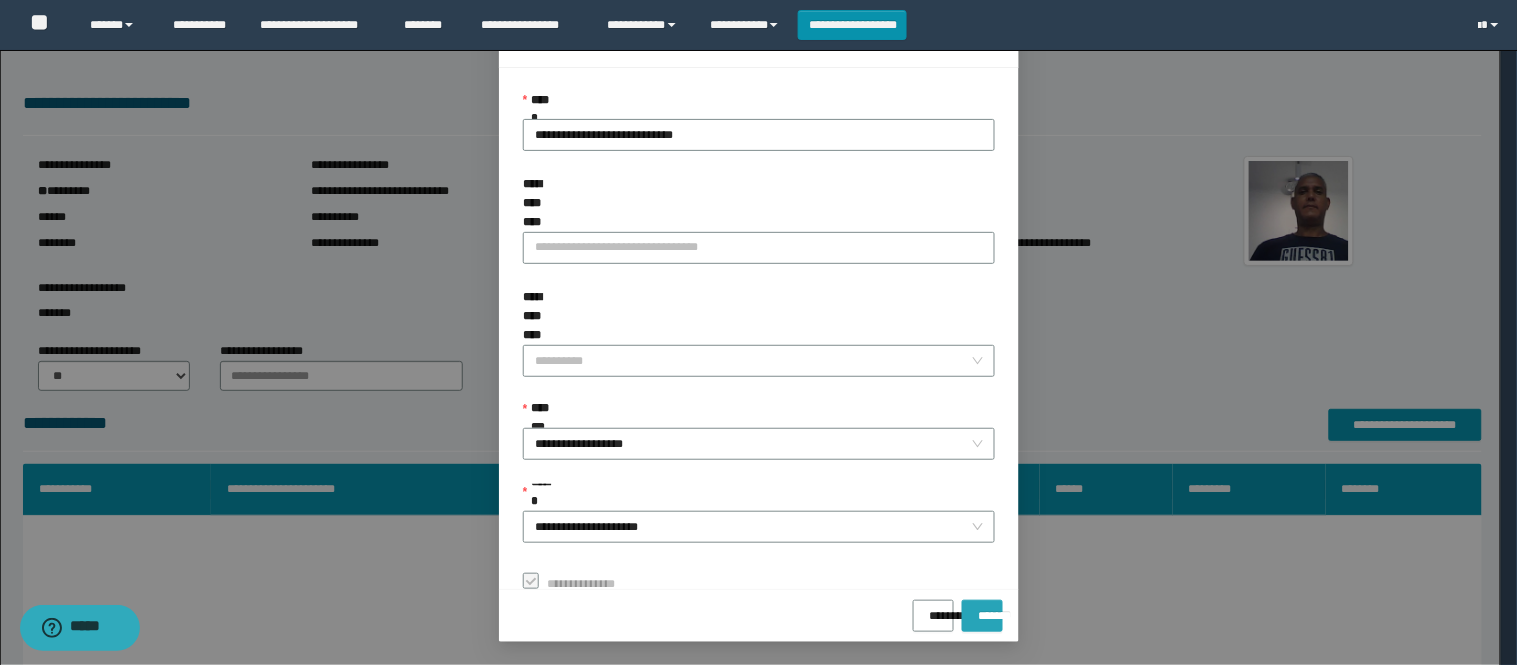 click on "*******" at bounding box center [982, 609] 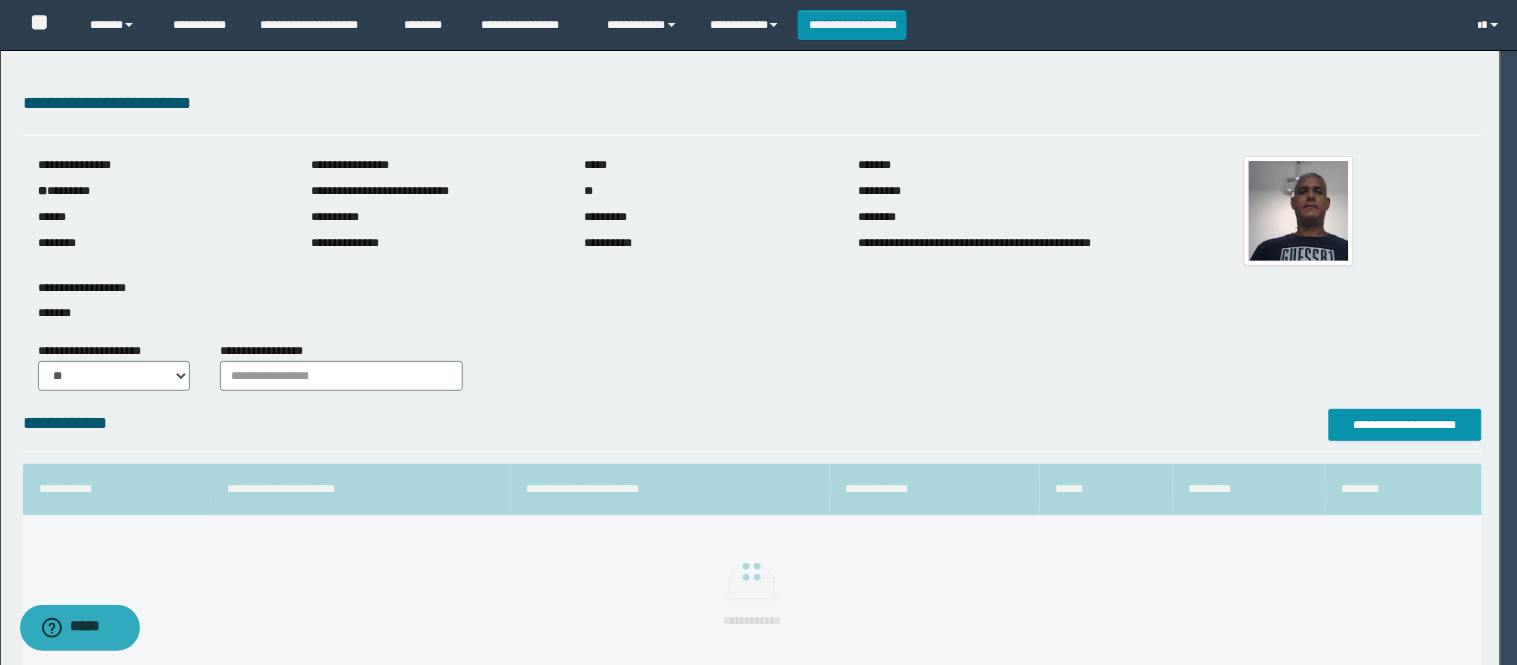 scroll, scrollTop: 41, scrollLeft: 0, axis: vertical 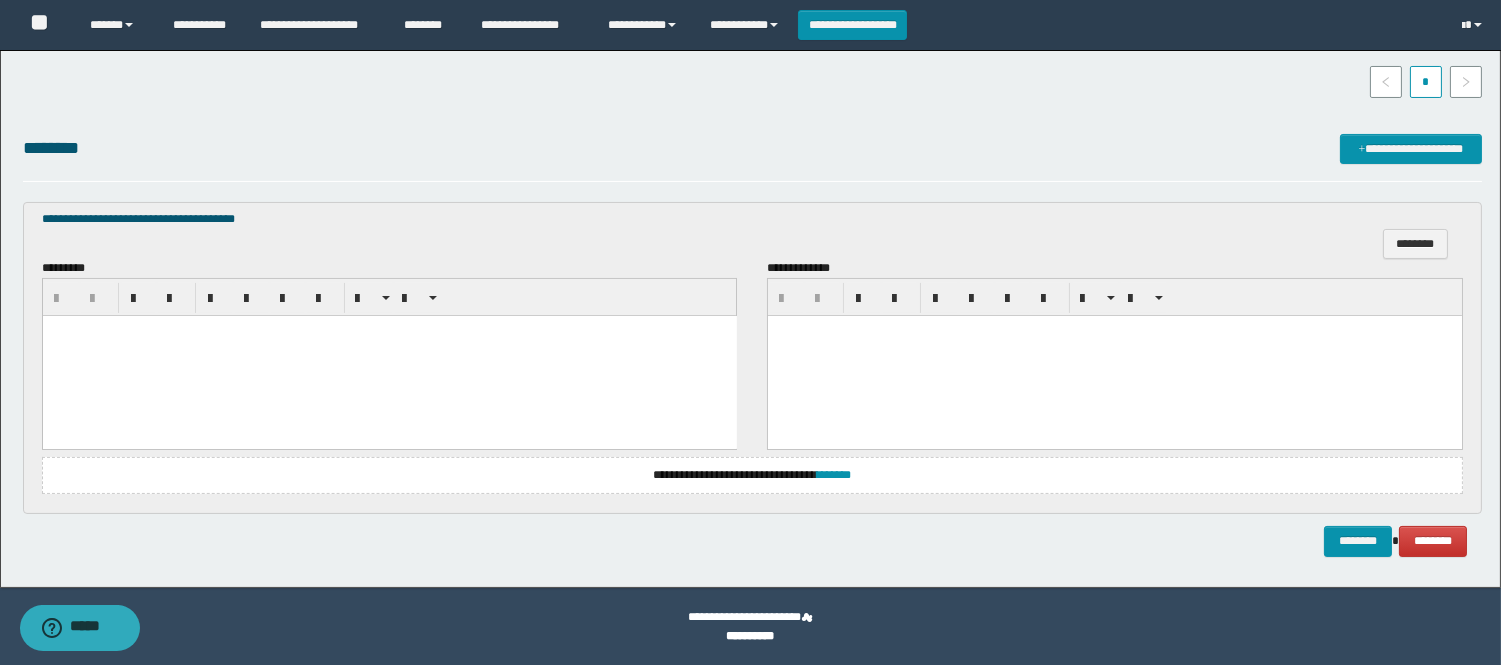 click at bounding box center [389, 355] 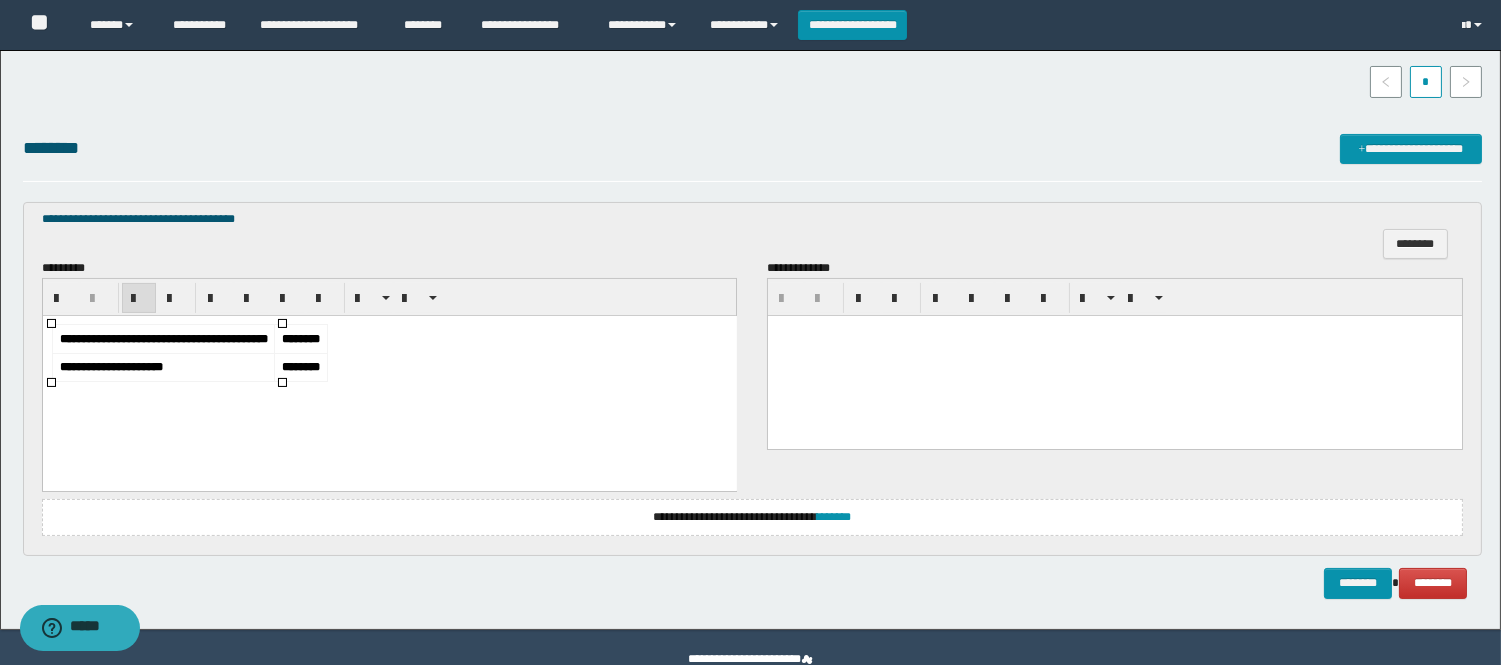 click on "********" at bounding box center [1358, 583] 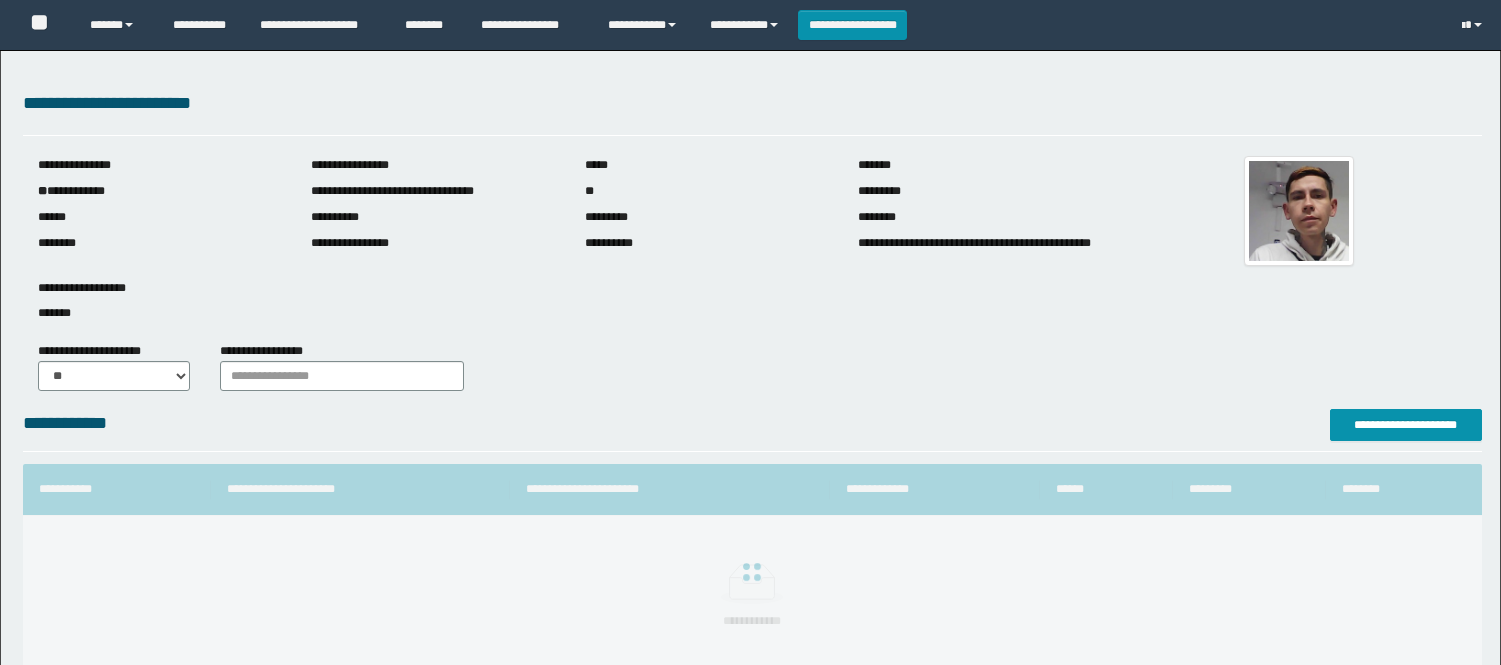 scroll, scrollTop: 0, scrollLeft: 0, axis: both 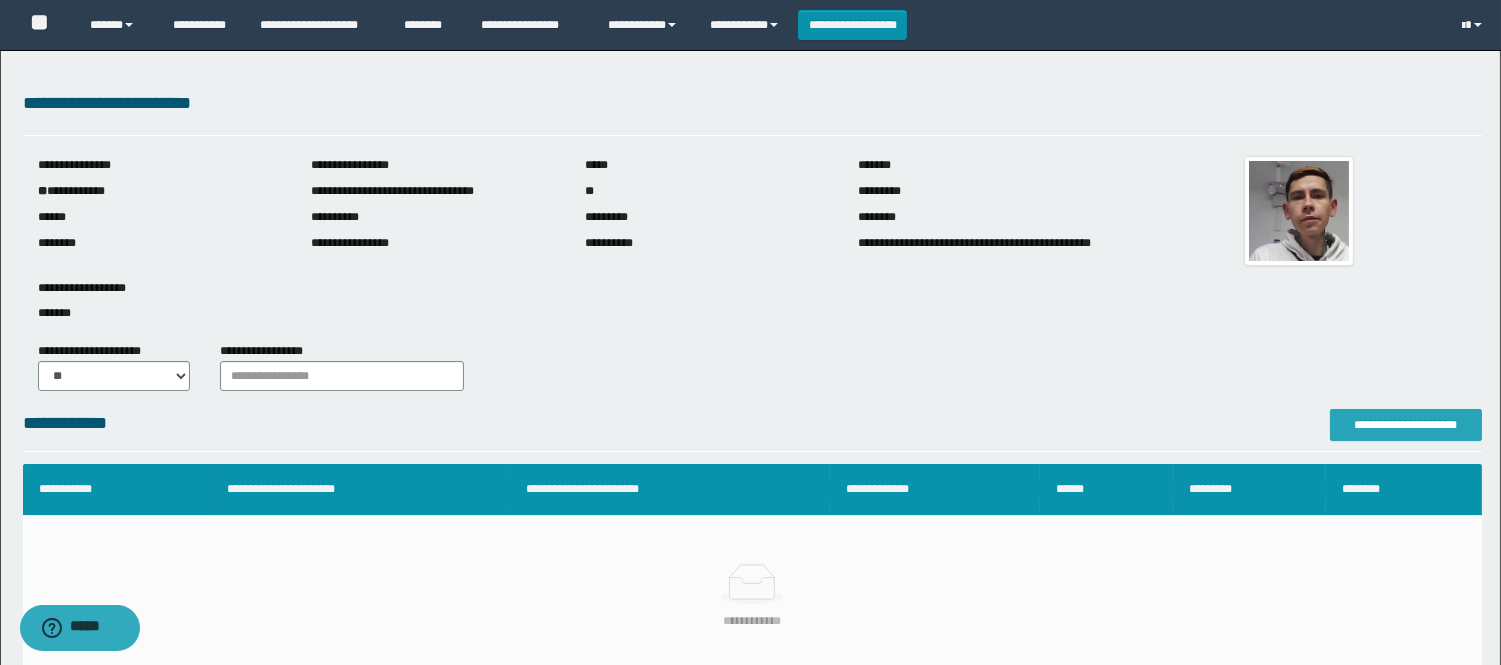 click on "**********" at bounding box center [1406, 425] 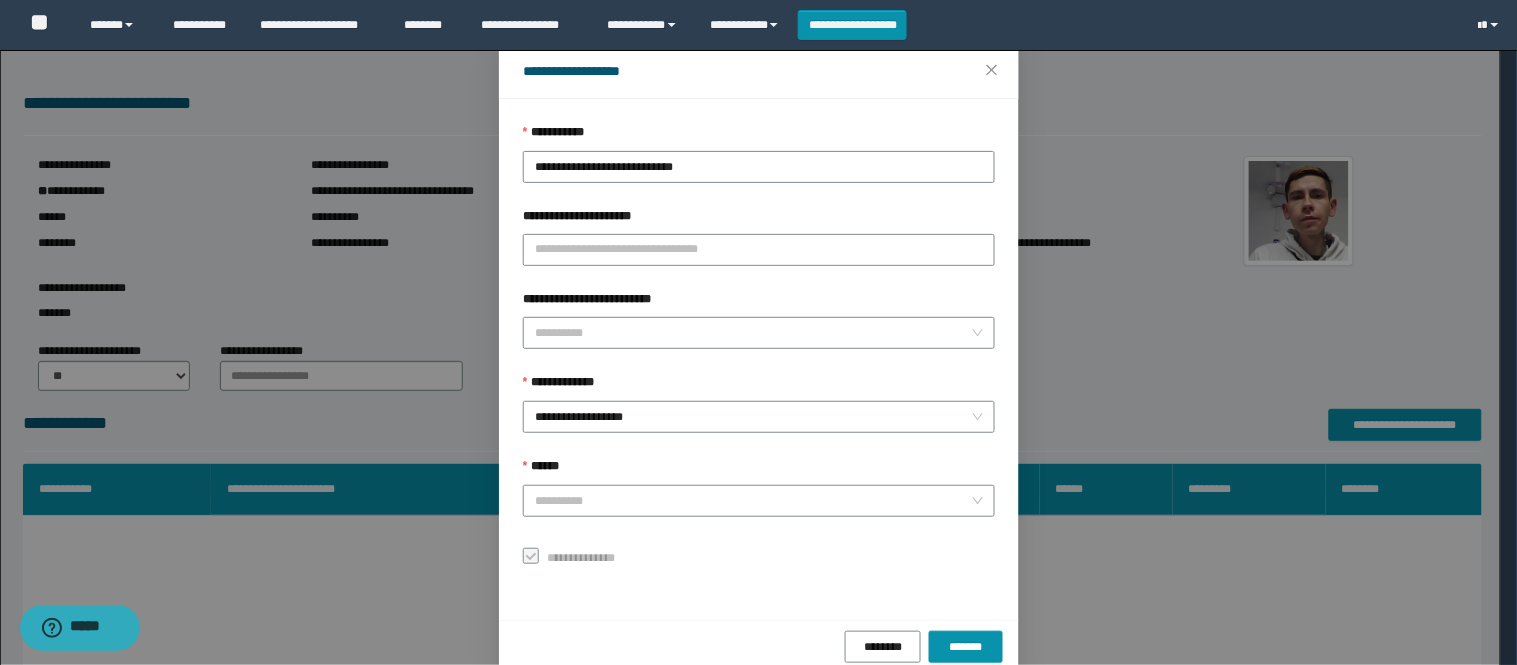 scroll, scrollTop: 87, scrollLeft: 0, axis: vertical 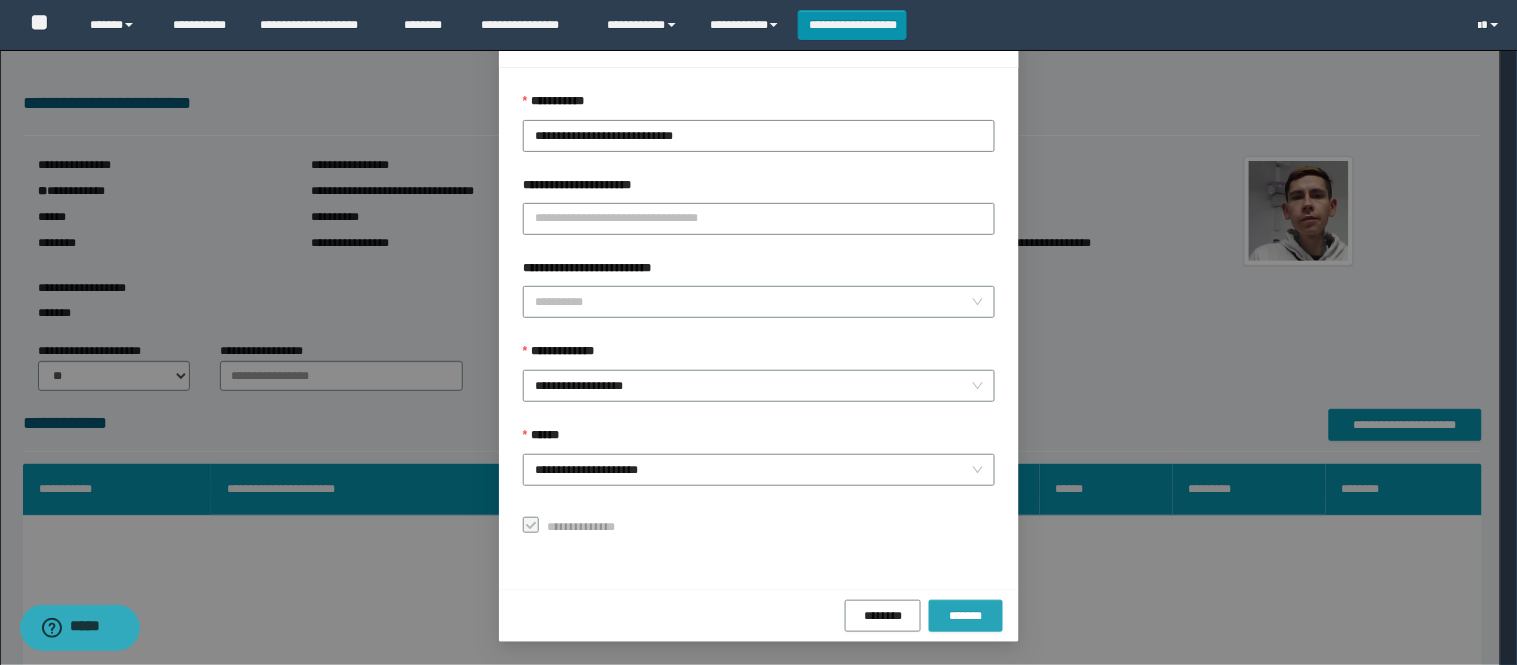 drag, startPoint x: 965, startPoint y: 614, endPoint x: 541, endPoint y: 524, distance: 433.44666 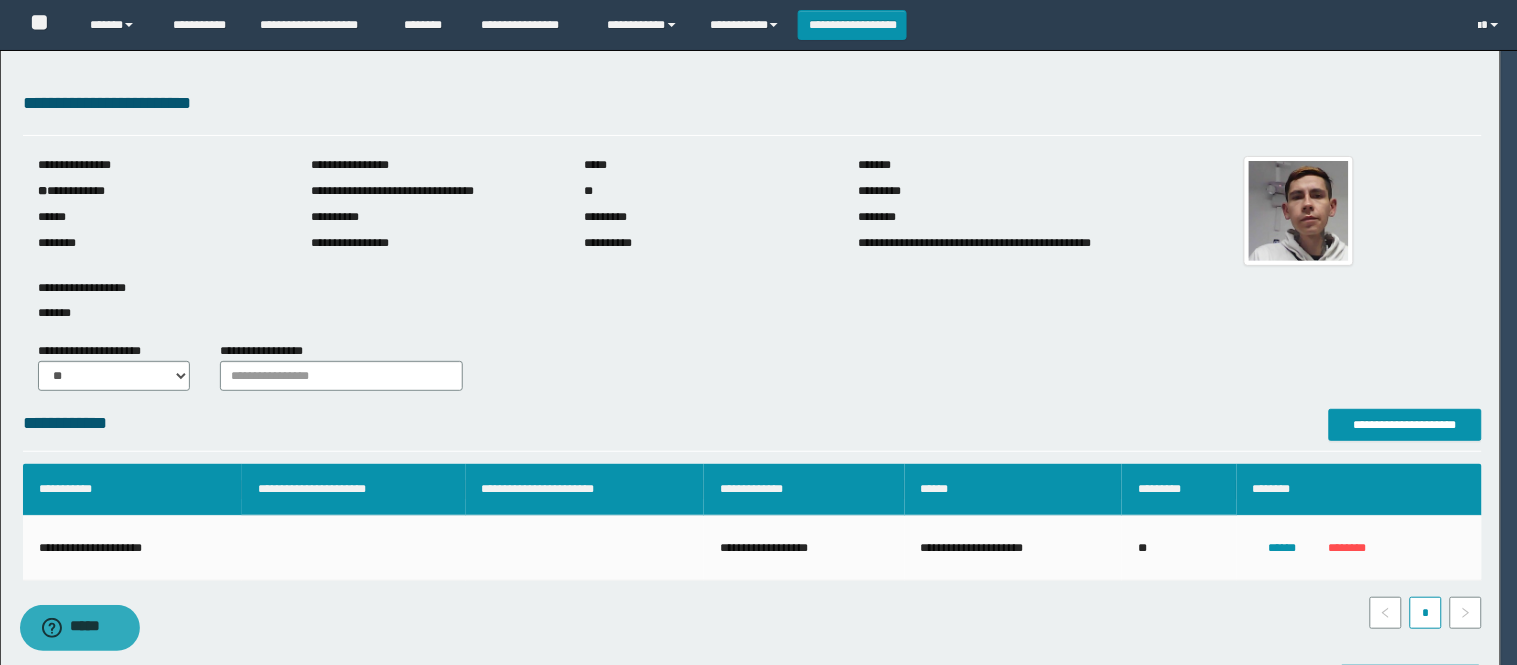 scroll, scrollTop: 41, scrollLeft: 0, axis: vertical 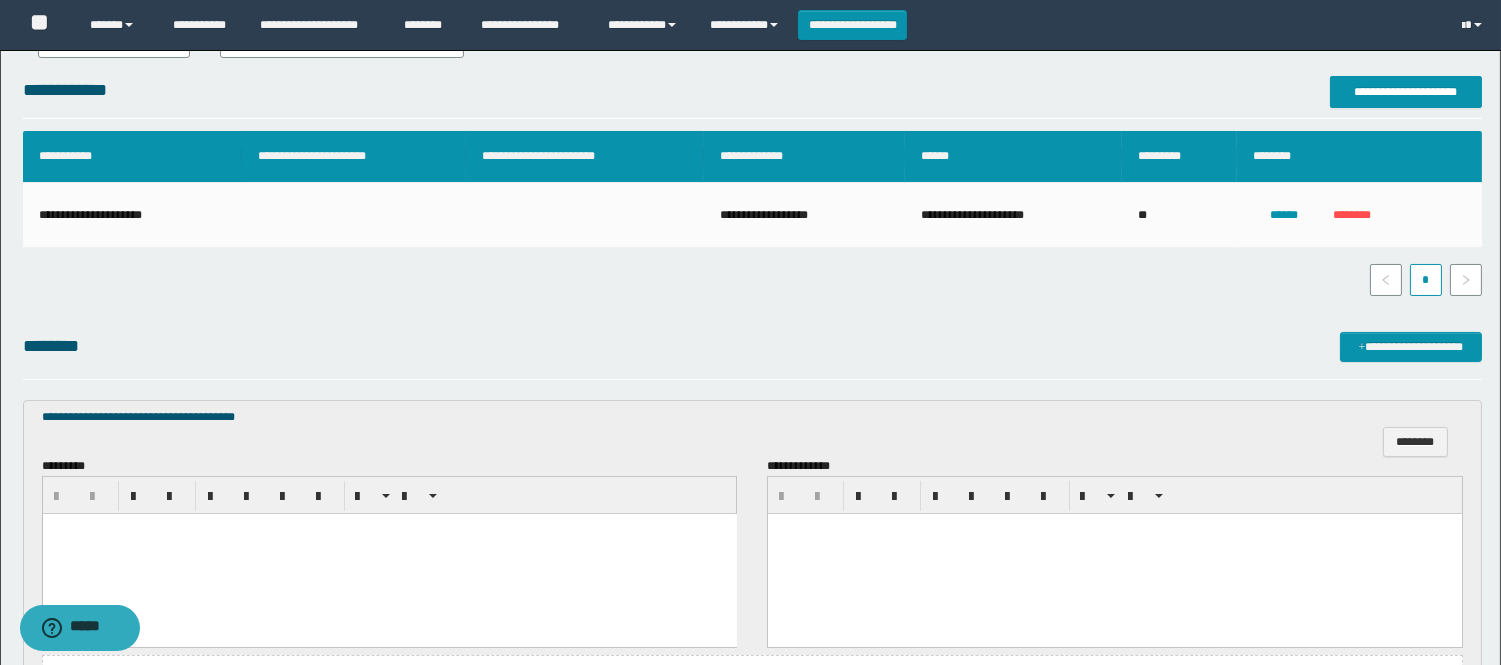 click at bounding box center [389, 553] 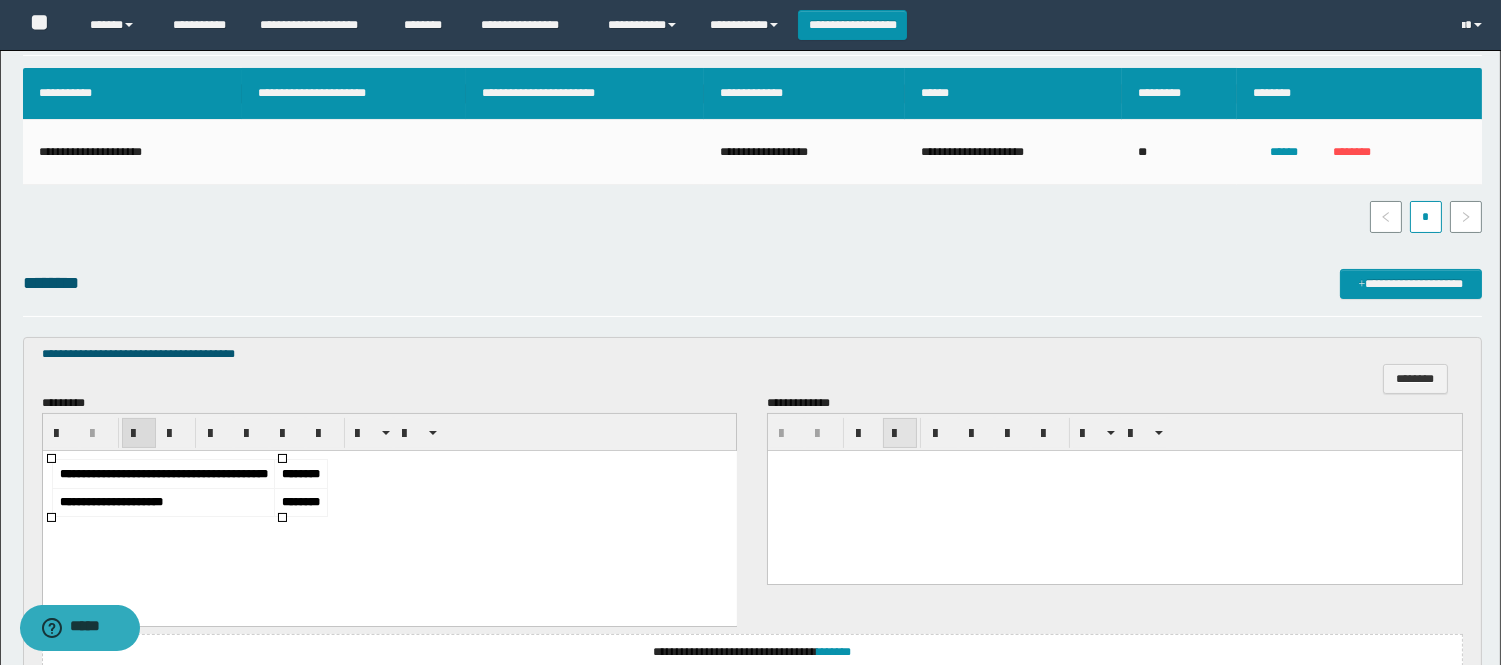 scroll, scrollTop: 573, scrollLeft: 0, axis: vertical 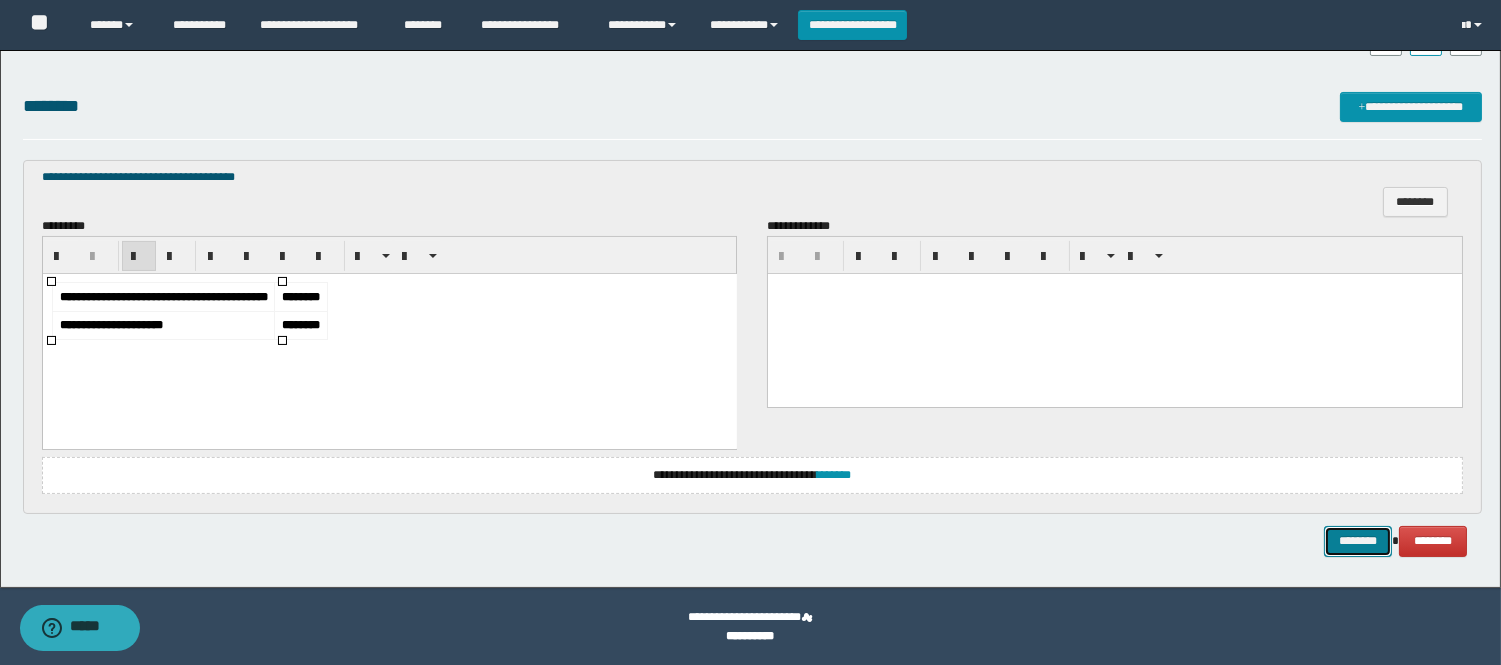 click on "********" at bounding box center (1358, 541) 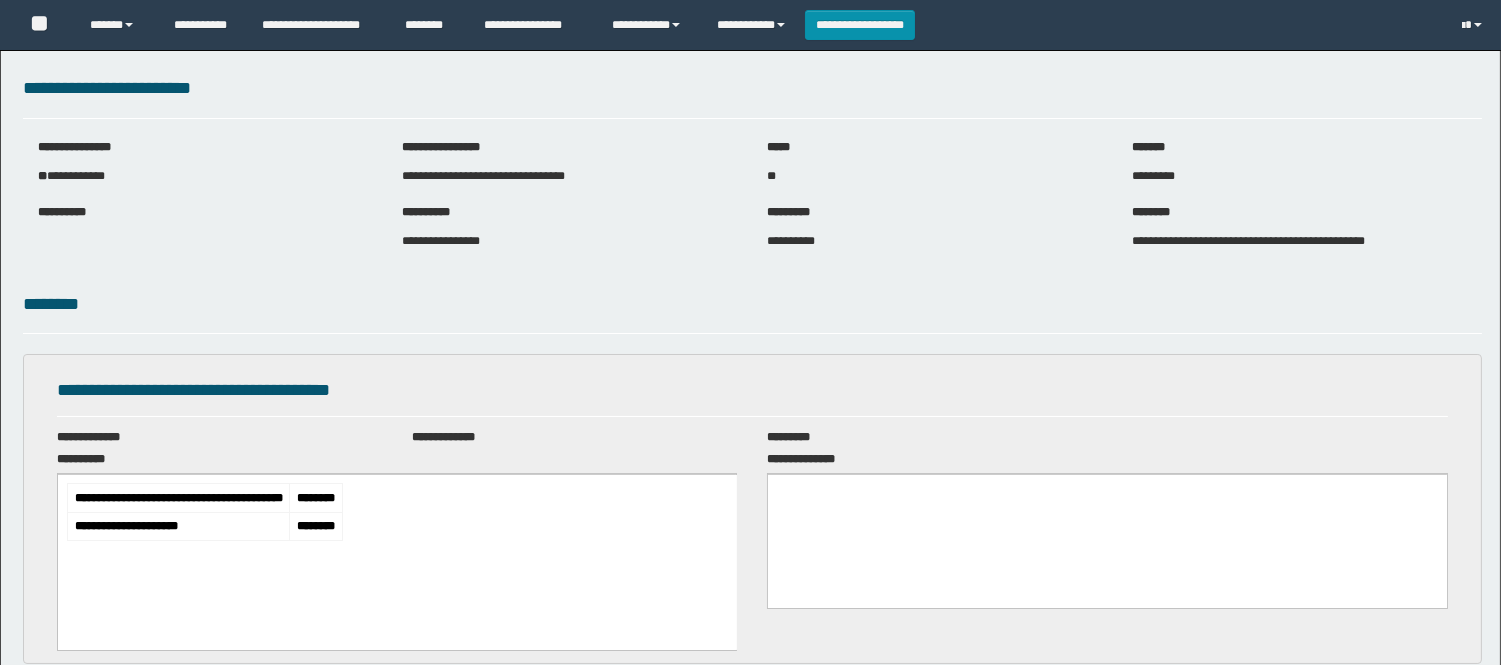 scroll, scrollTop: 0, scrollLeft: 0, axis: both 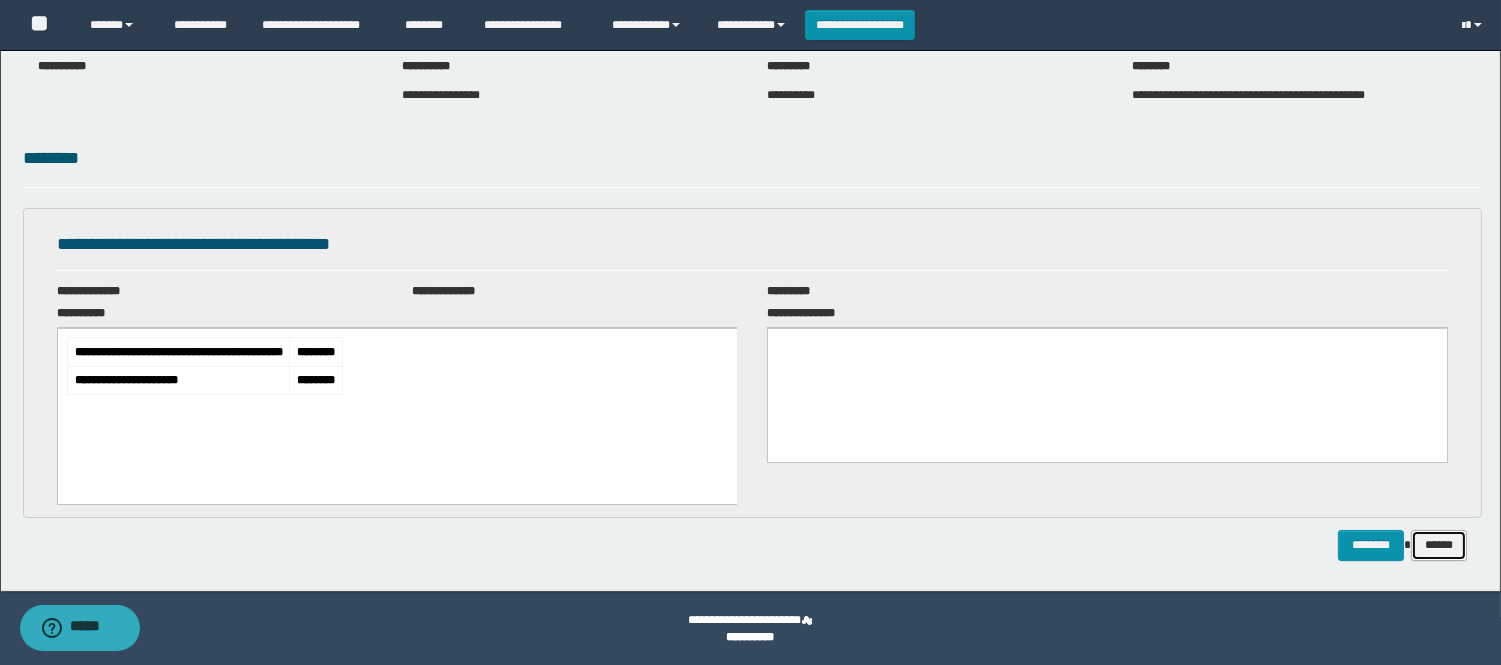 click on "******" at bounding box center (1439, 545) 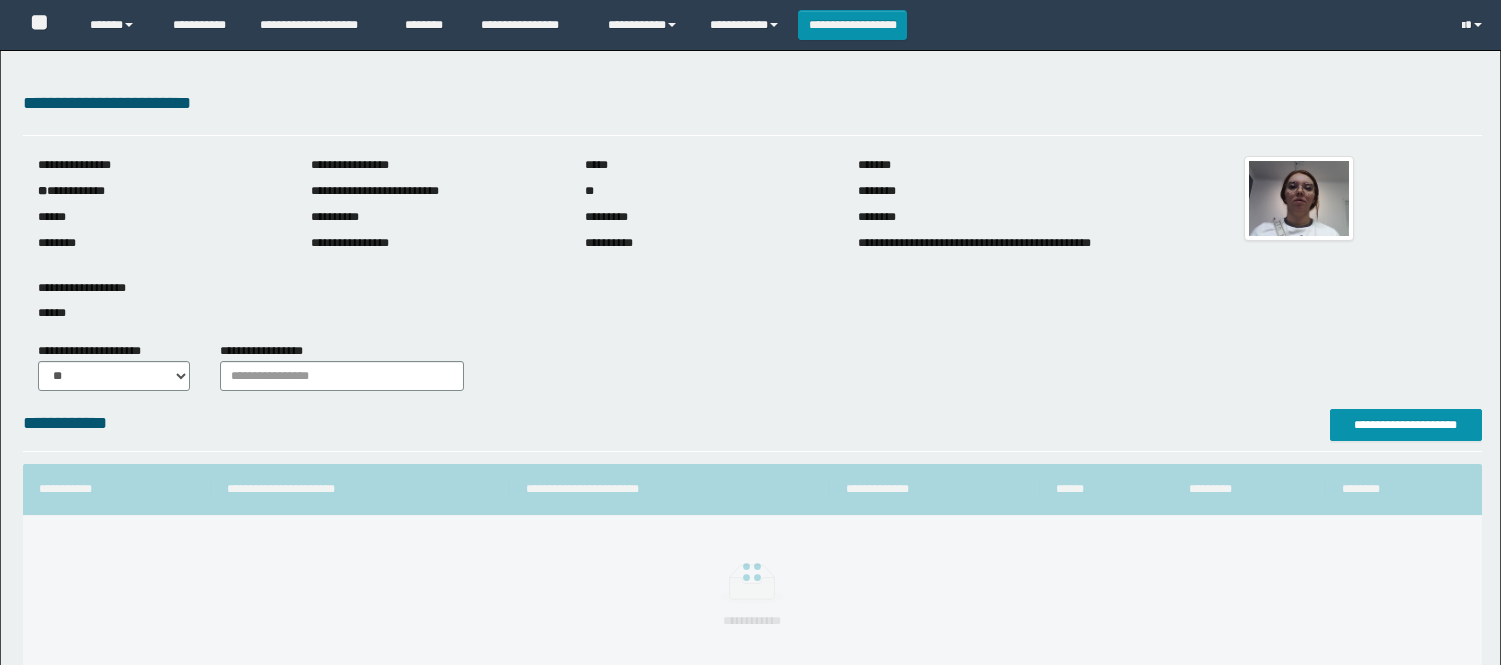 scroll, scrollTop: 0, scrollLeft: 0, axis: both 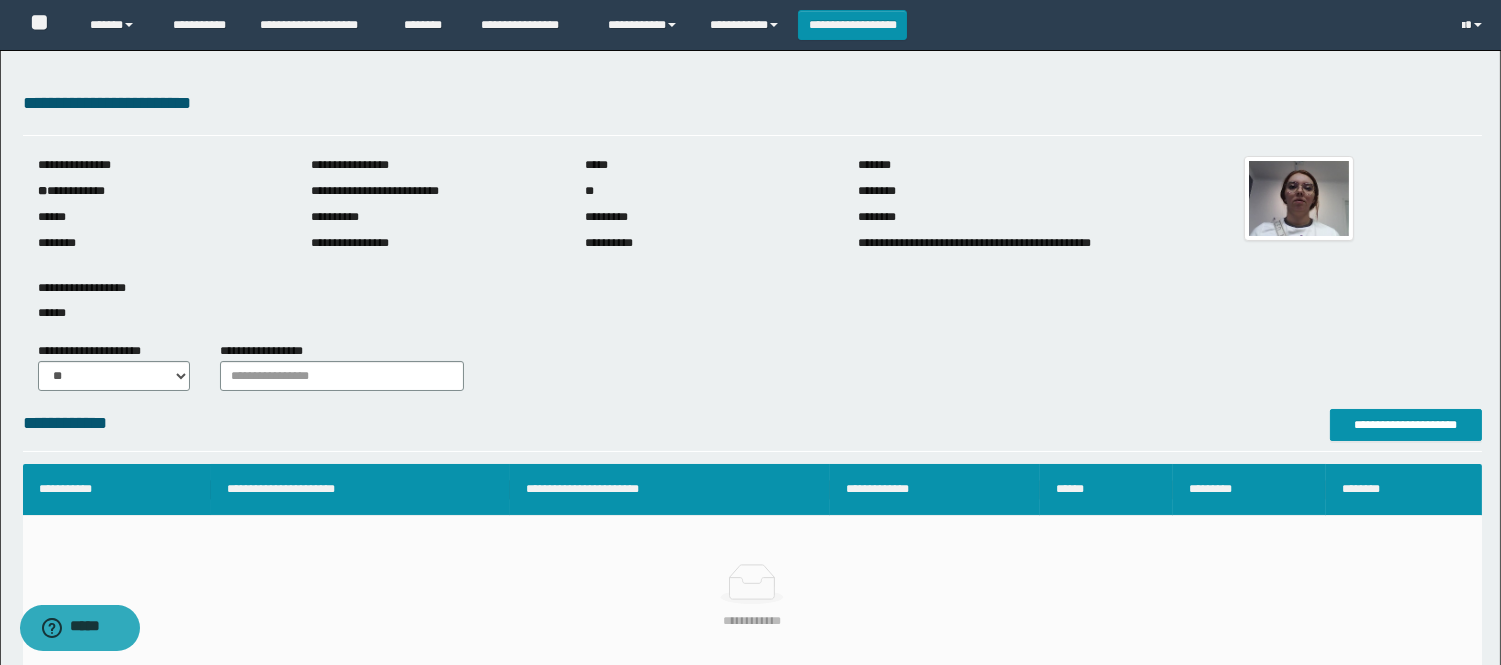click on "**********" at bounding box center (750, 333) 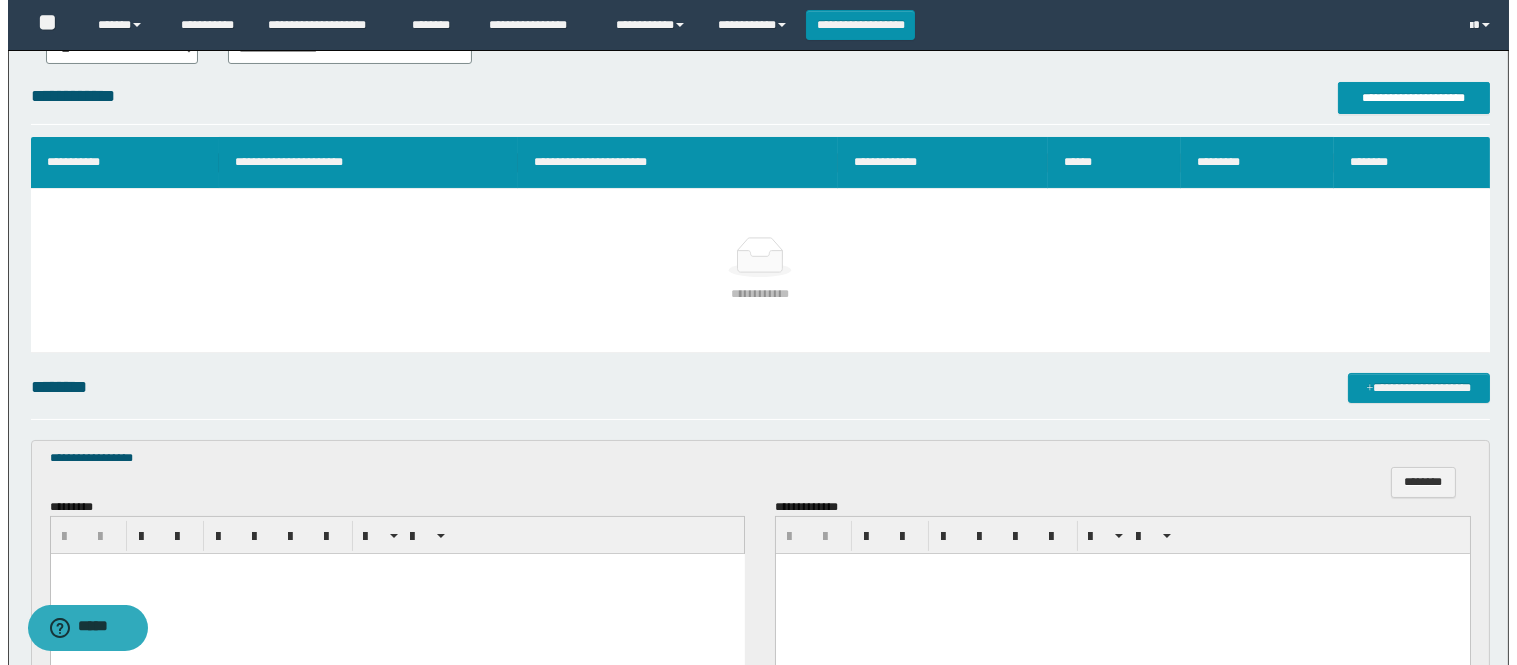 scroll, scrollTop: 333, scrollLeft: 0, axis: vertical 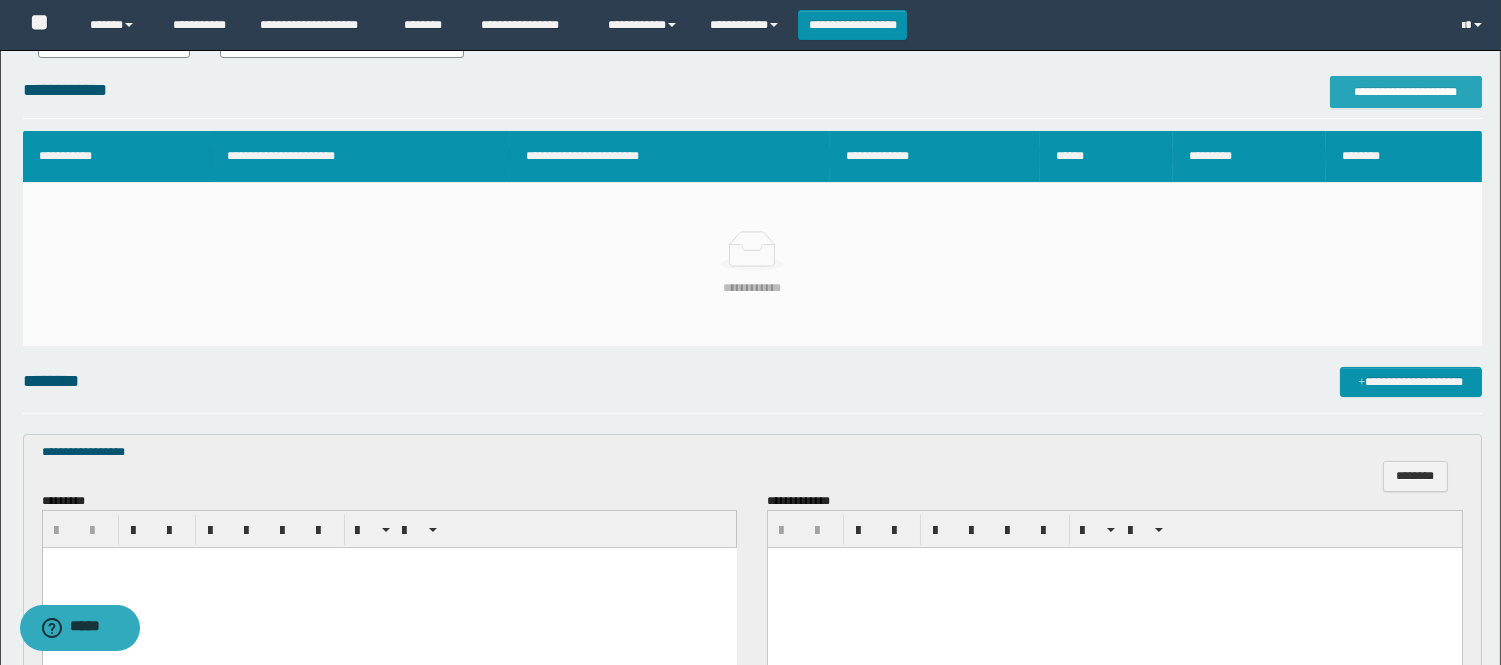 click on "**********" at bounding box center (1406, 92) 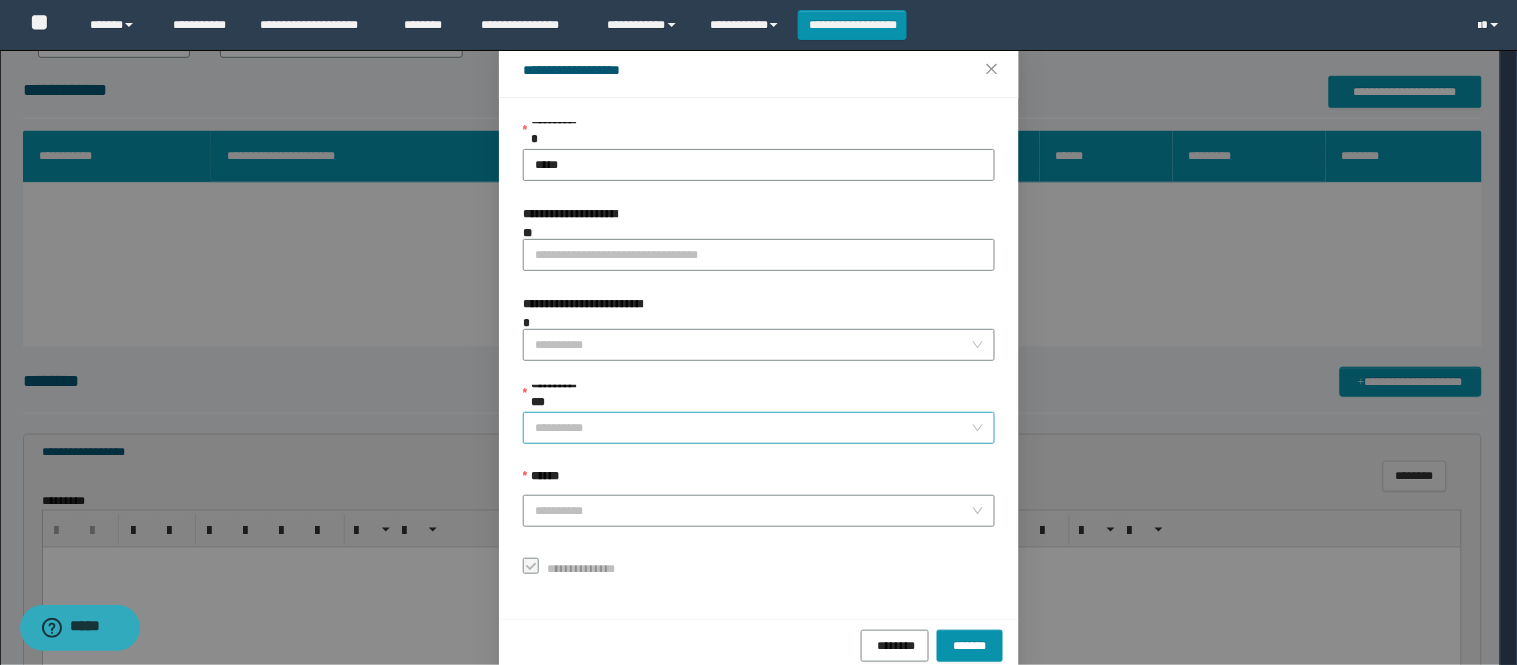 scroll, scrollTop: 87, scrollLeft: 0, axis: vertical 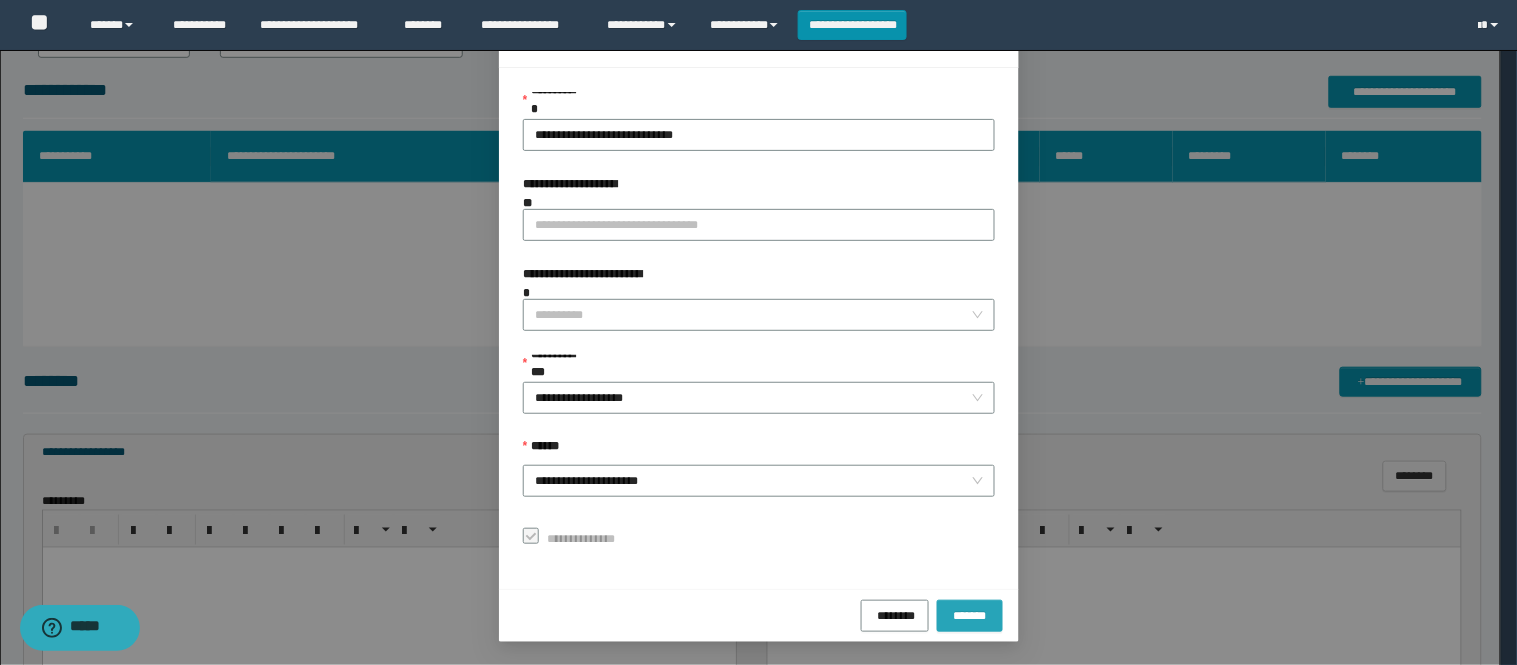 drag, startPoint x: 961, startPoint y: 623, endPoint x: 954, endPoint y: 613, distance: 12.206555 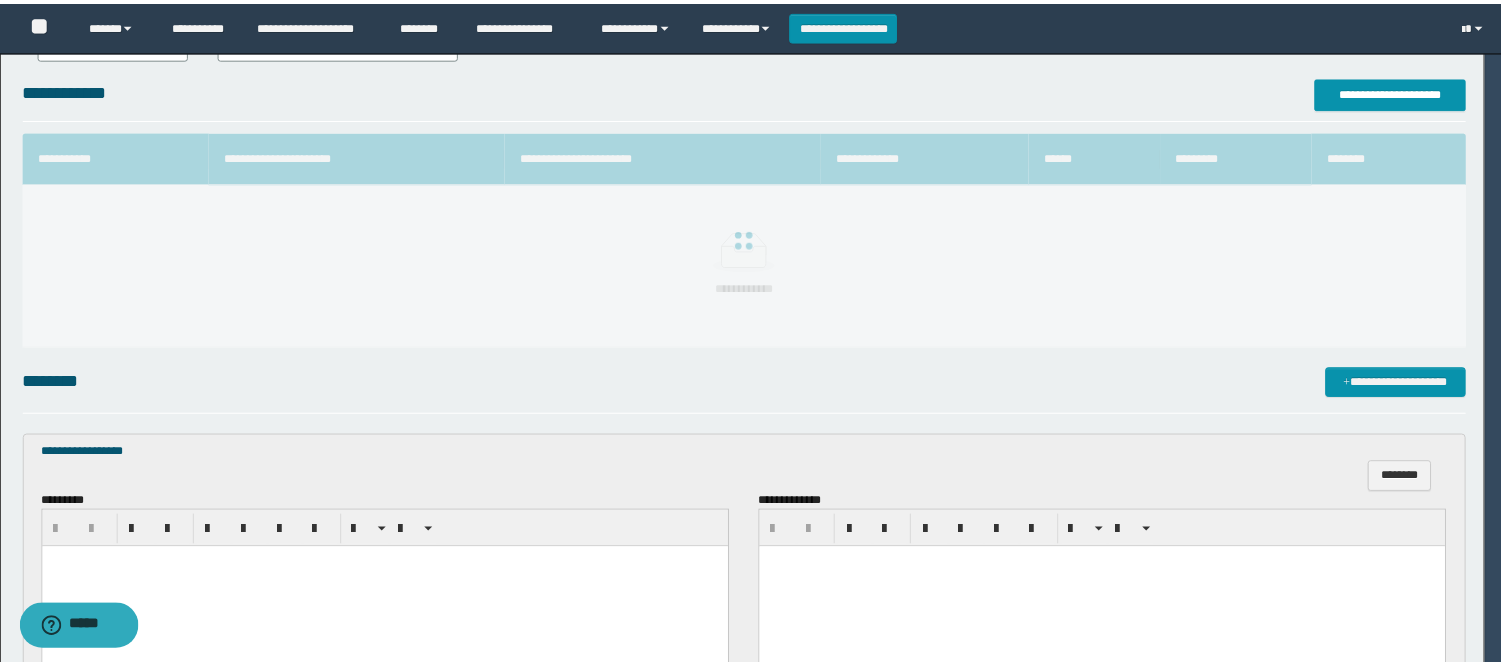 scroll, scrollTop: 41, scrollLeft: 0, axis: vertical 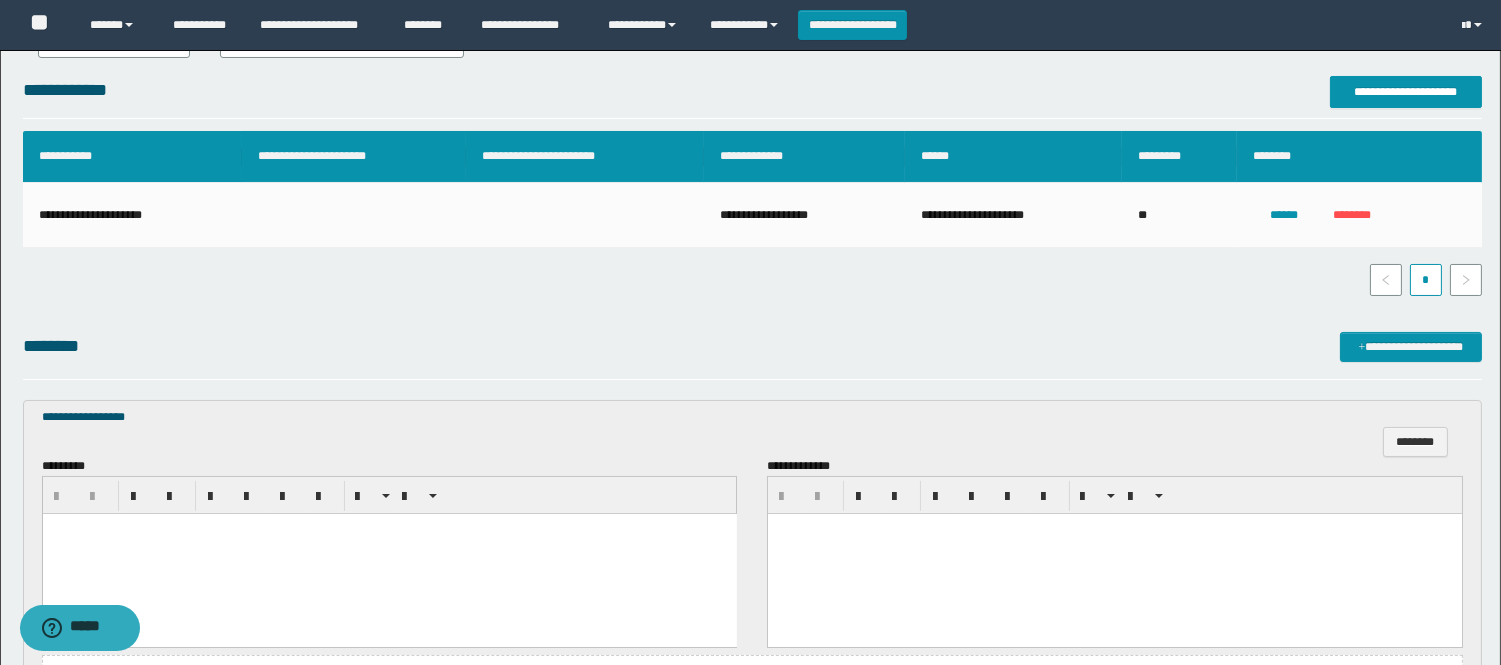 click at bounding box center (389, 553) 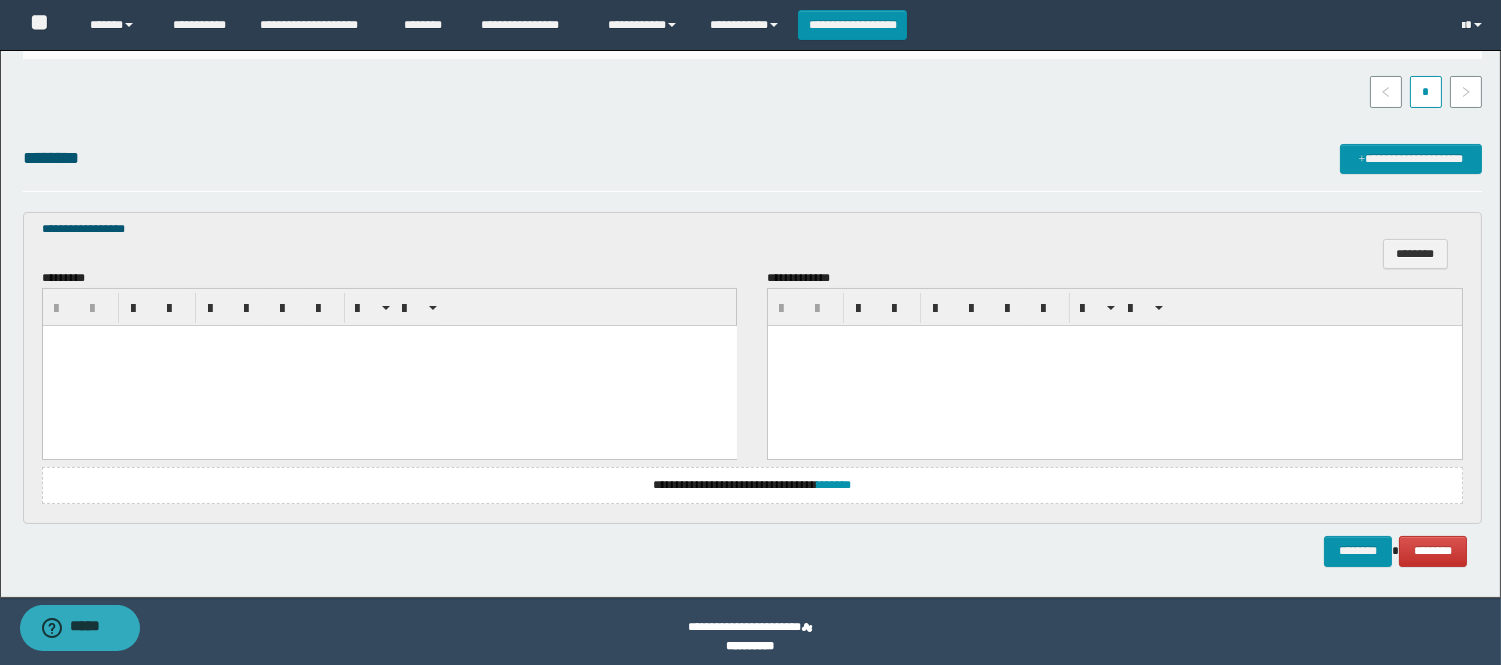 scroll, scrollTop: 531, scrollLeft: 0, axis: vertical 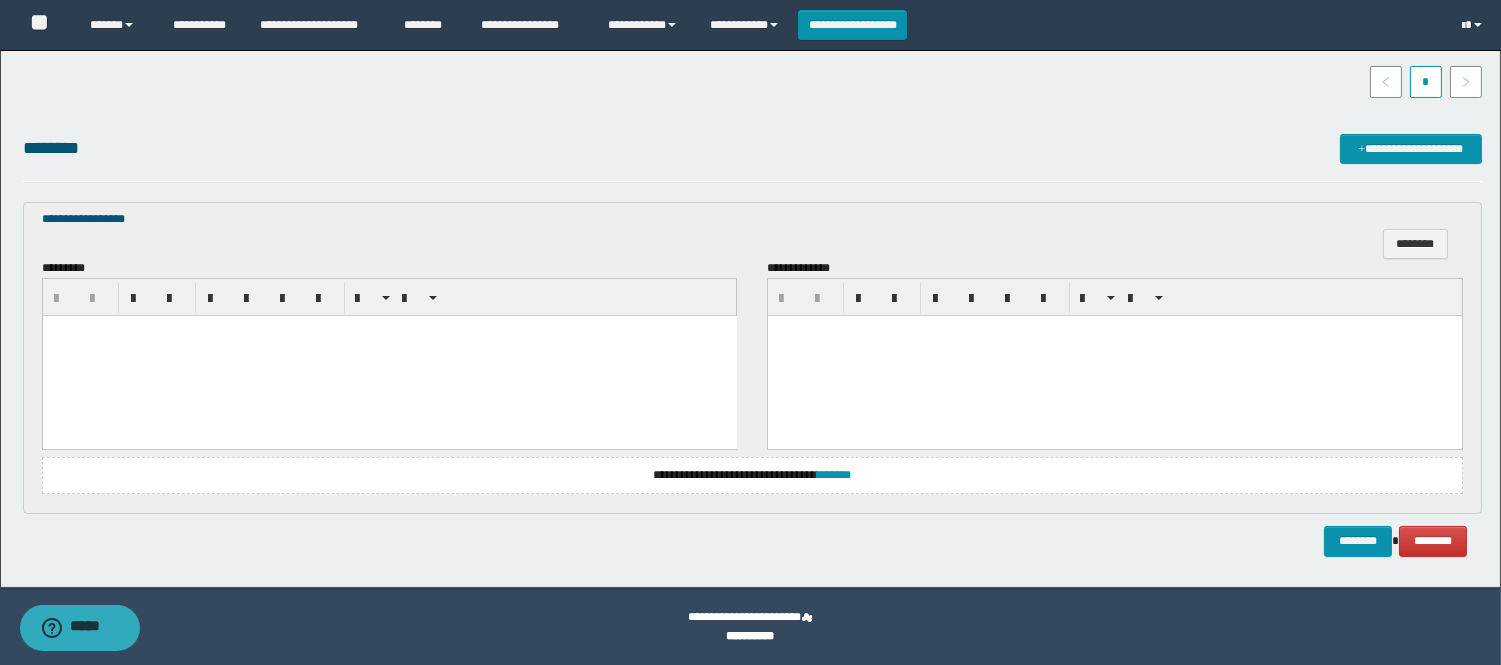 click at bounding box center (389, 355) 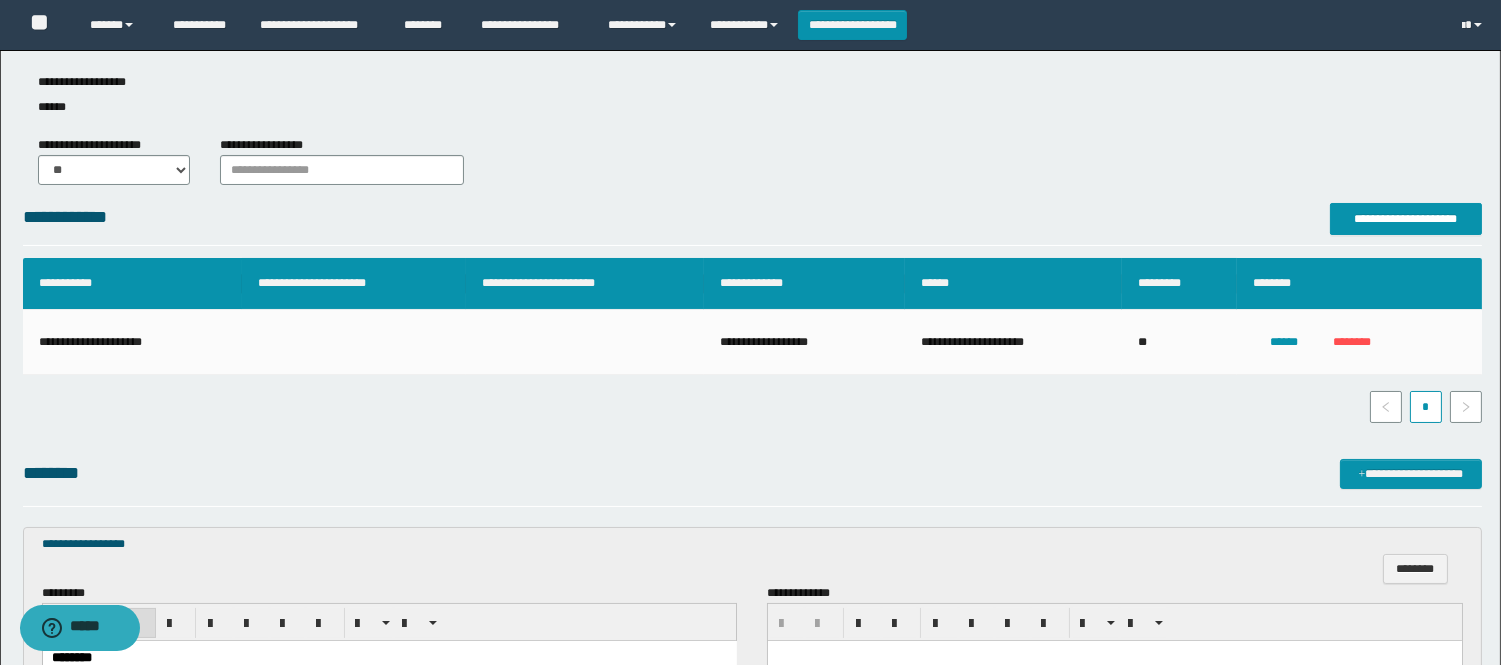 scroll, scrollTop: 548, scrollLeft: 0, axis: vertical 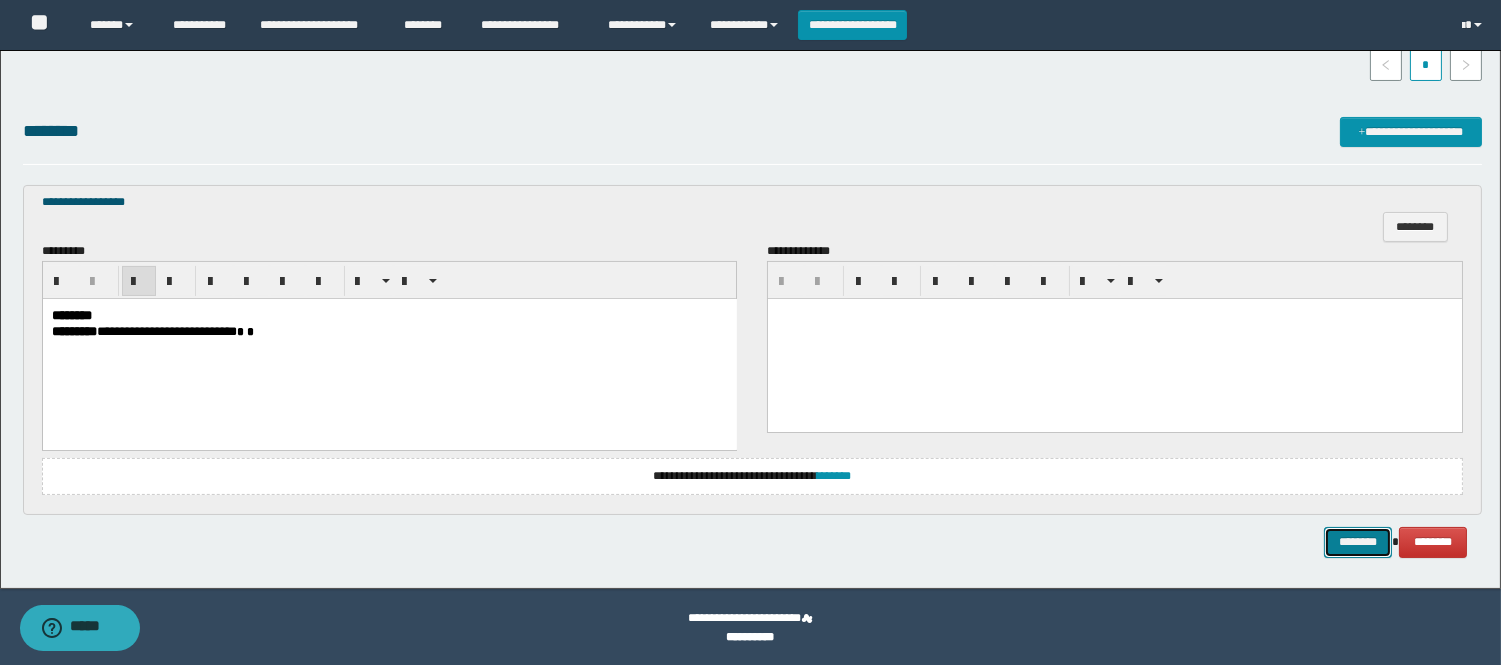 click on "********" at bounding box center [1358, 542] 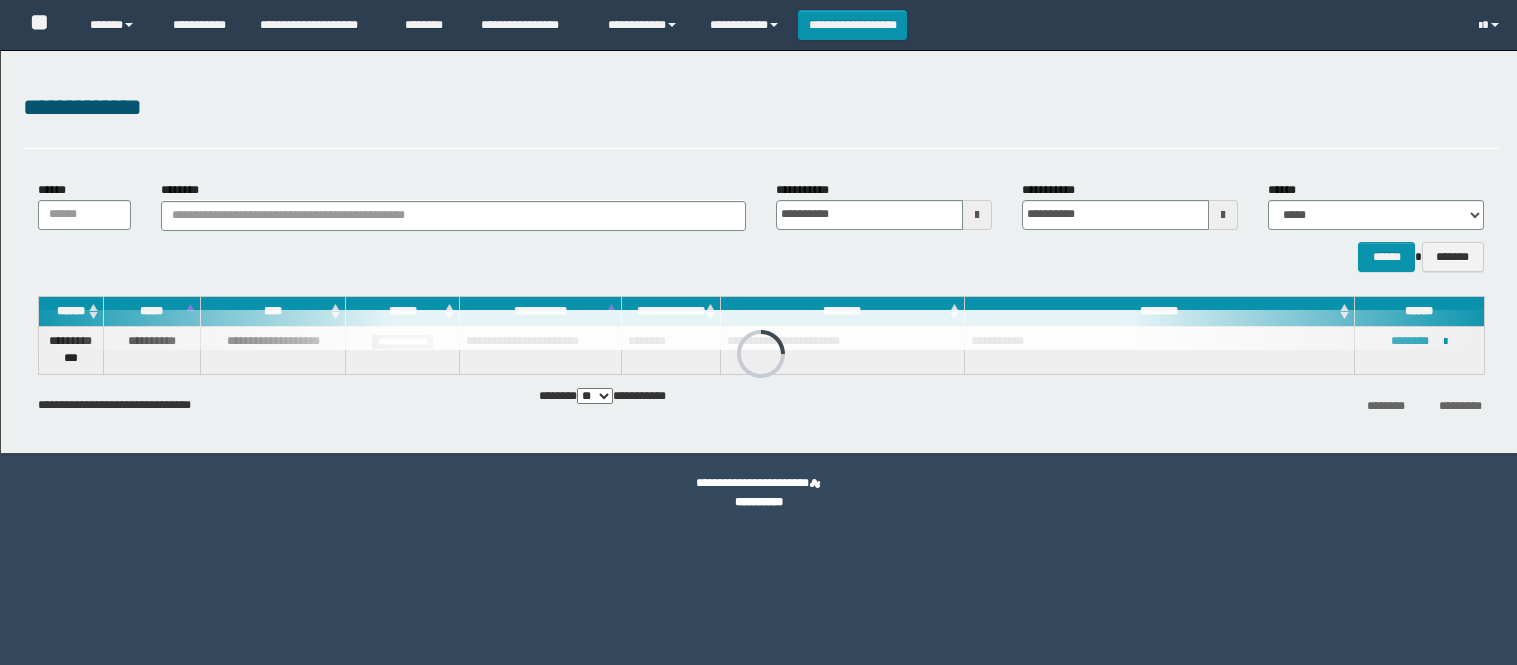 scroll, scrollTop: 0, scrollLeft: 0, axis: both 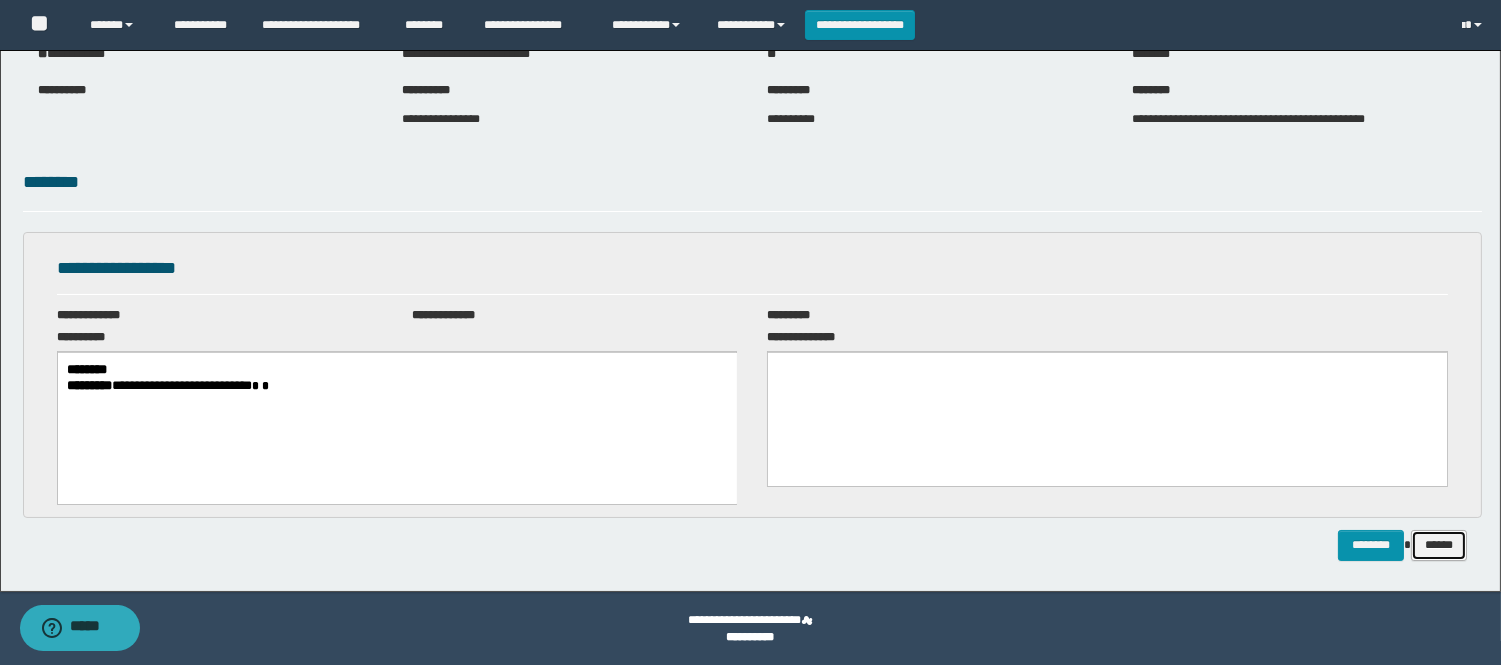 click on "******" at bounding box center (1439, 545) 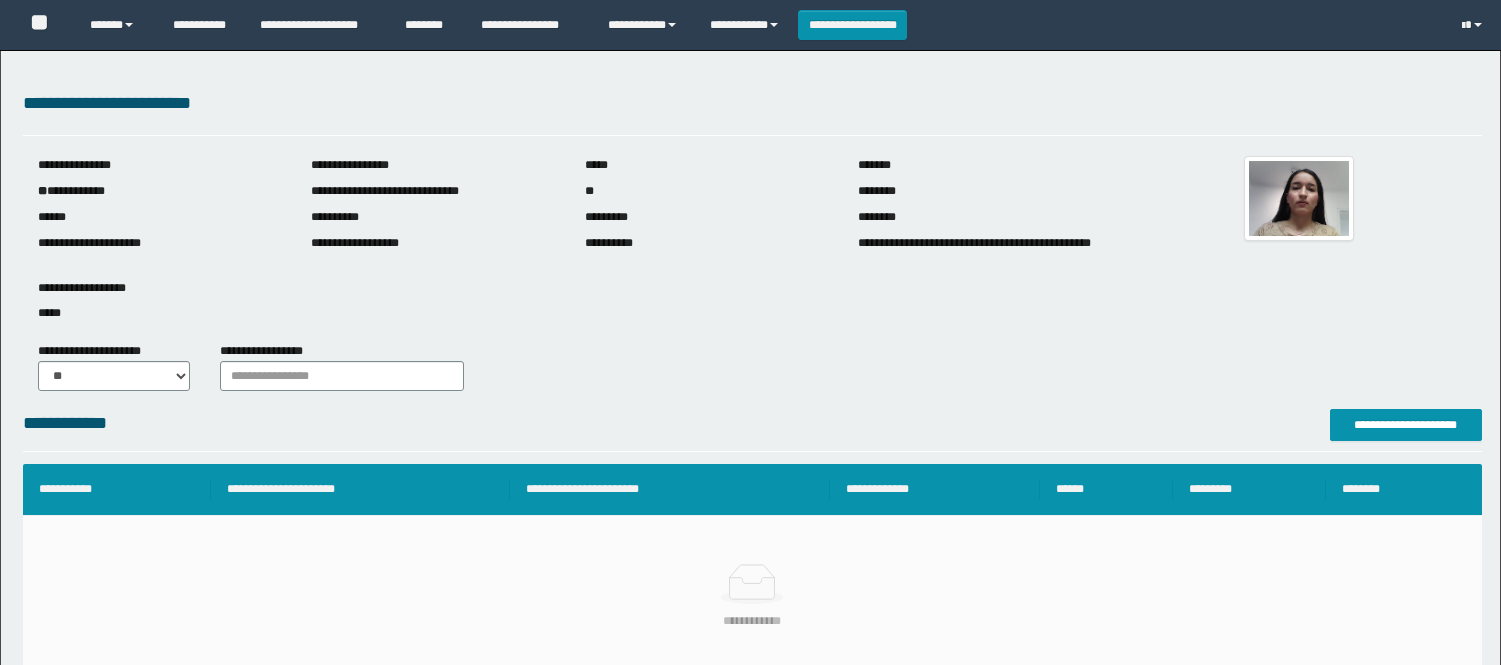 scroll, scrollTop: 0, scrollLeft: 0, axis: both 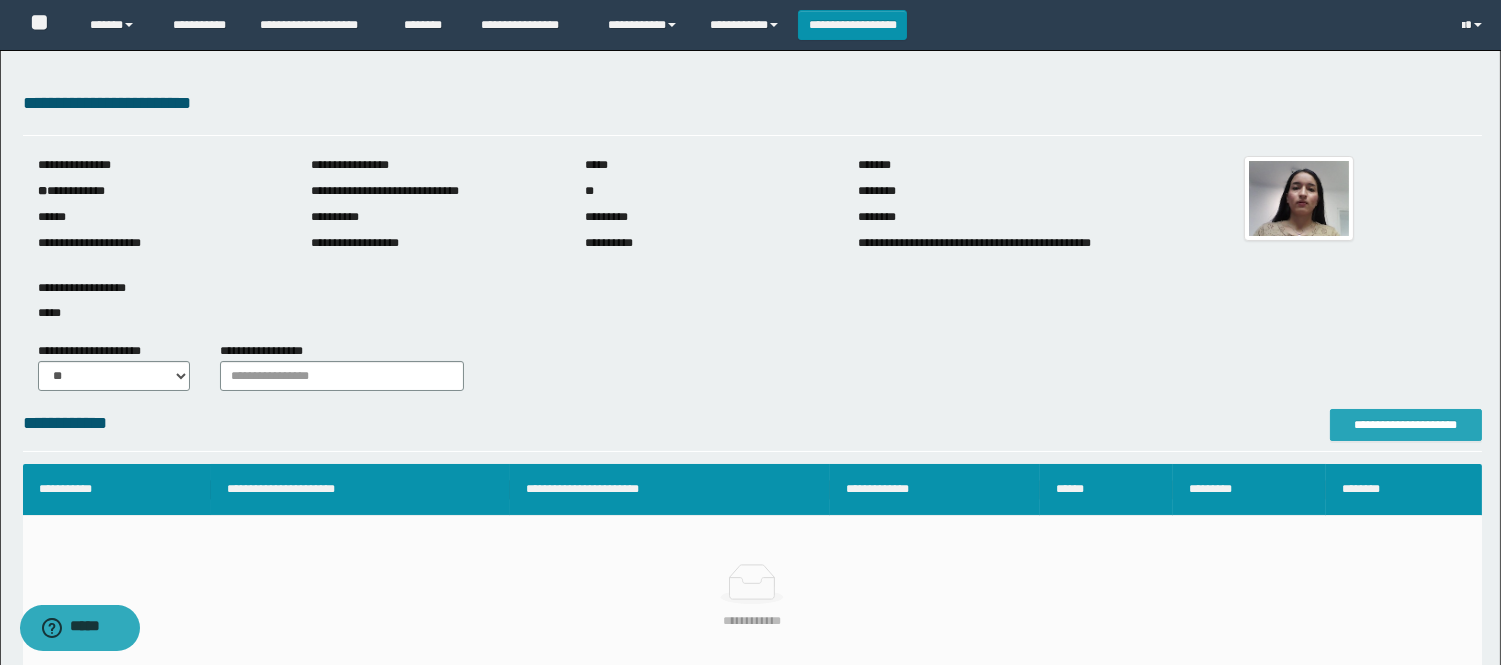 click on "**********" at bounding box center (1406, 425) 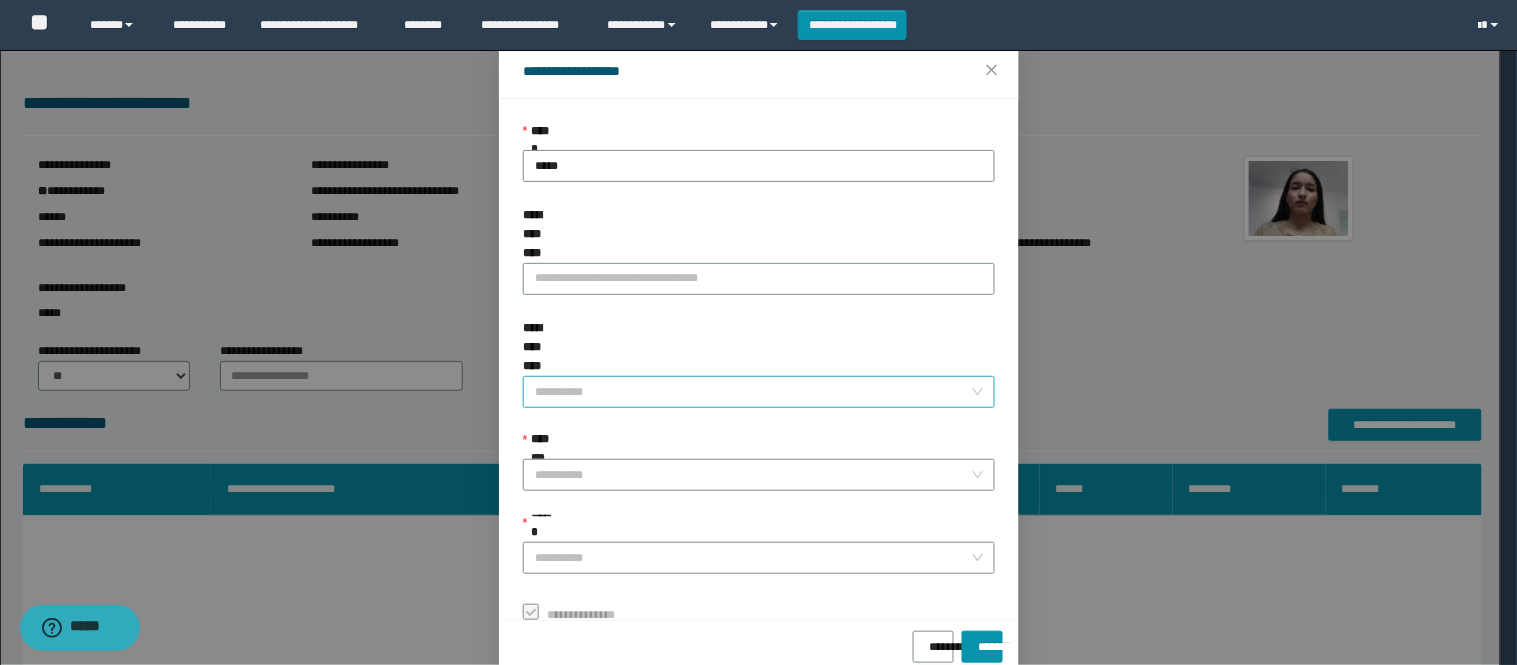 scroll, scrollTop: 87, scrollLeft: 0, axis: vertical 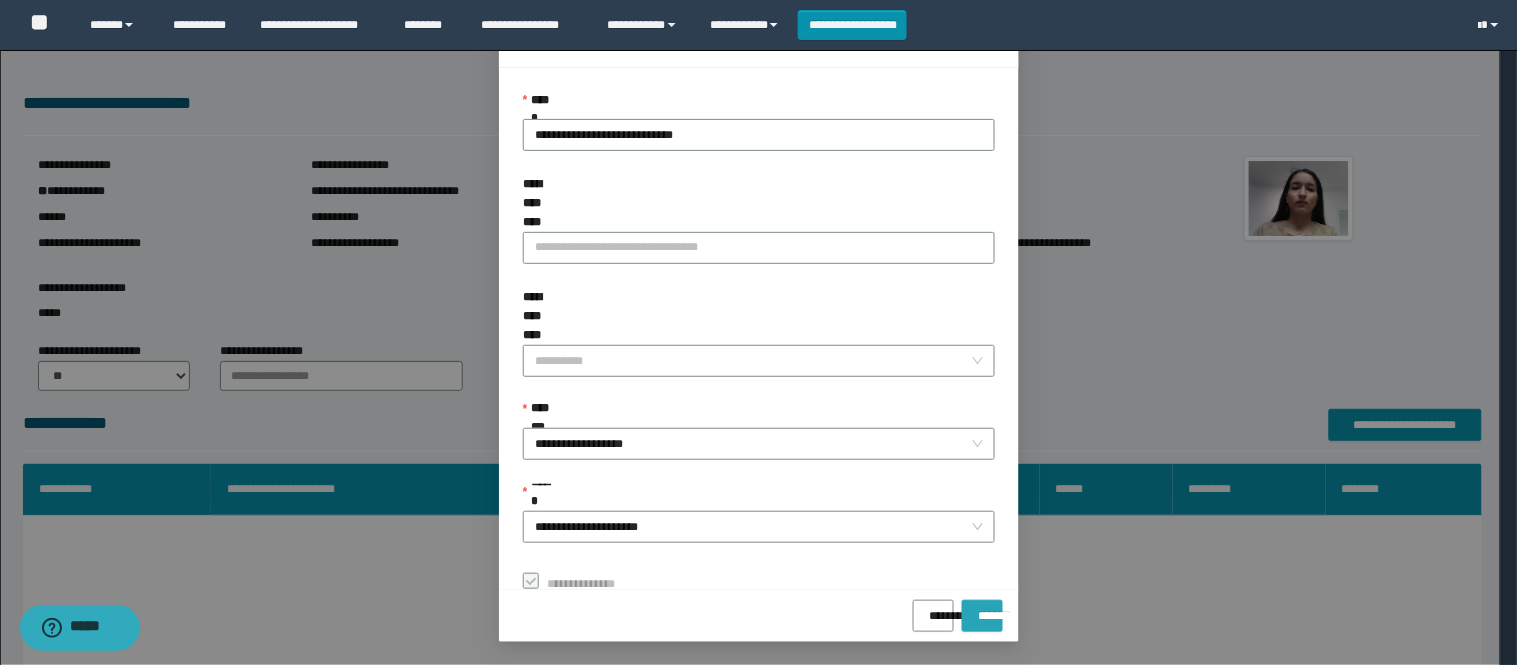 click on "*******" at bounding box center (982, 616) 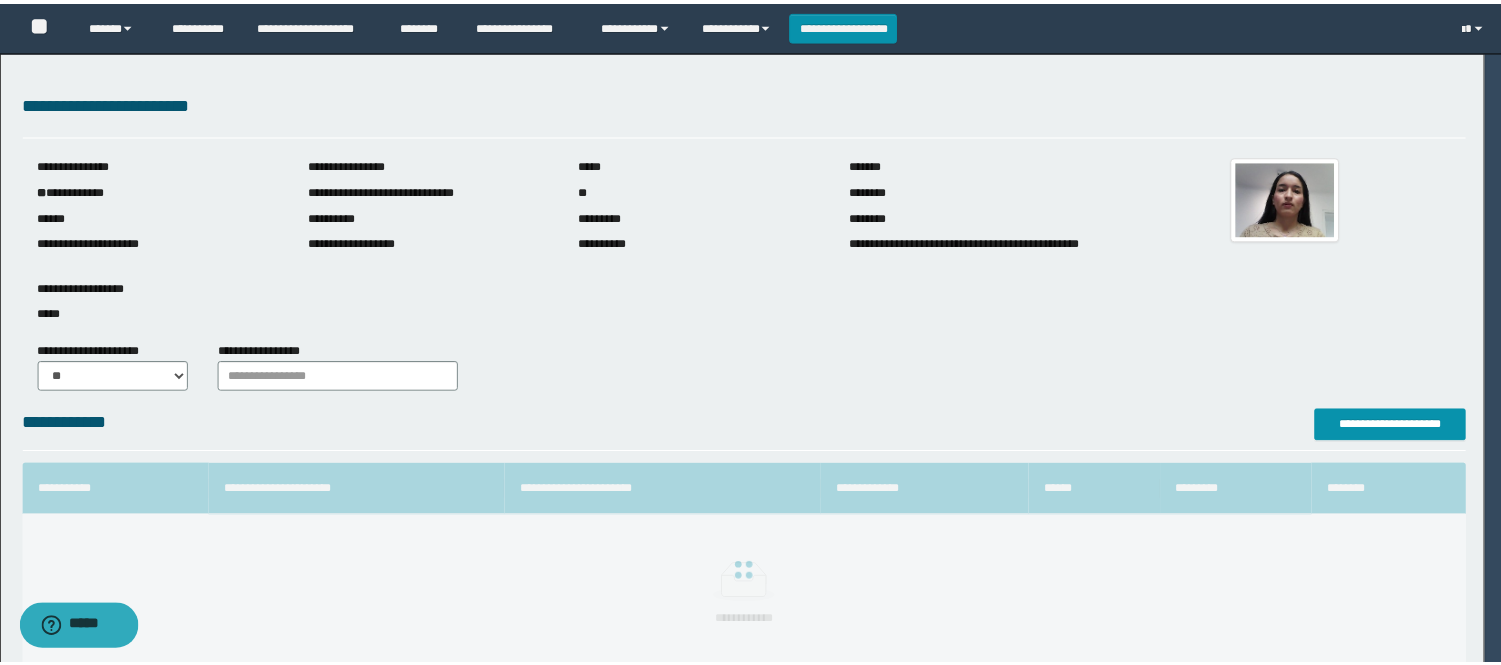 scroll, scrollTop: 41, scrollLeft: 0, axis: vertical 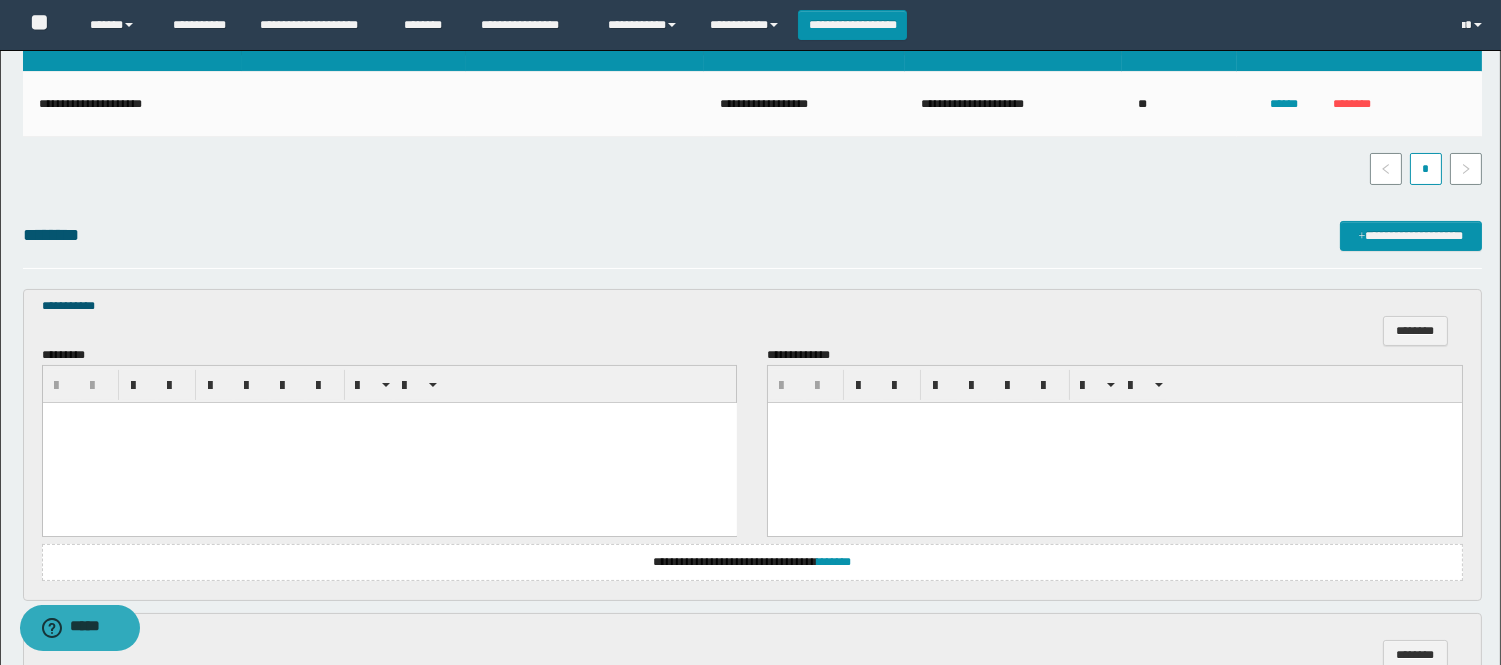 click on "**********" at bounding box center (752, 562) 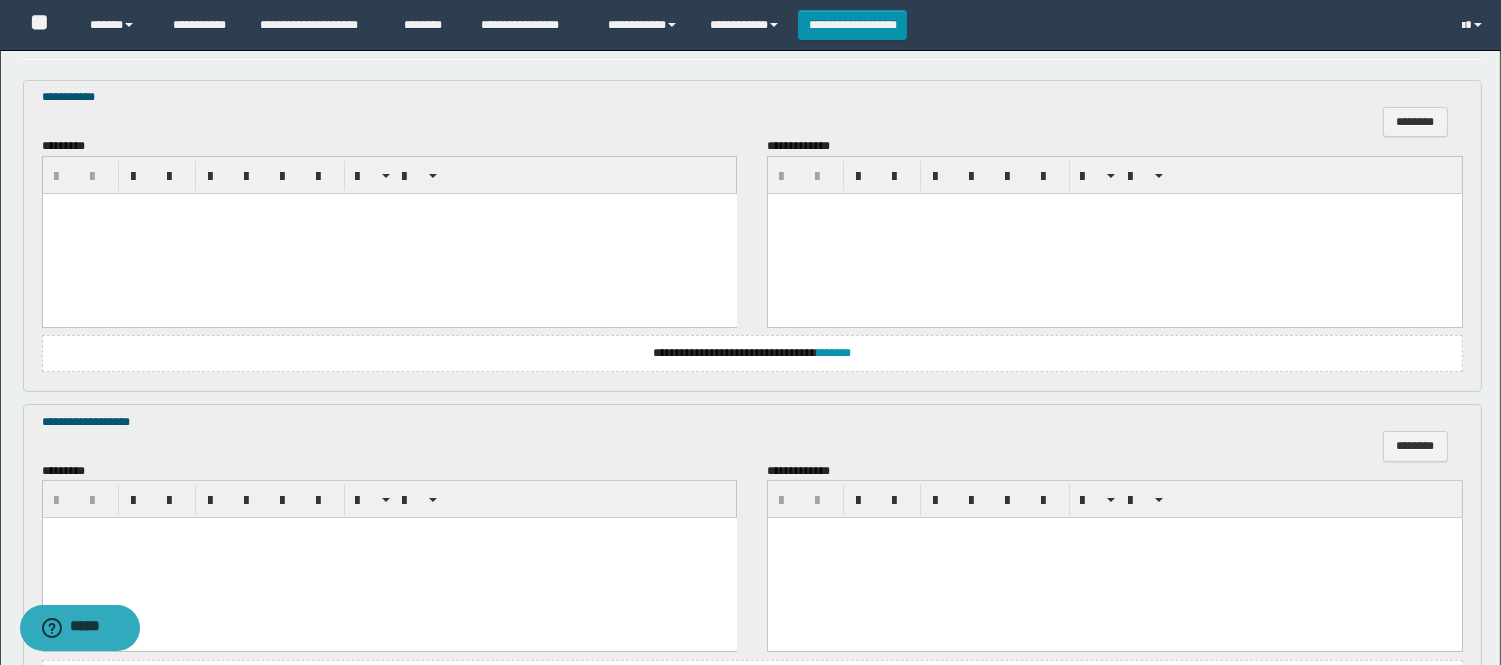 scroll, scrollTop: 666, scrollLeft: 0, axis: vertical 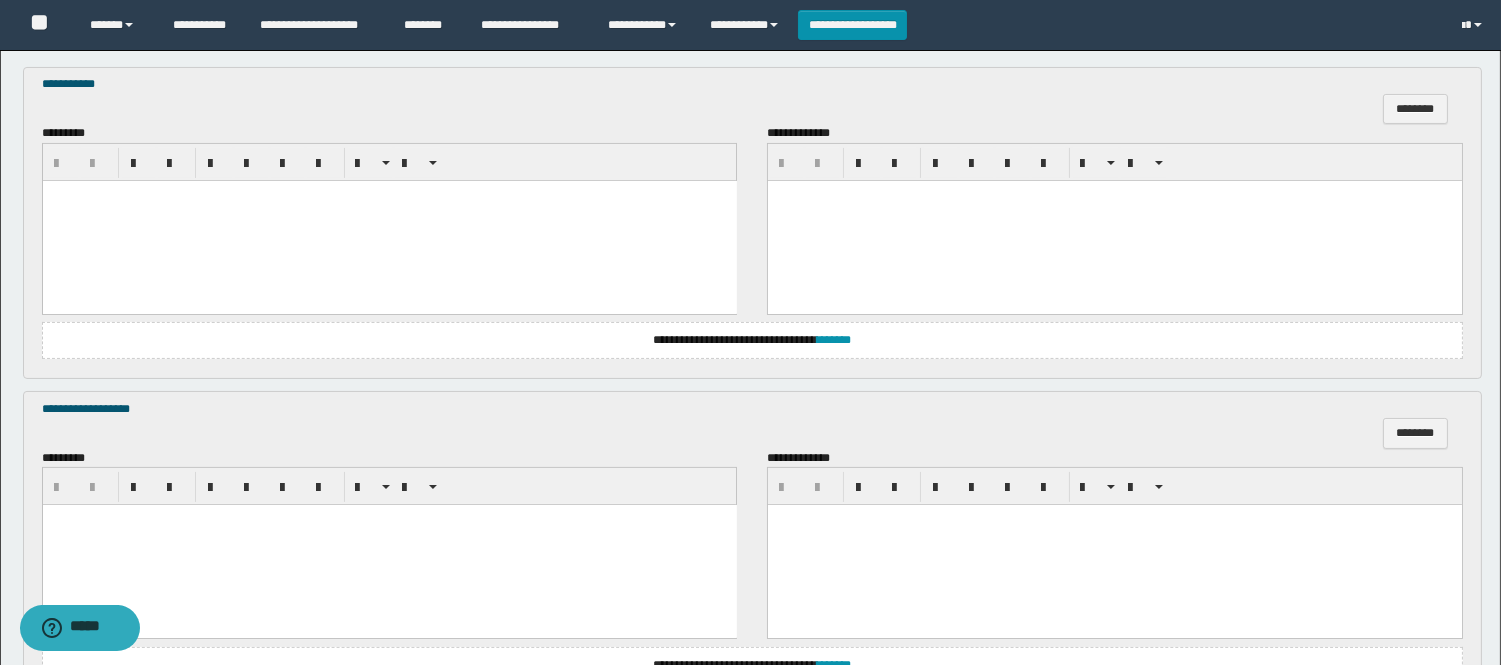 click at bounding box center [389, 220] 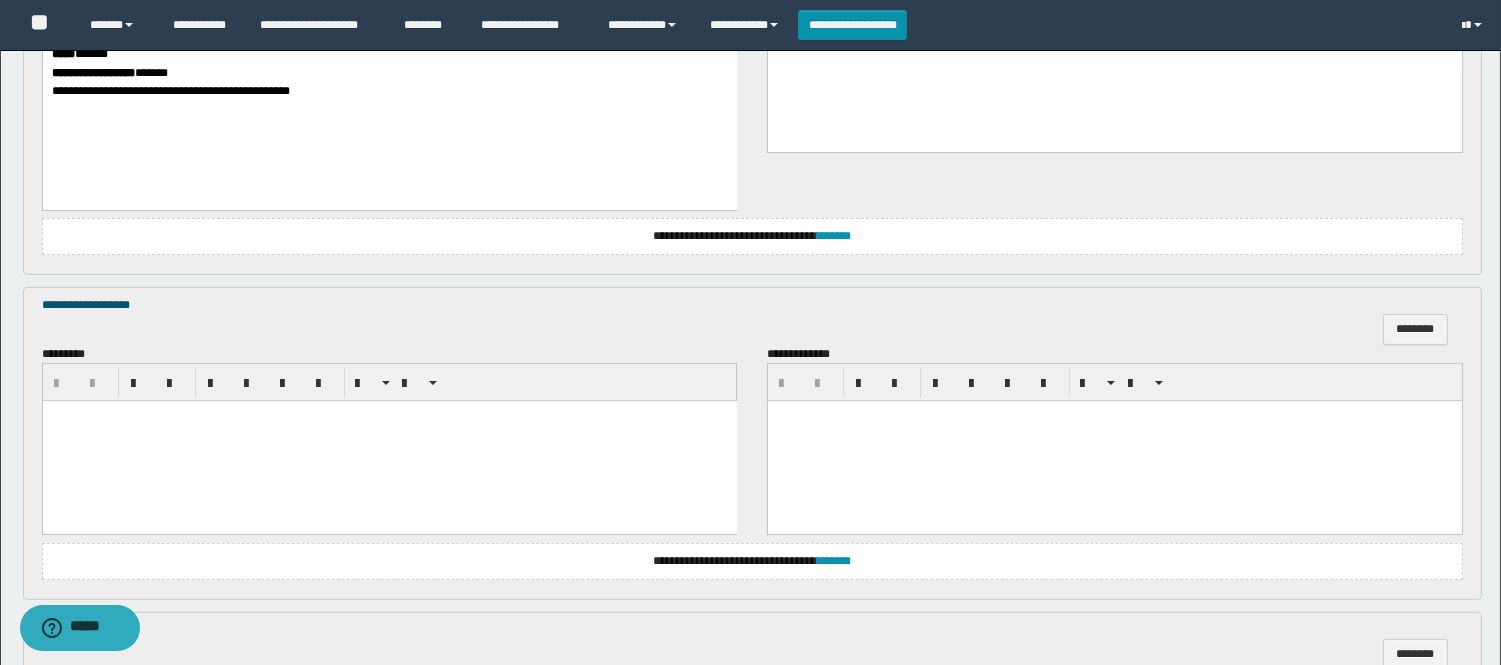scroll, scrollTop: 888, scrollLeft: 0, axis: vertical 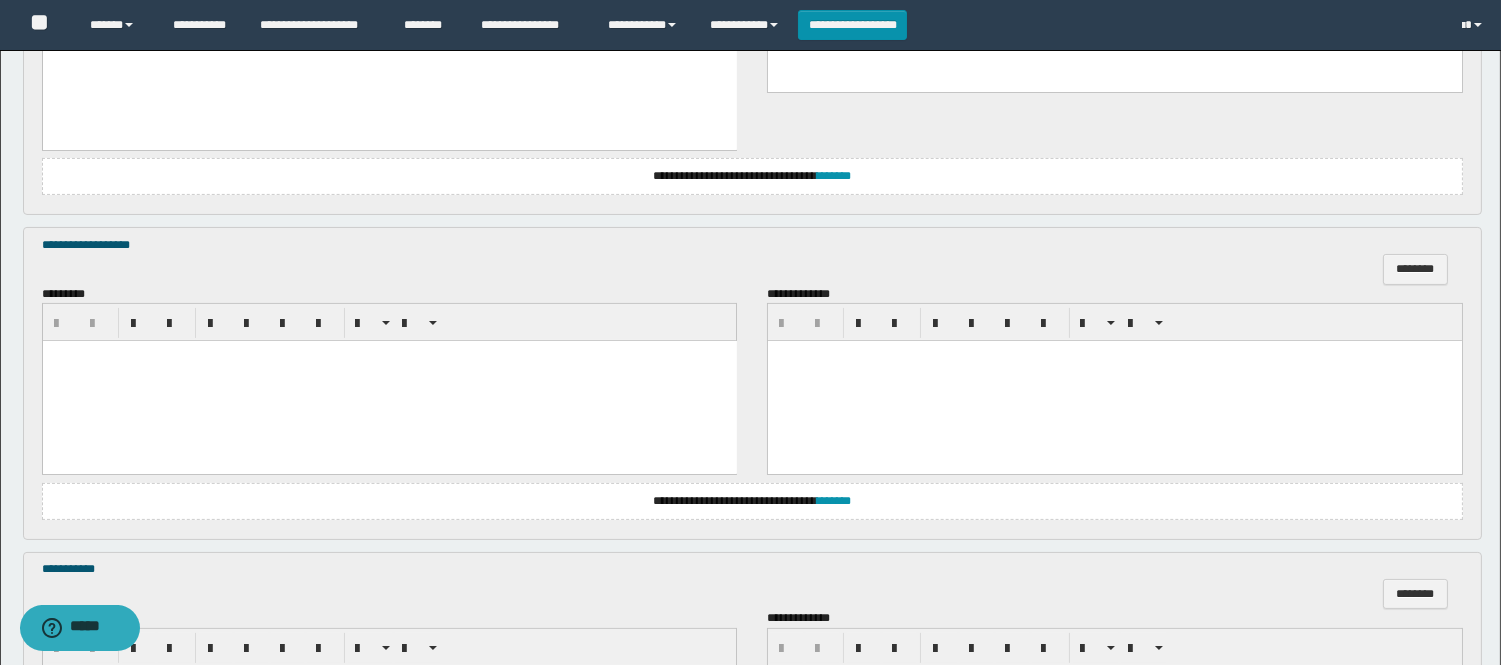 click at bounding box center (389, 381) 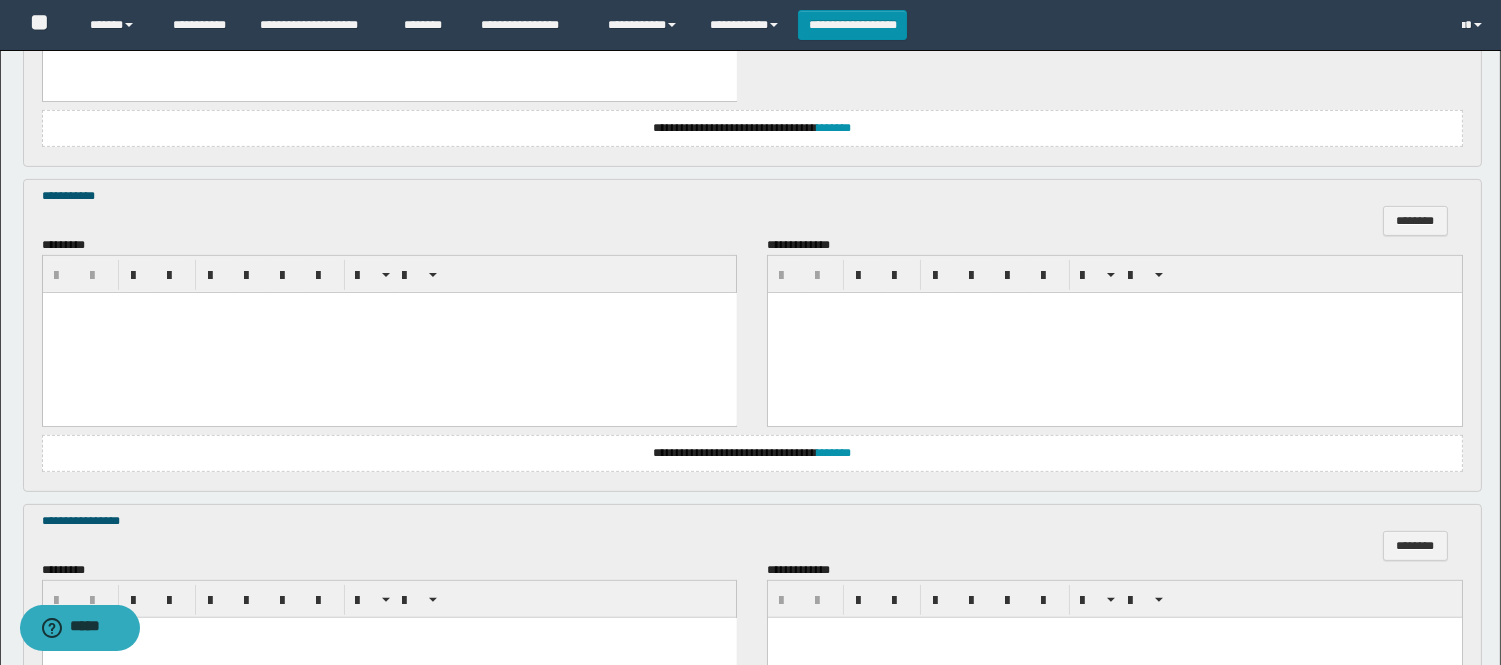 scroll, scrollTop: 1333, scrollLeft: 0, axis: vertical 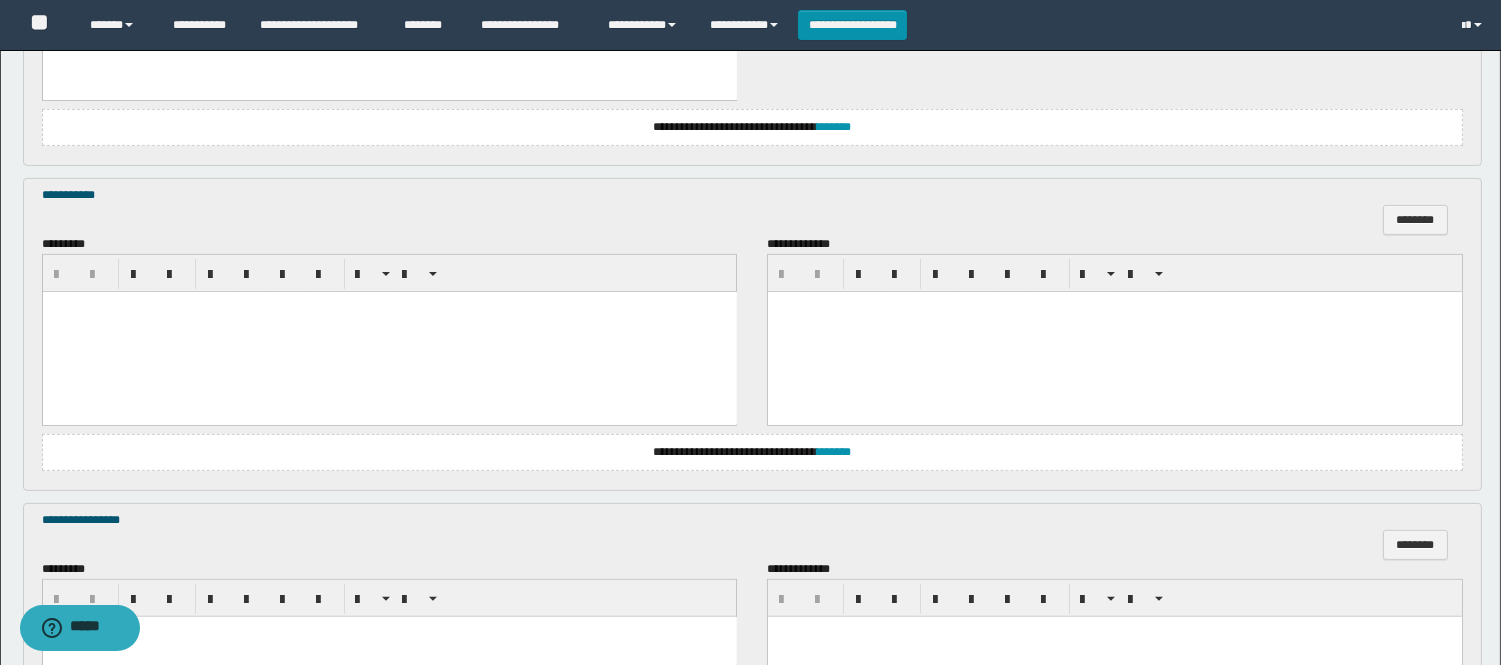 drag, startPoint x: 202, startPoint y: 379, endPoint x: 443, endPoint y: 299, distance: 253.93109 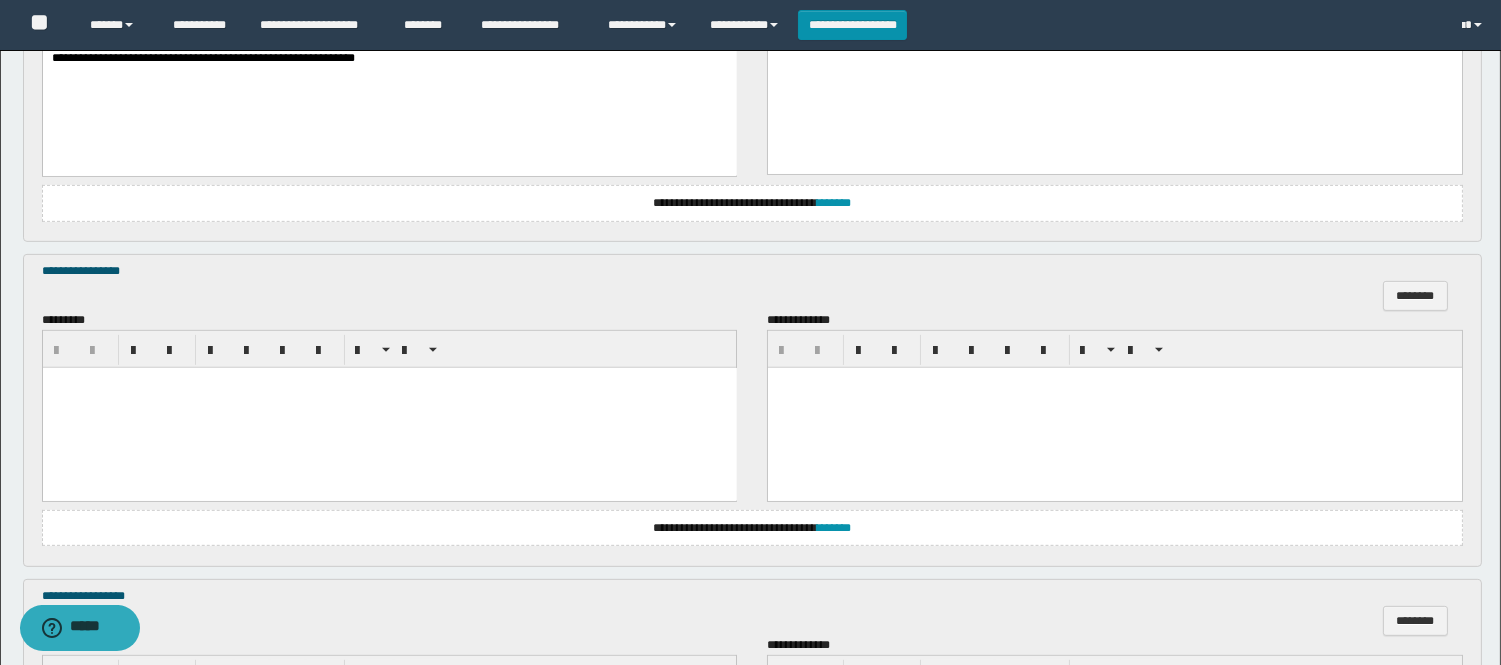 scroll, scrollTop: 1666, scrollLeft: 0, axis: vertical 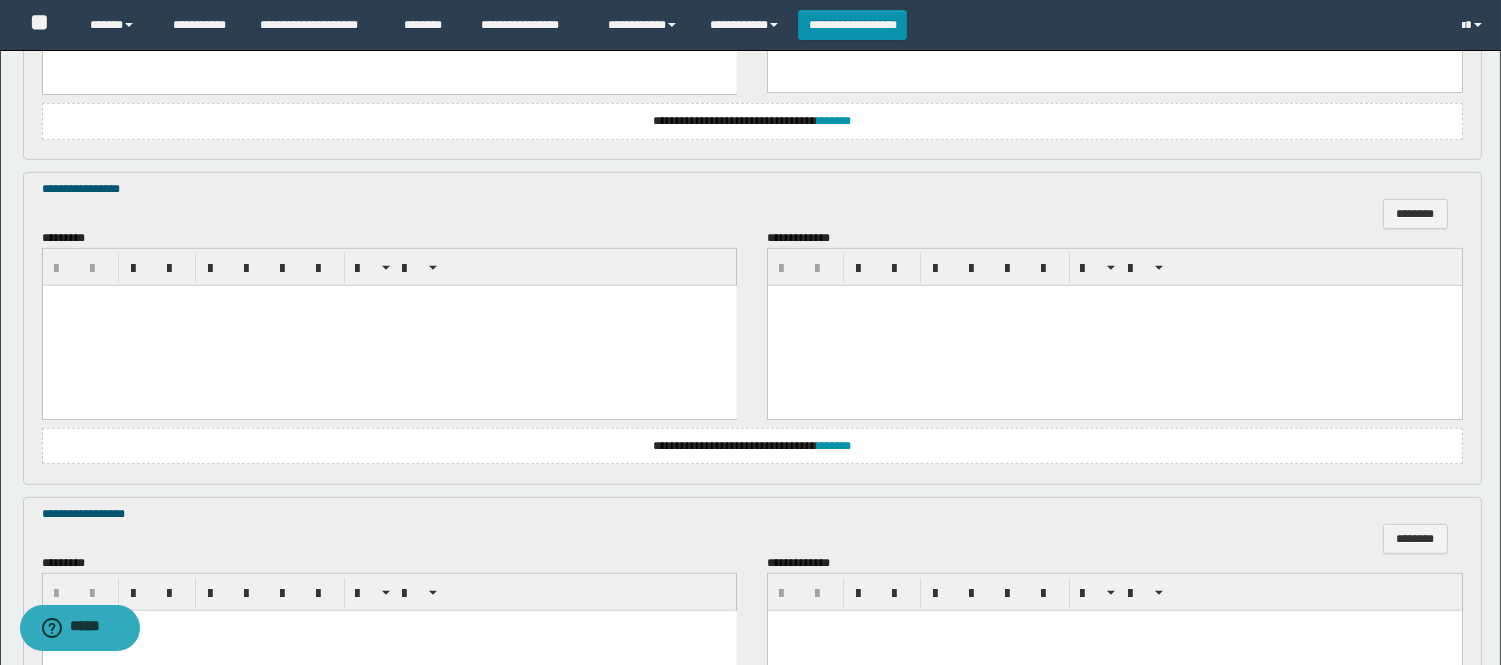 click at bounding box center (389, 326) 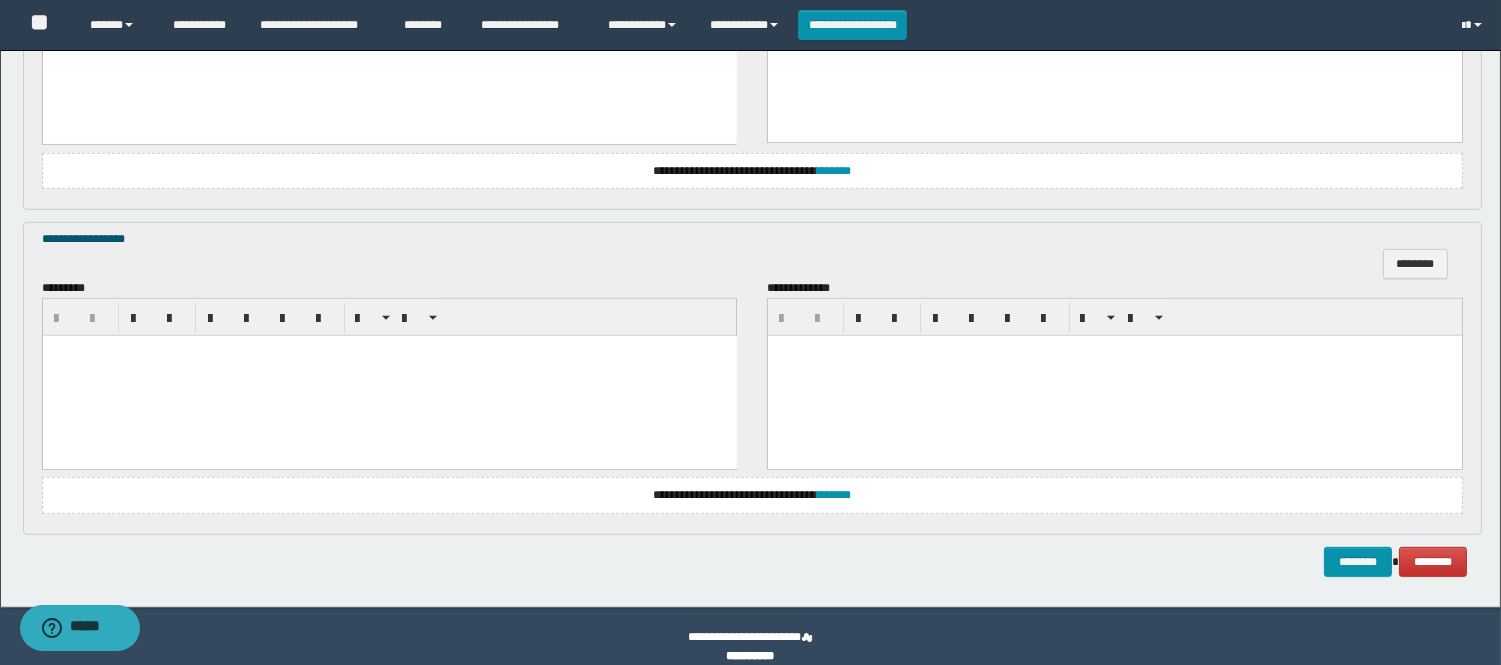 scroll, scrollTop: 1963, scrollLeft: 0, axis: vertical 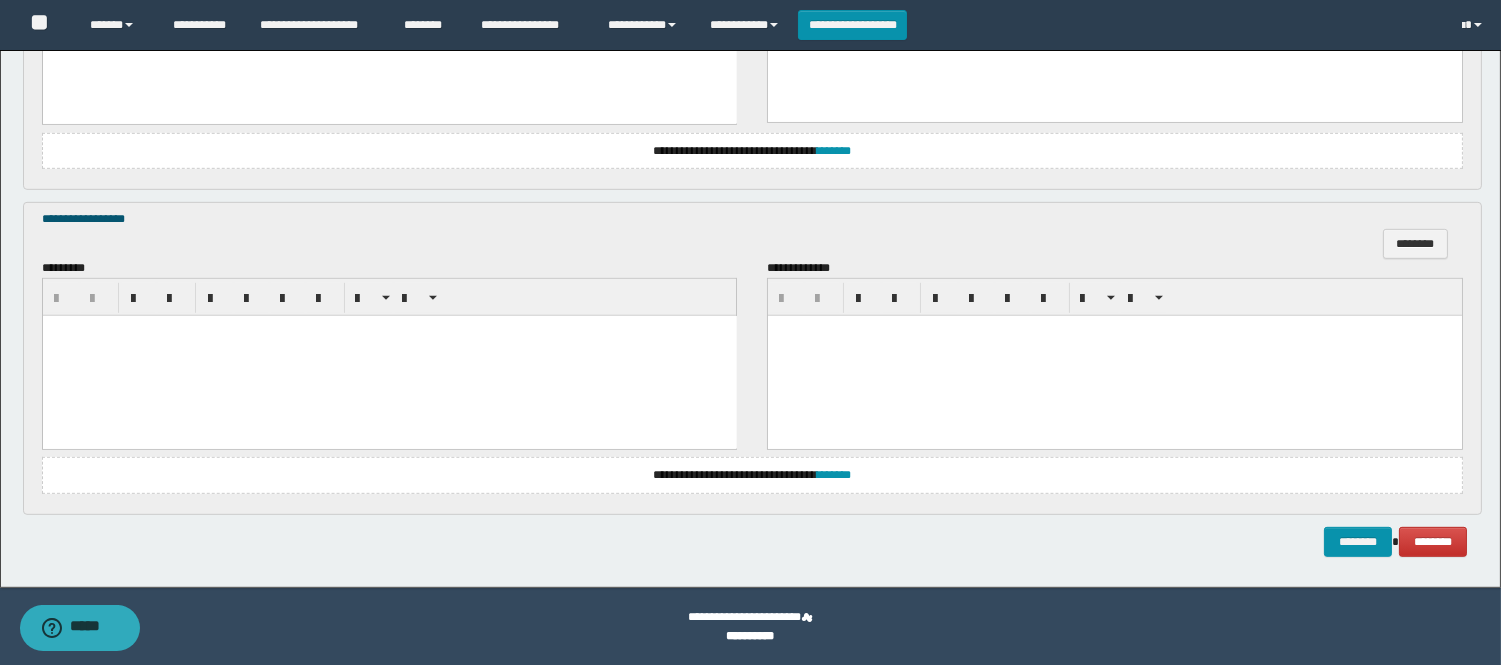 click at bounding box center [389, 355] 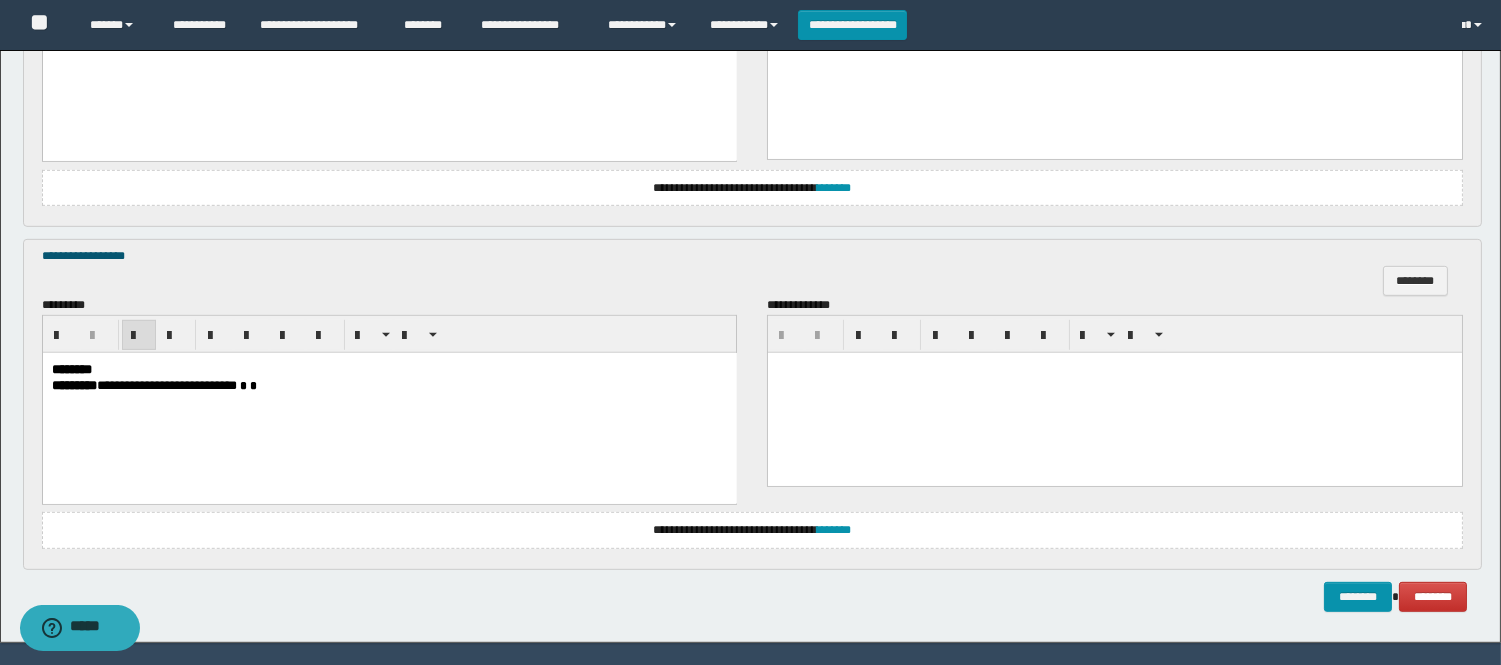 scroll, scrollTop: 1963, scrollLeft: 0, axis: vertical 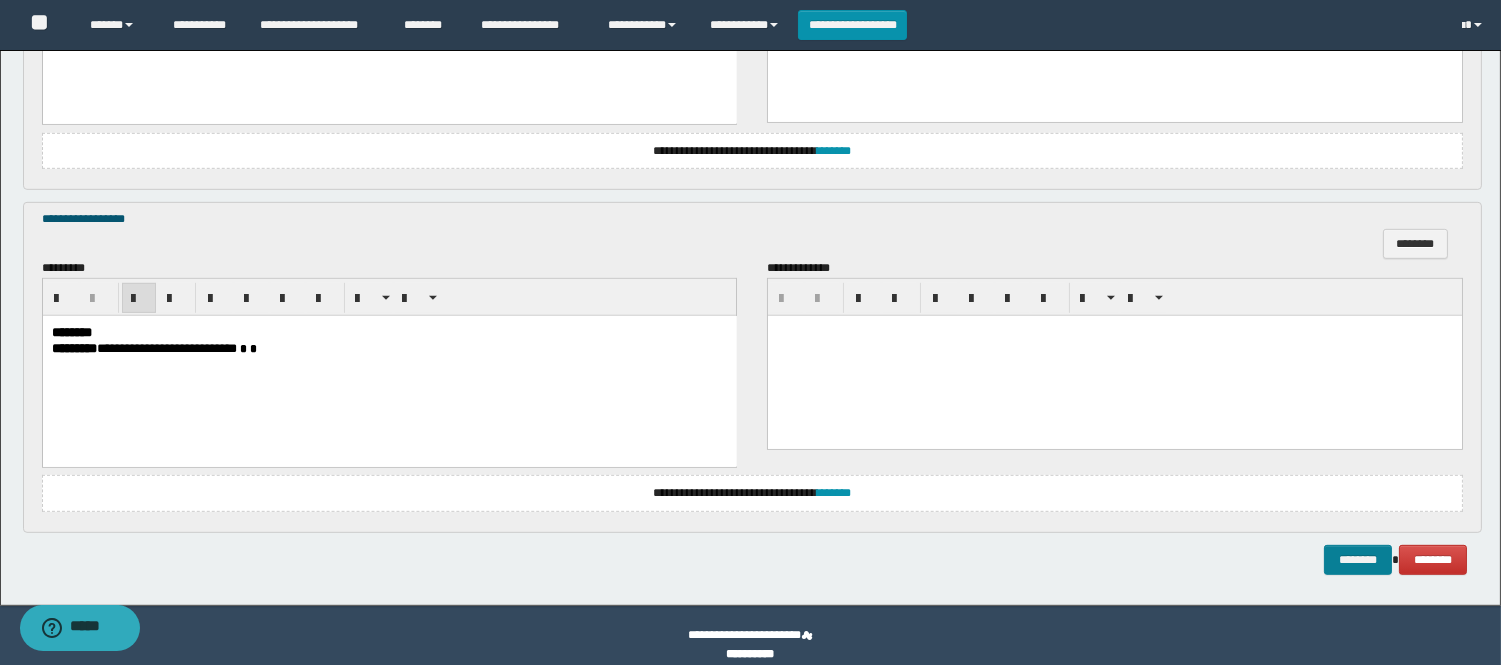 click on "********" at bounding box center (1358, 560) 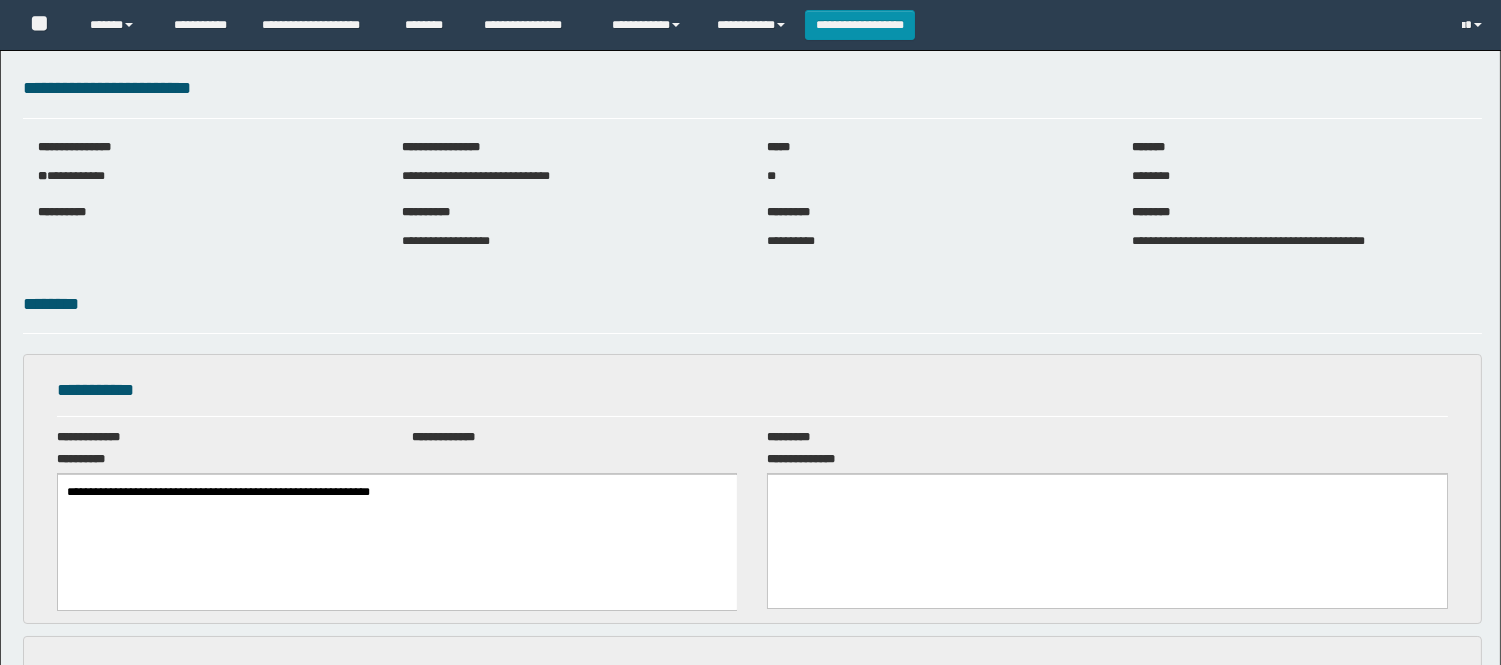scroll, scrollTop: 0, scrollLeft: 0, axis: both 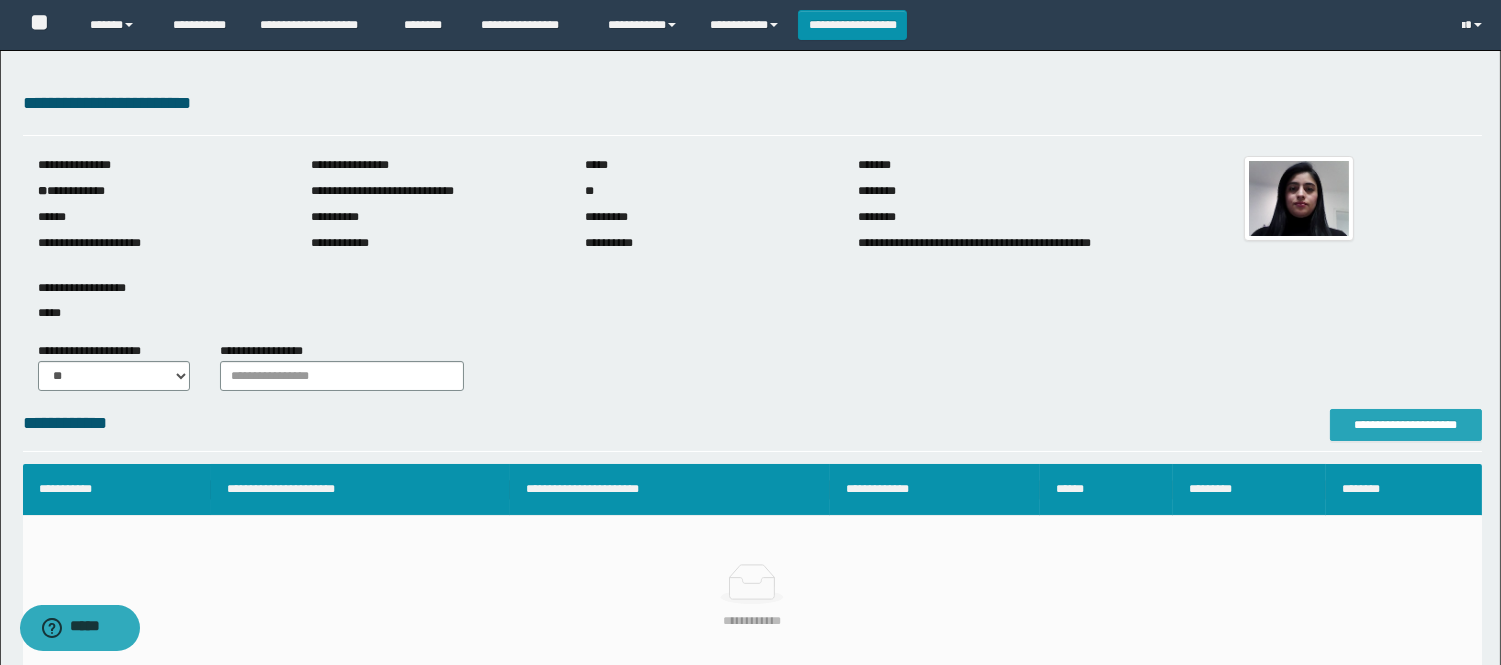 click on "**********" at bounding box center [1406, 425] 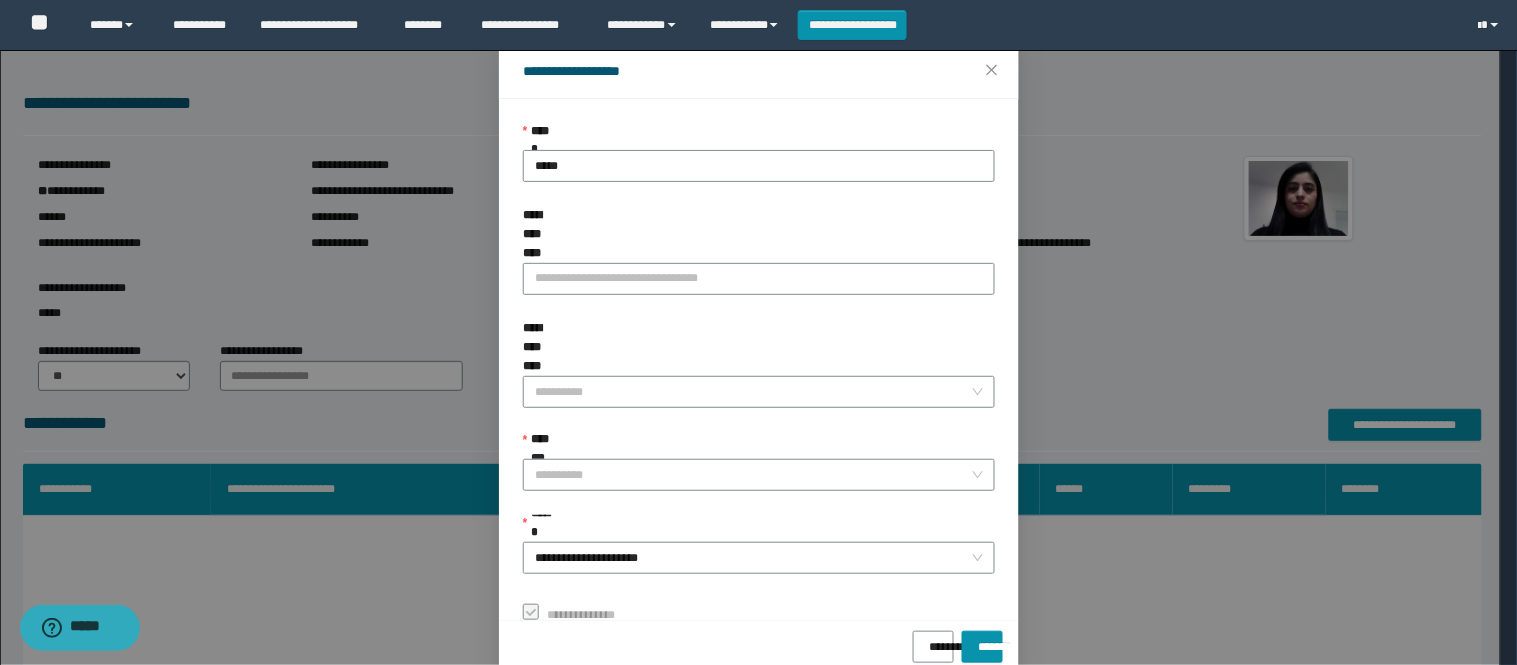 scroll, scrollTop: 87, scrollLeft: 0, axis: vertical 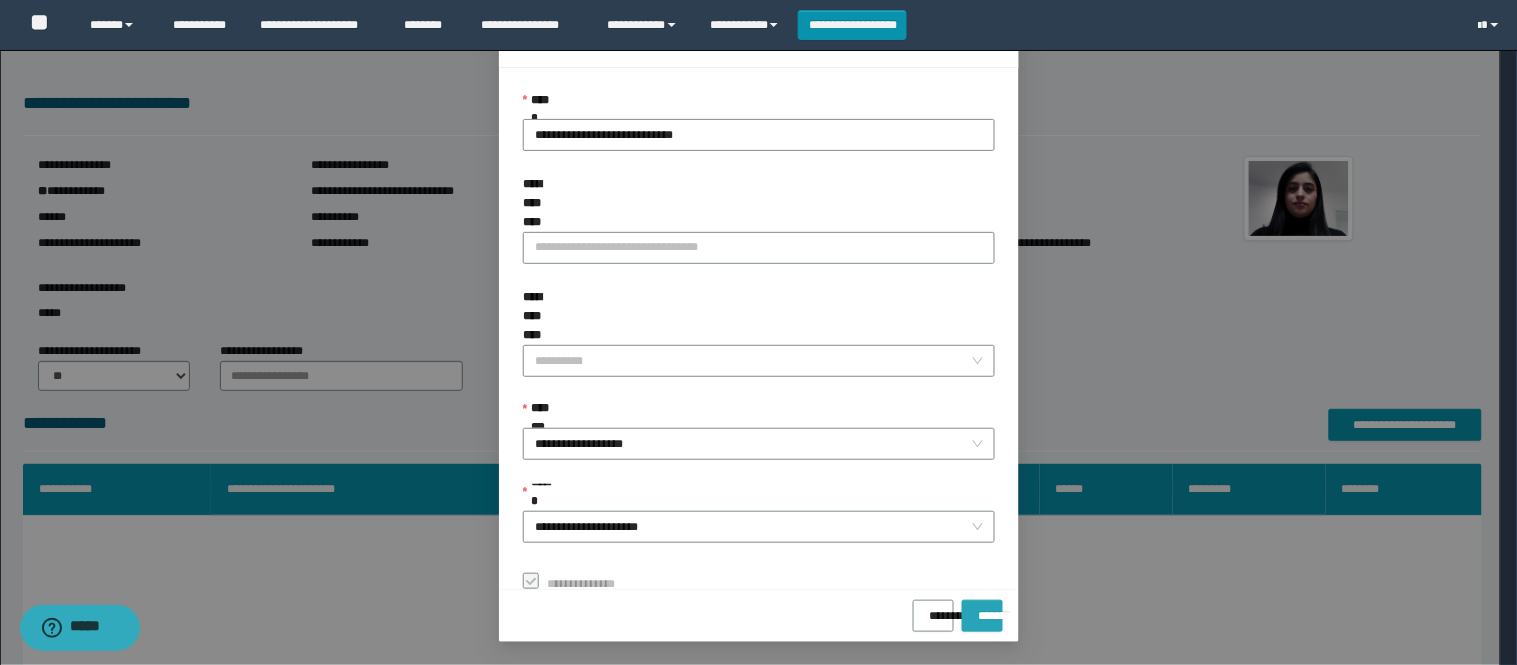 click on "*******" at bounding box center (982, 609) 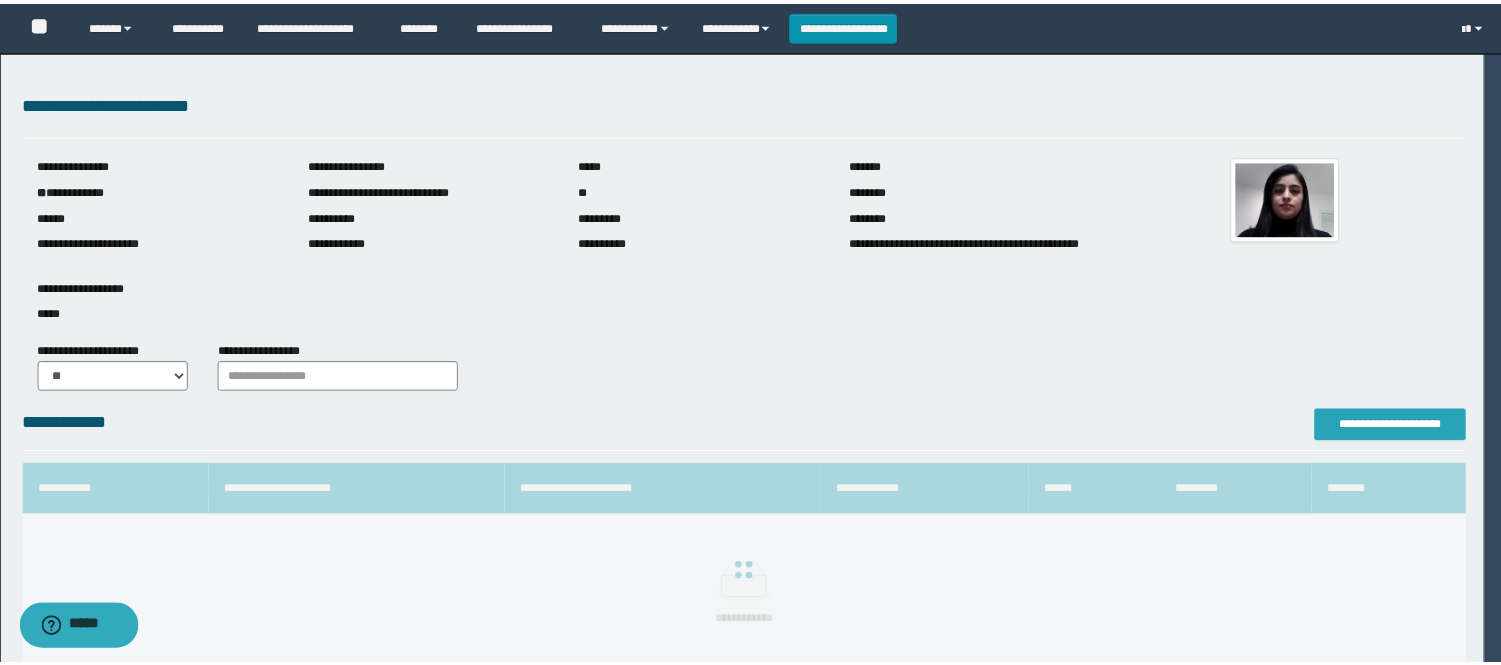 scroll, scrollTop: 0, scrollLeft: 0, axis: both 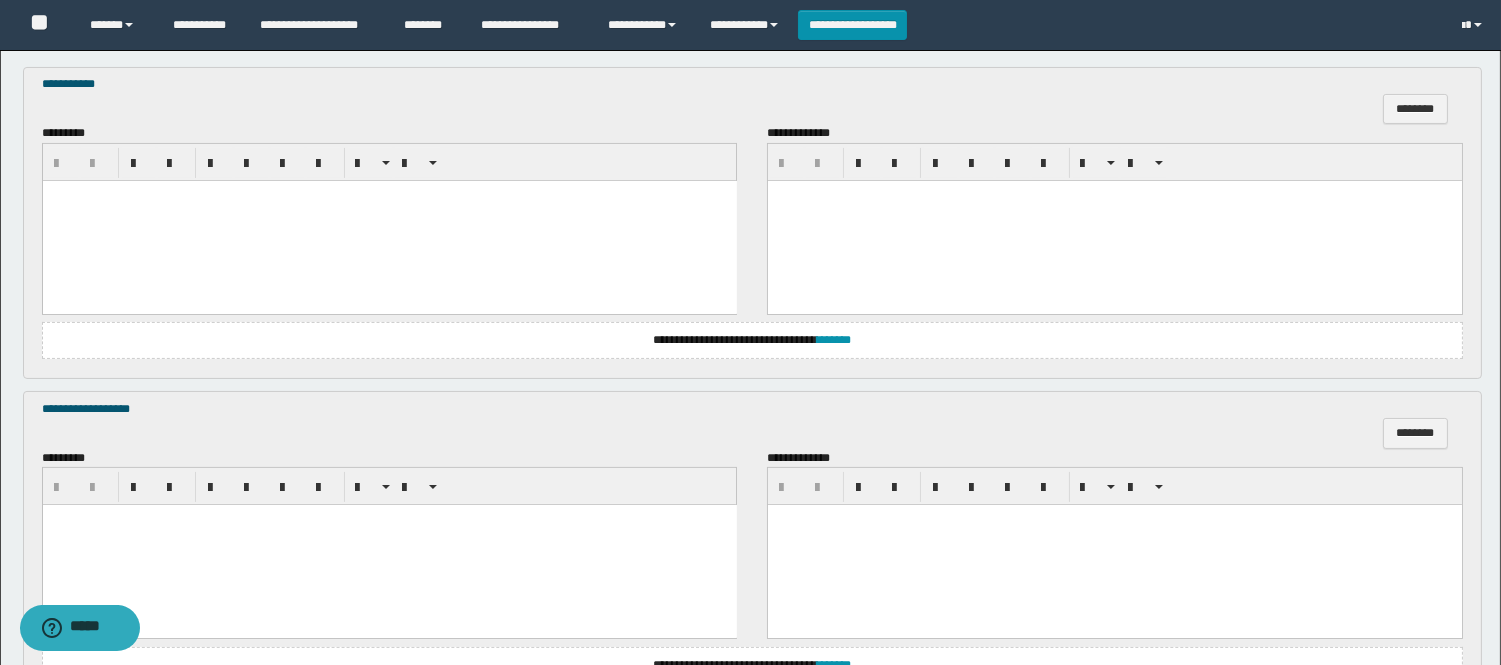 click at bounding box center [389, 220] 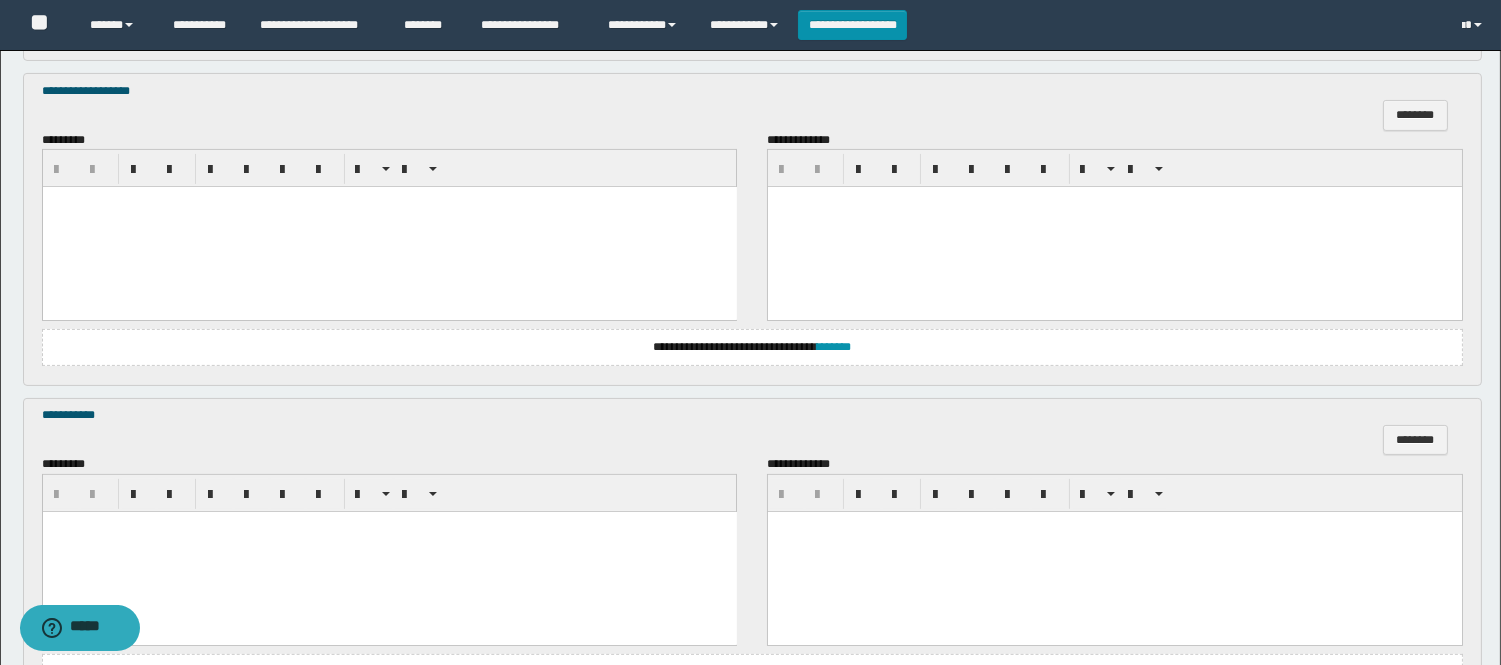 scroll, scrollTop: 1111, scrollLeft: 0, axis: vertical 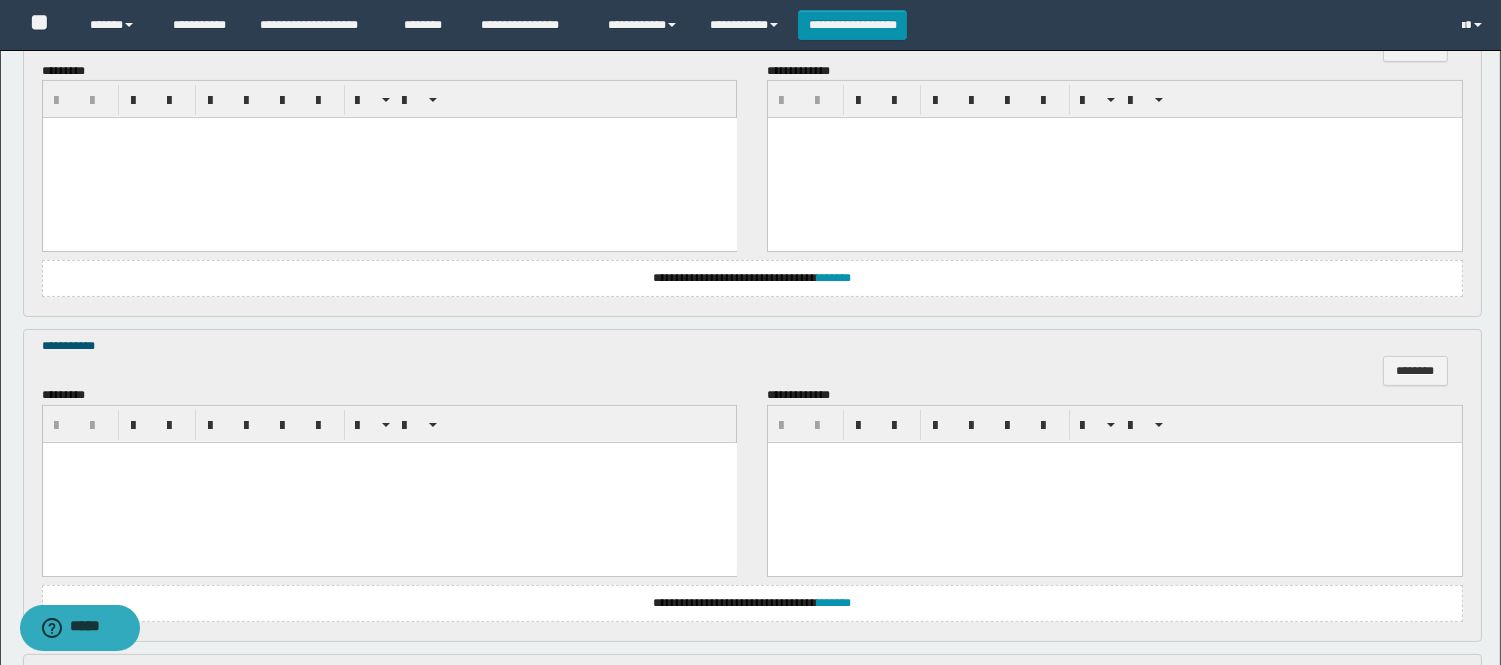 click at bounding box center [389, 158] 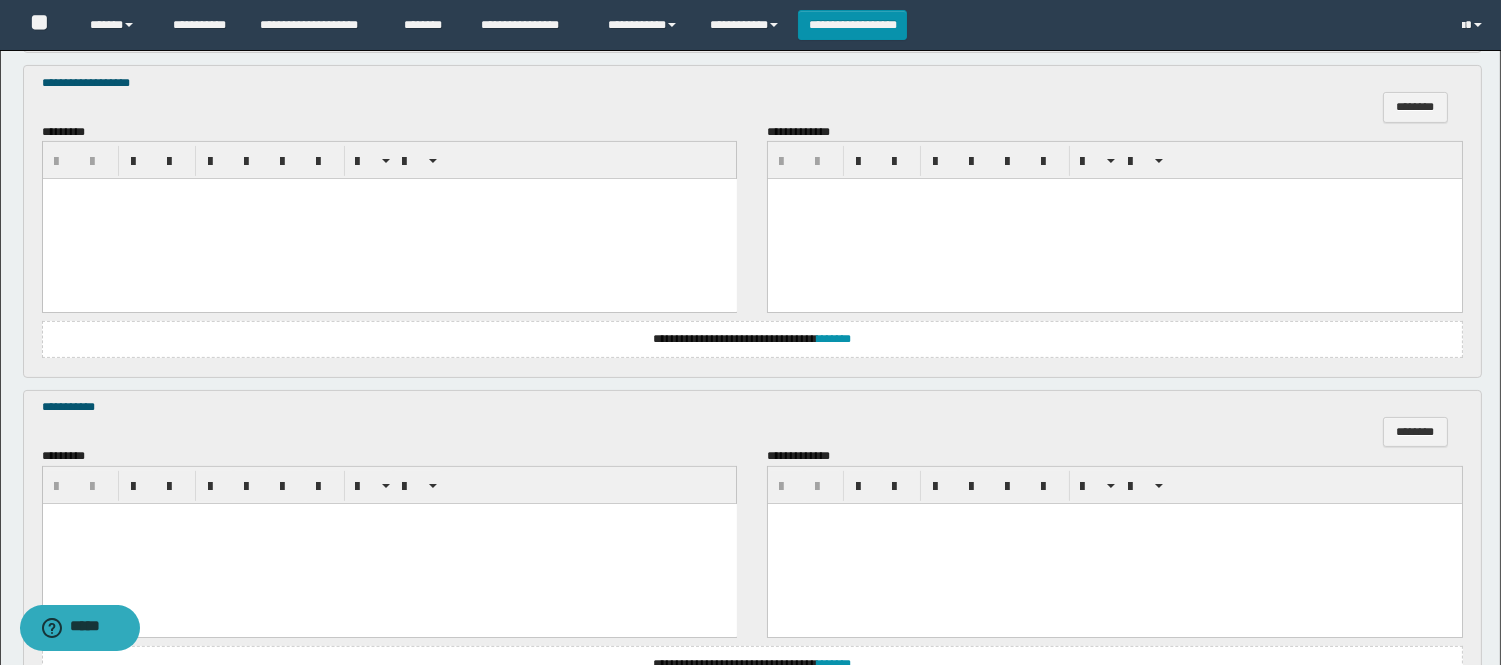 scroll, scrollTop: 1000, scrollLeft: 0, axis: vertical 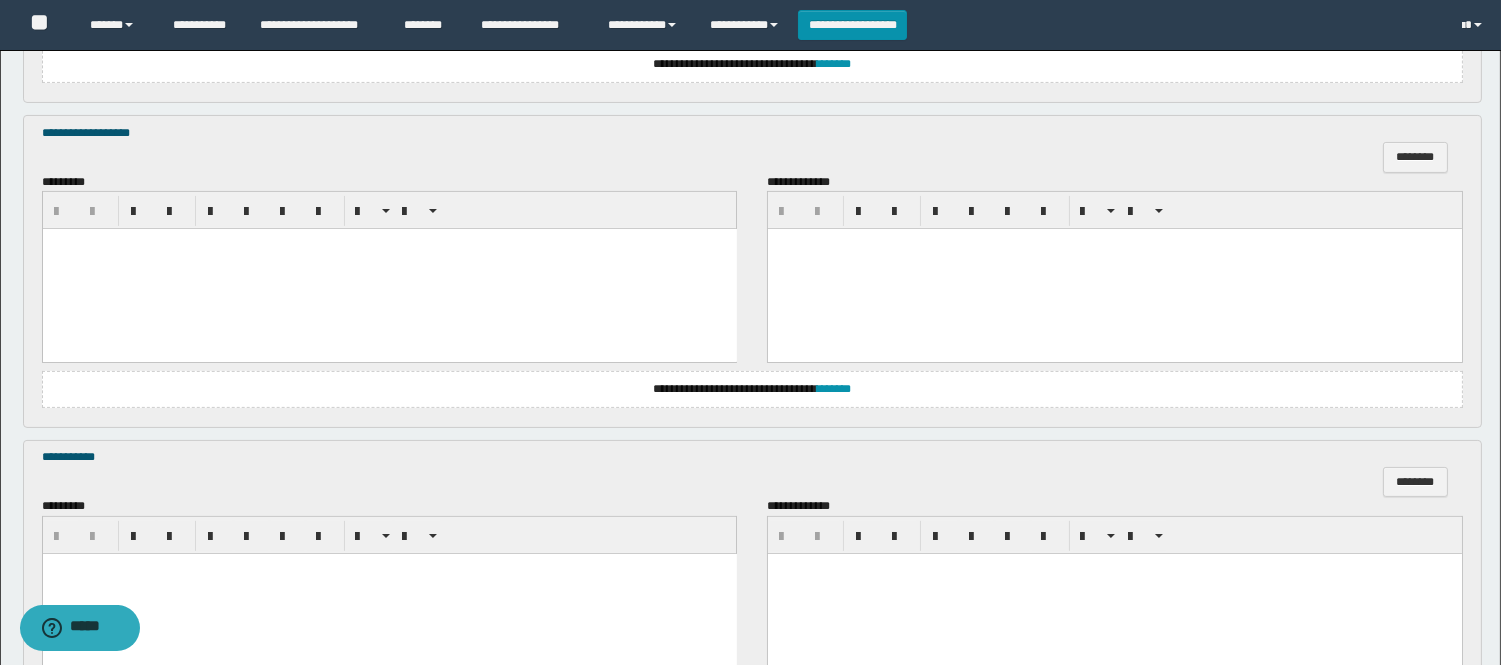 click at bounding box center [389, 269] 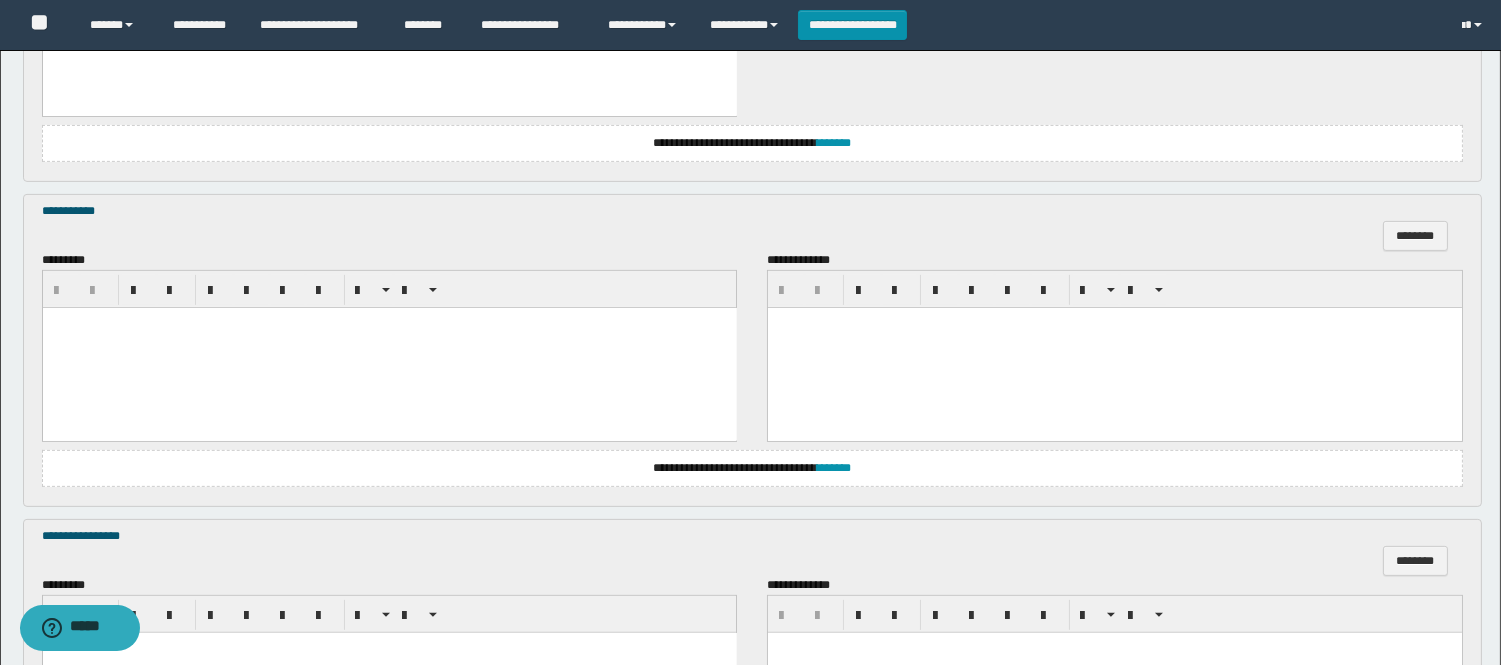 scroll, scrollTop: 1333, scrollLeft: 0, axis: vertical 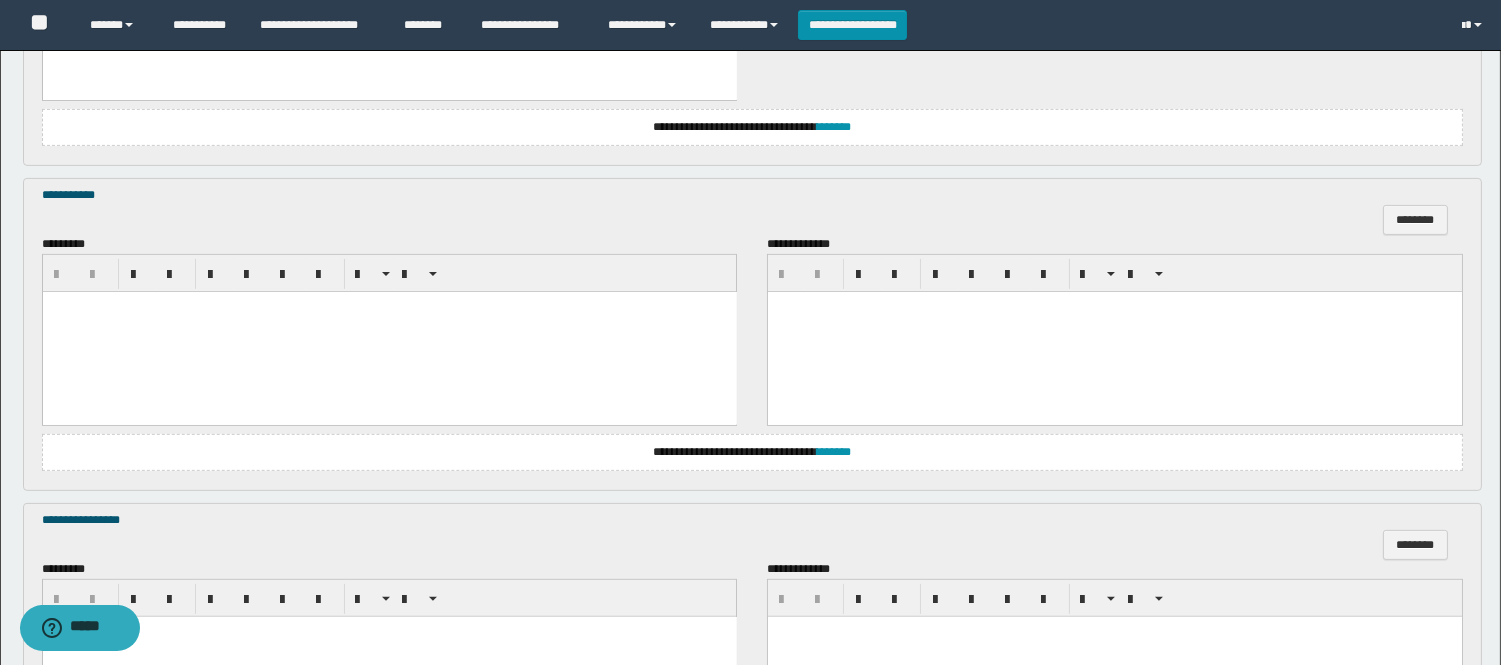 click at bounding box center [389, 332] 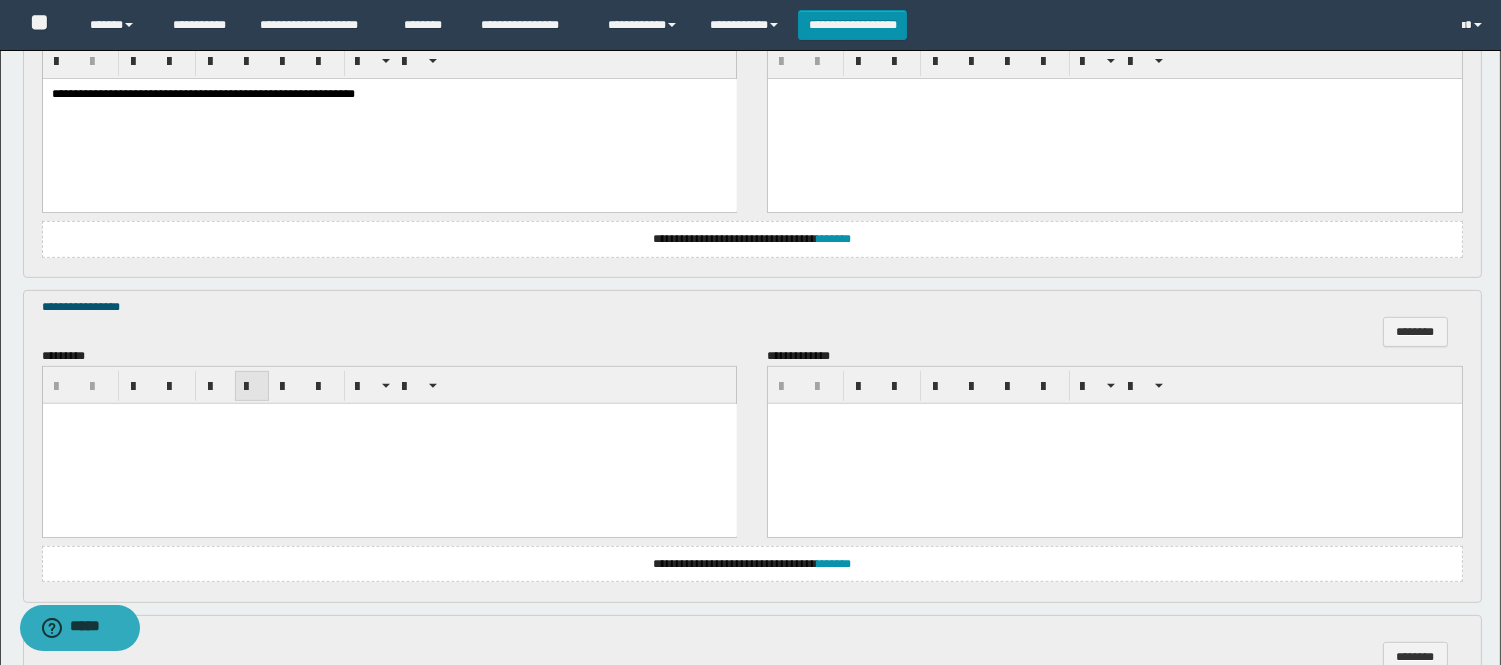 scroll, scrollTop: 1555, scrollLeft: 0, axis: vertical 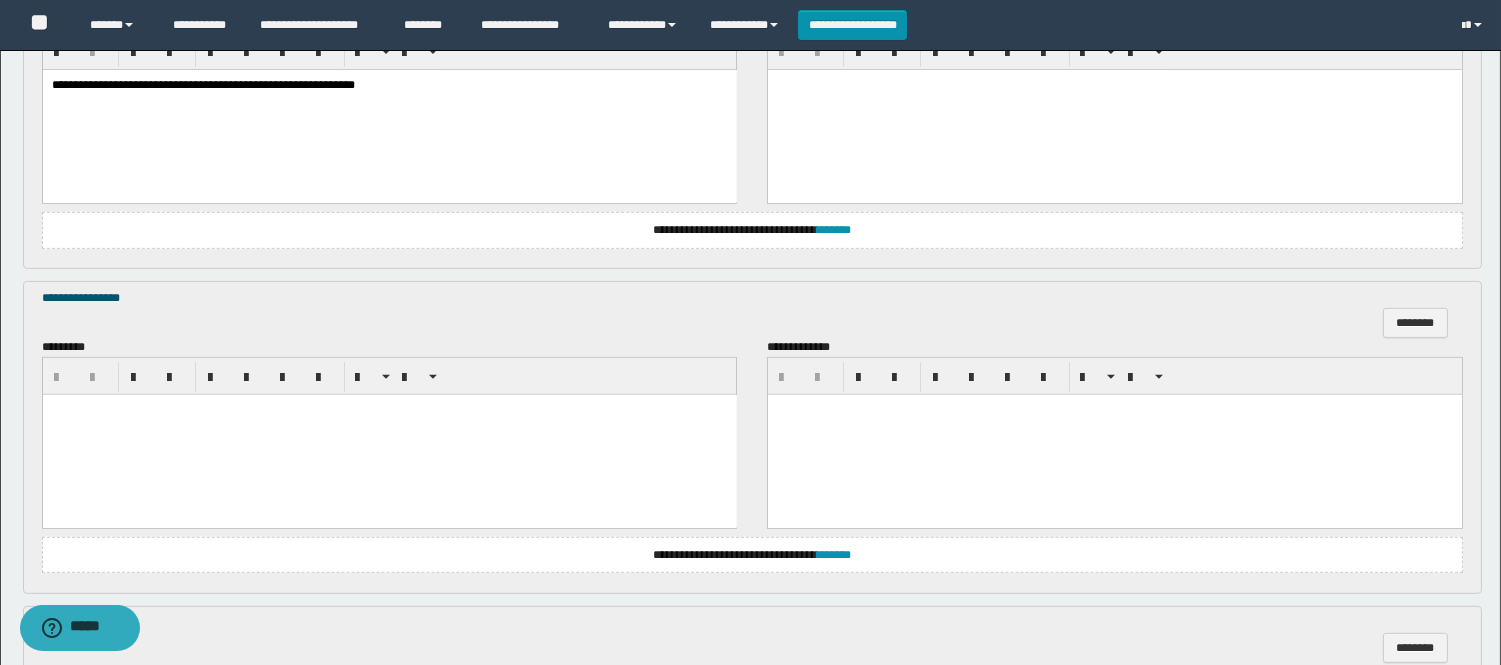 click at bounding box center (389, 410) 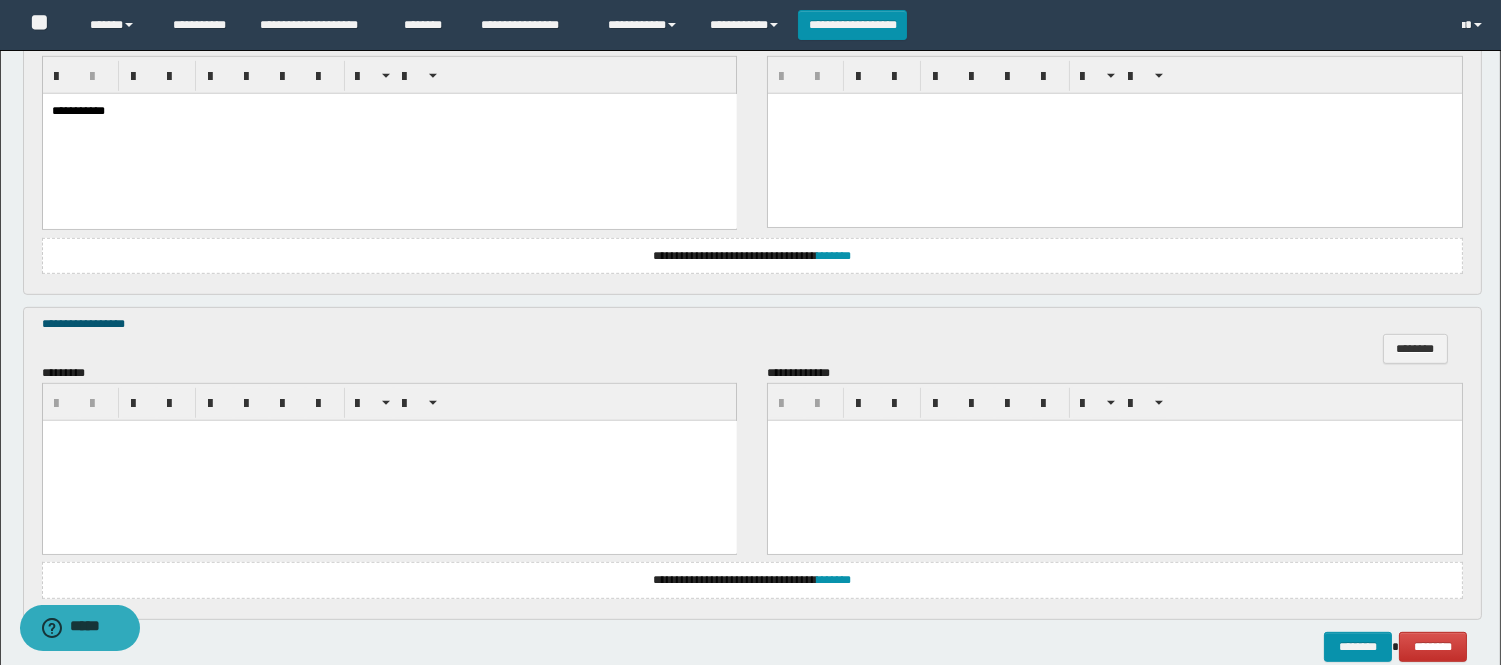 scroll, scrollTop: 1888, scrollLeft: 0, axis: vertical 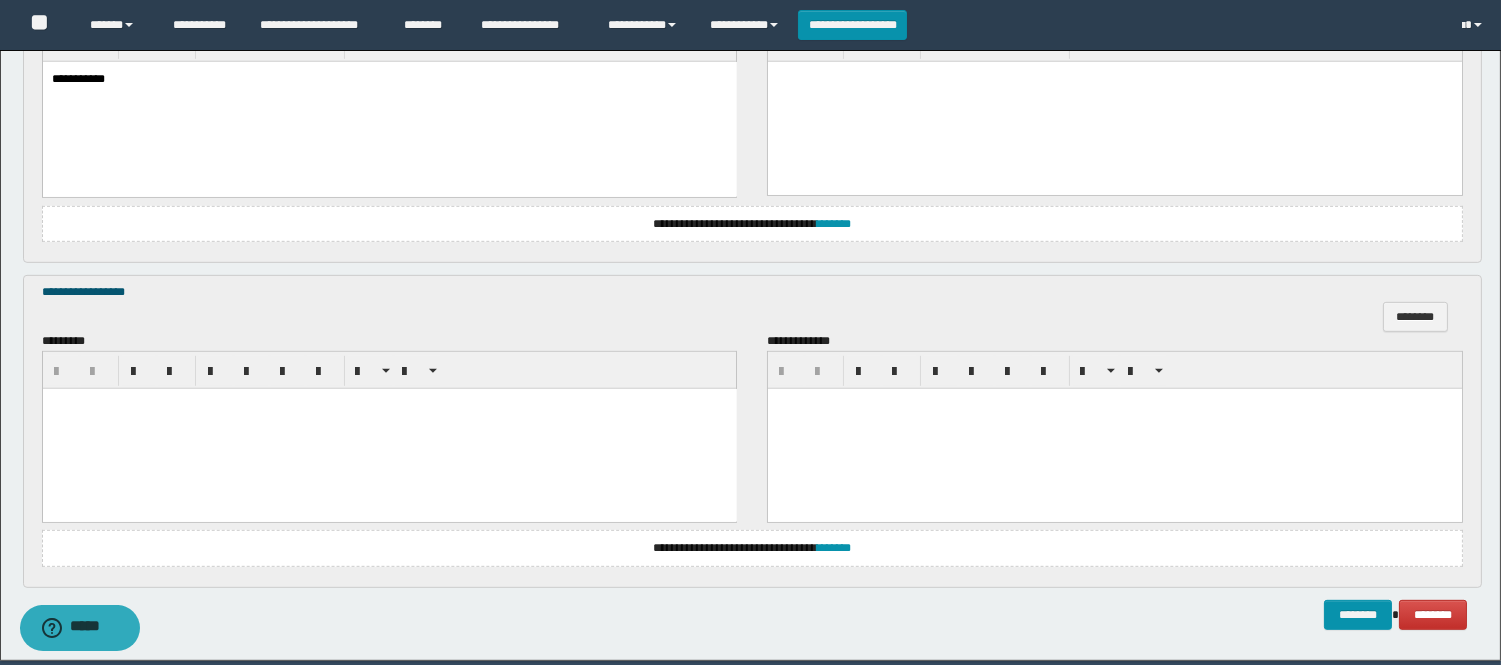 click at bounding box center [389, 428] 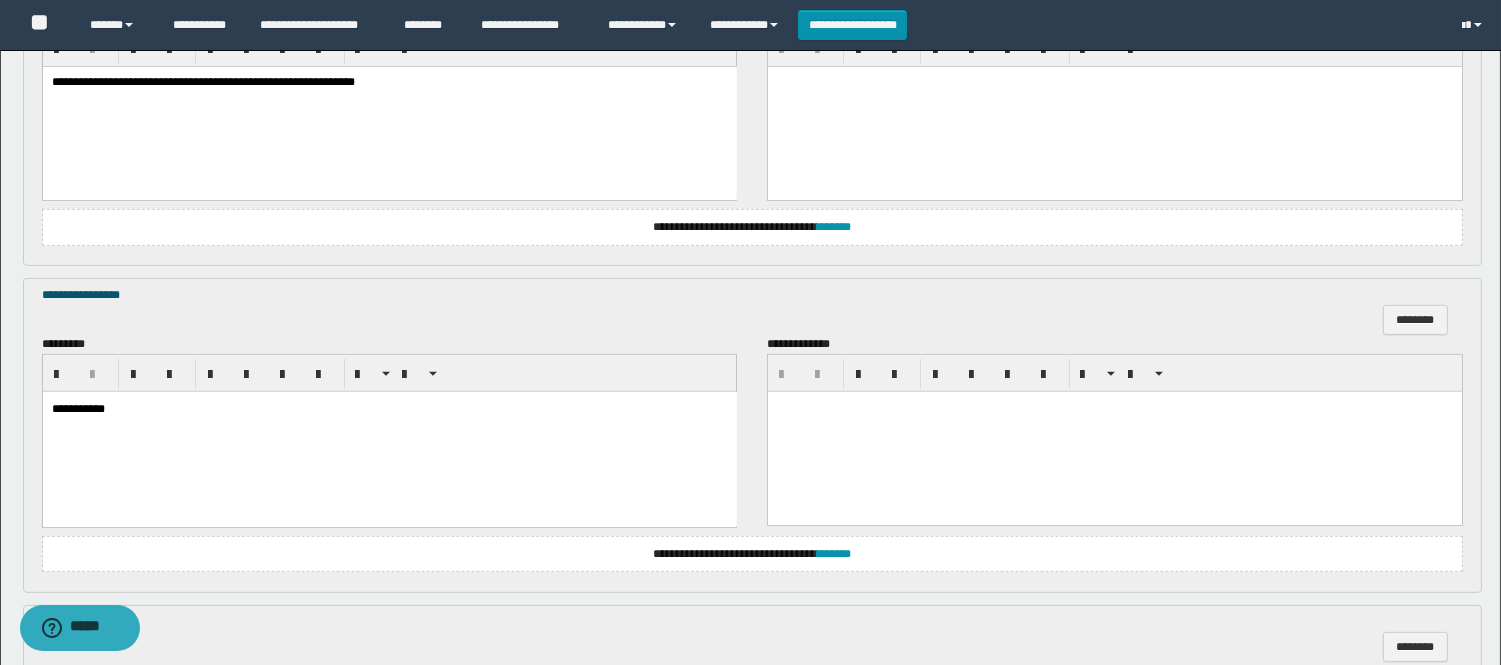 scroll, scrollTop: 1980, scrollLeft: 0, axis: vertical 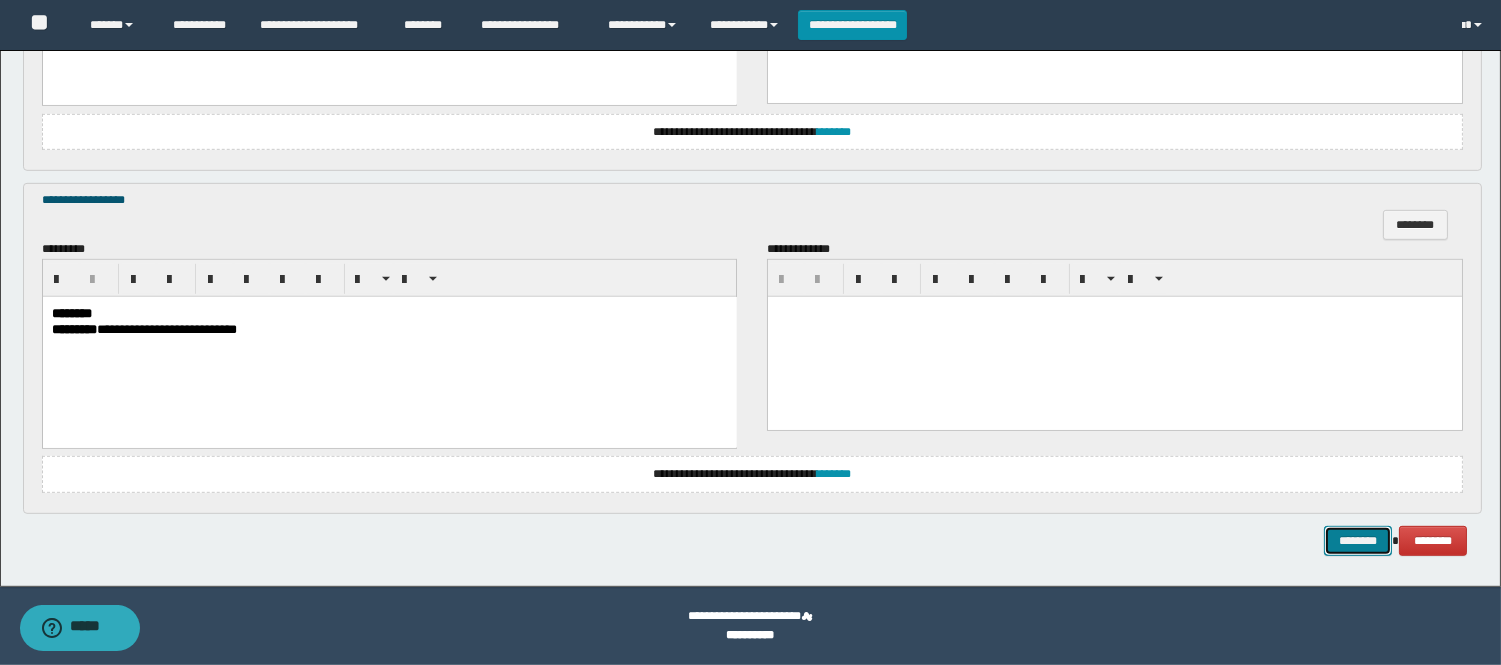 click on "********" at bounding box center (1358, 541) 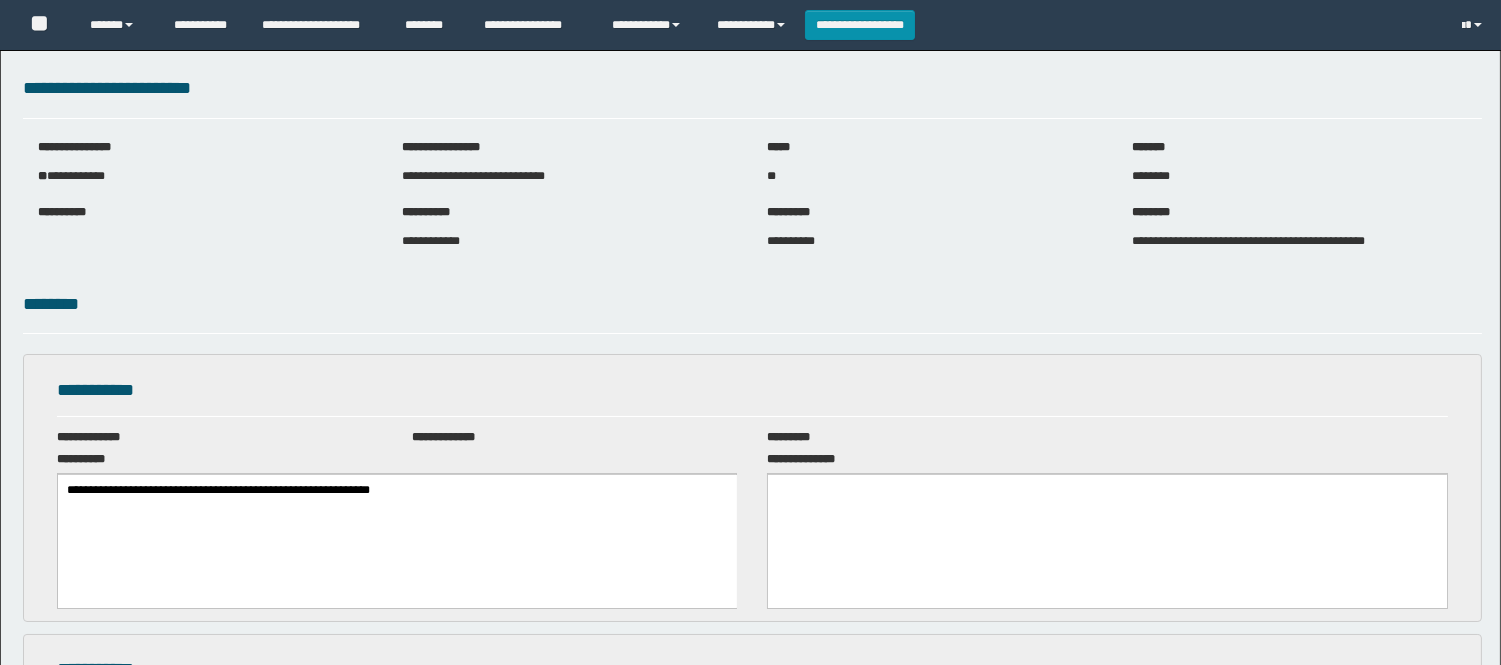 scroll, scrollTop: 0, scrollLeft: 0, axis: both 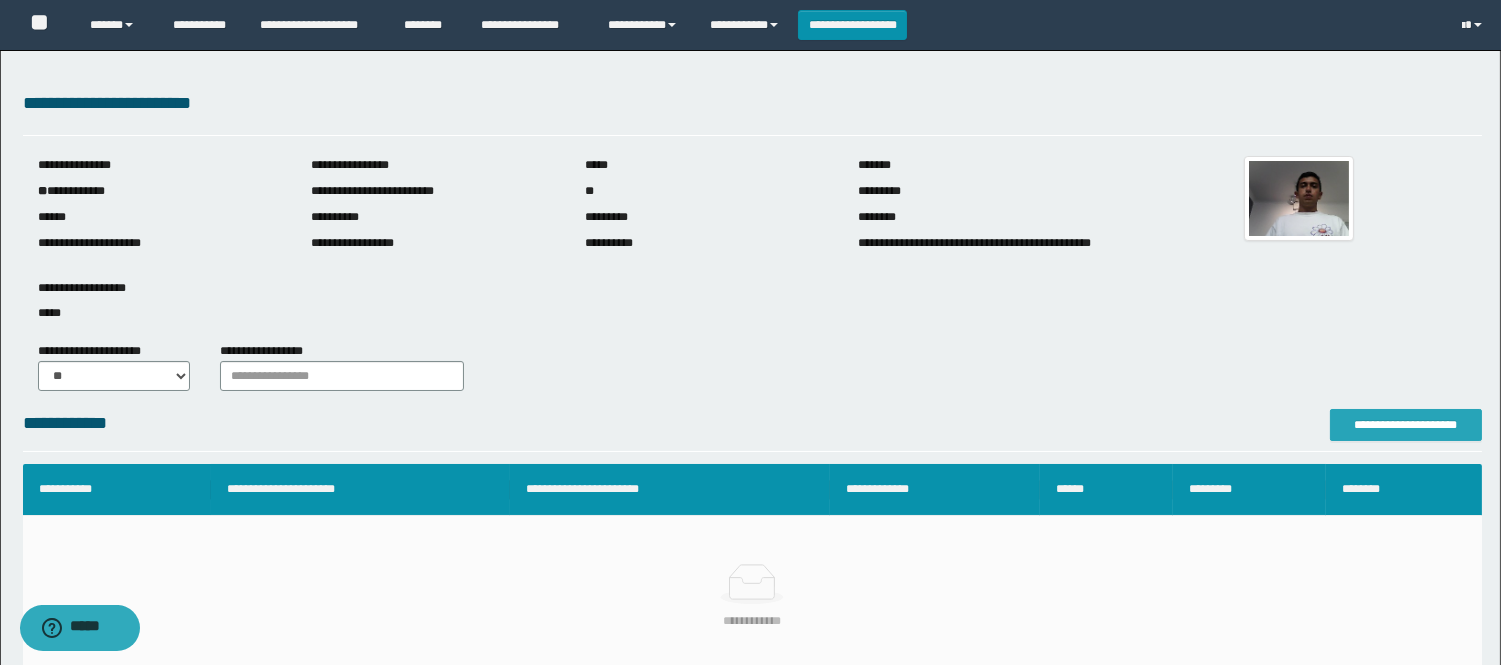 click on "**********" at bounding box center [1406, 425] 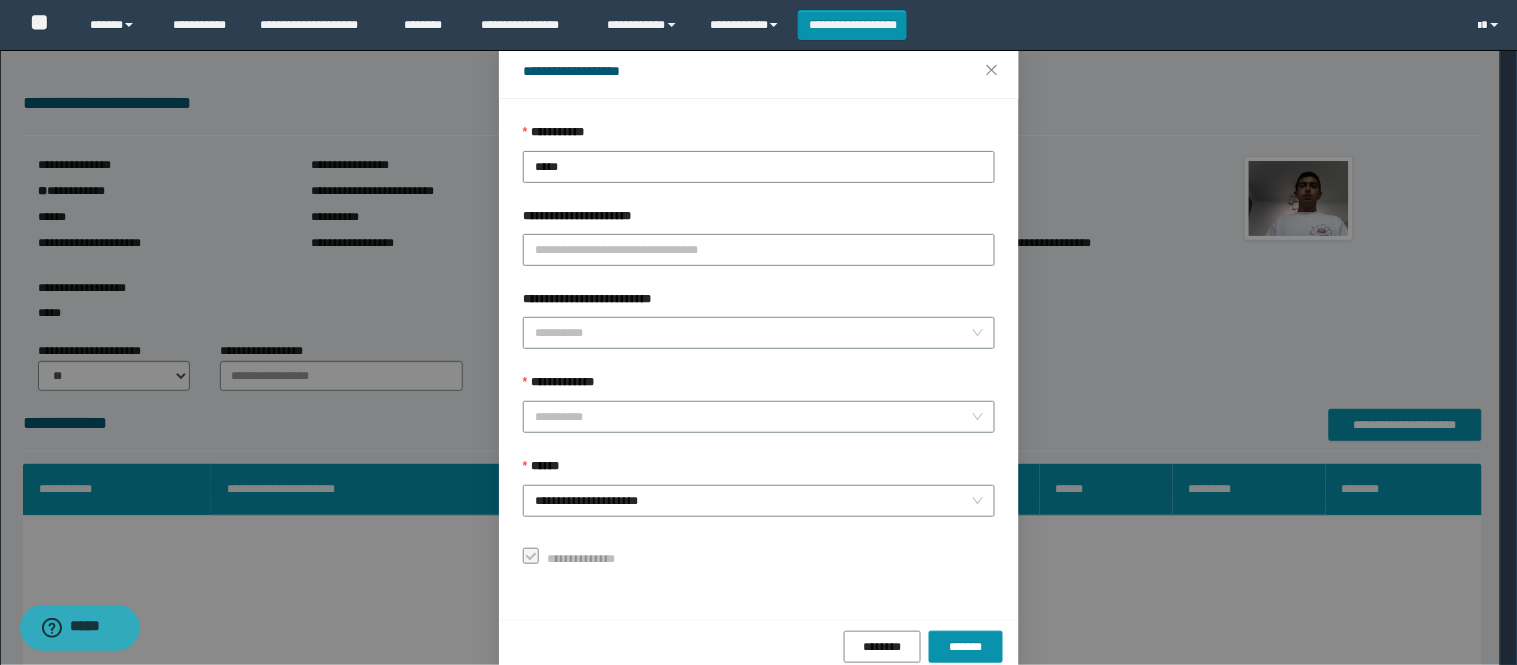 scroll, scrollTop: 87, scrollLeft: 0, axis: vertical 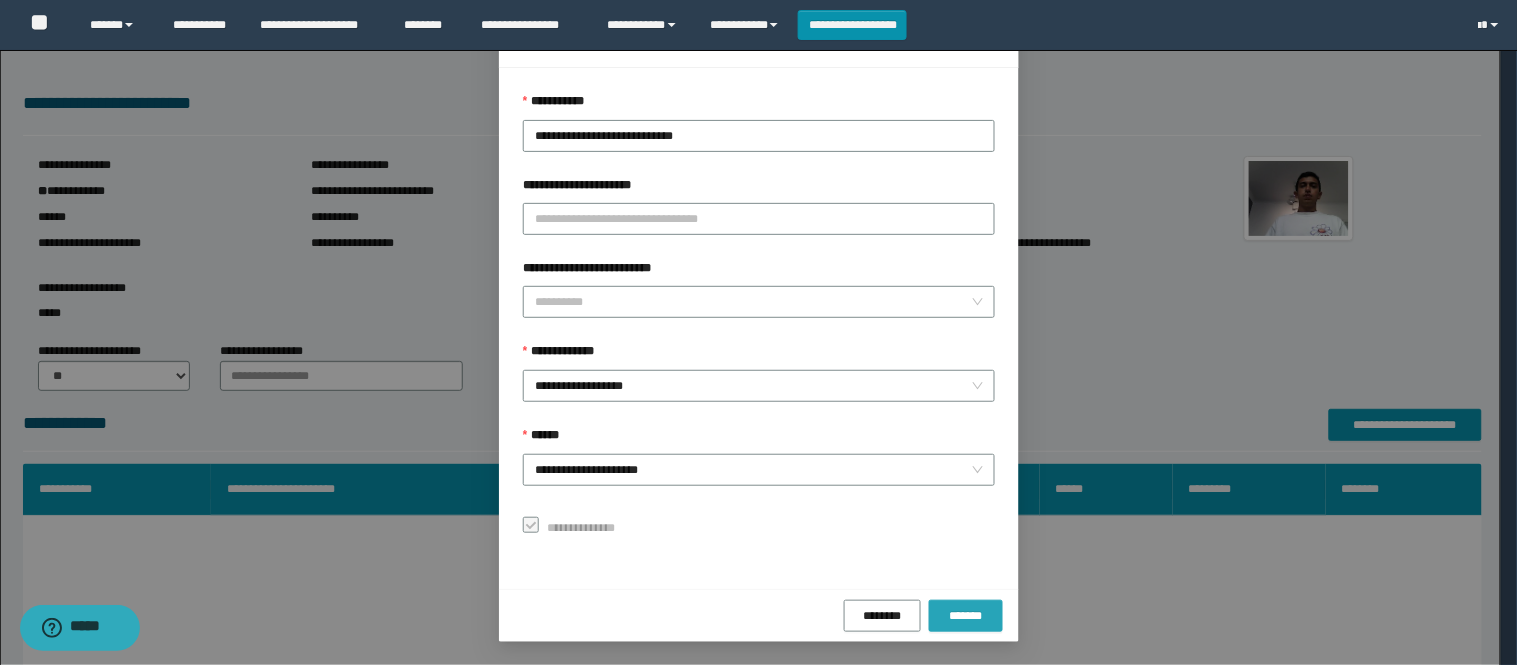 click on "*******" at bounding box center [966, 616] 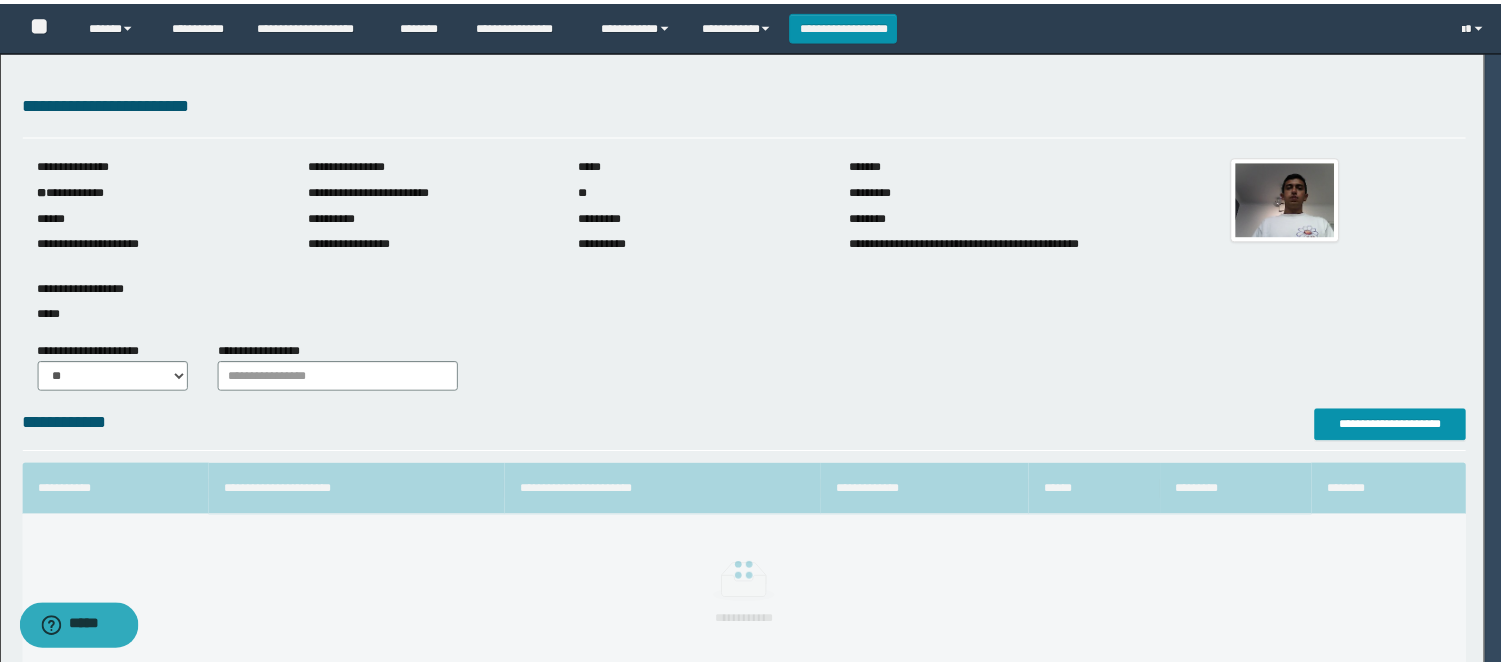 scroll, scrollTop: 41, scrollLeft: 0, axis: vertical 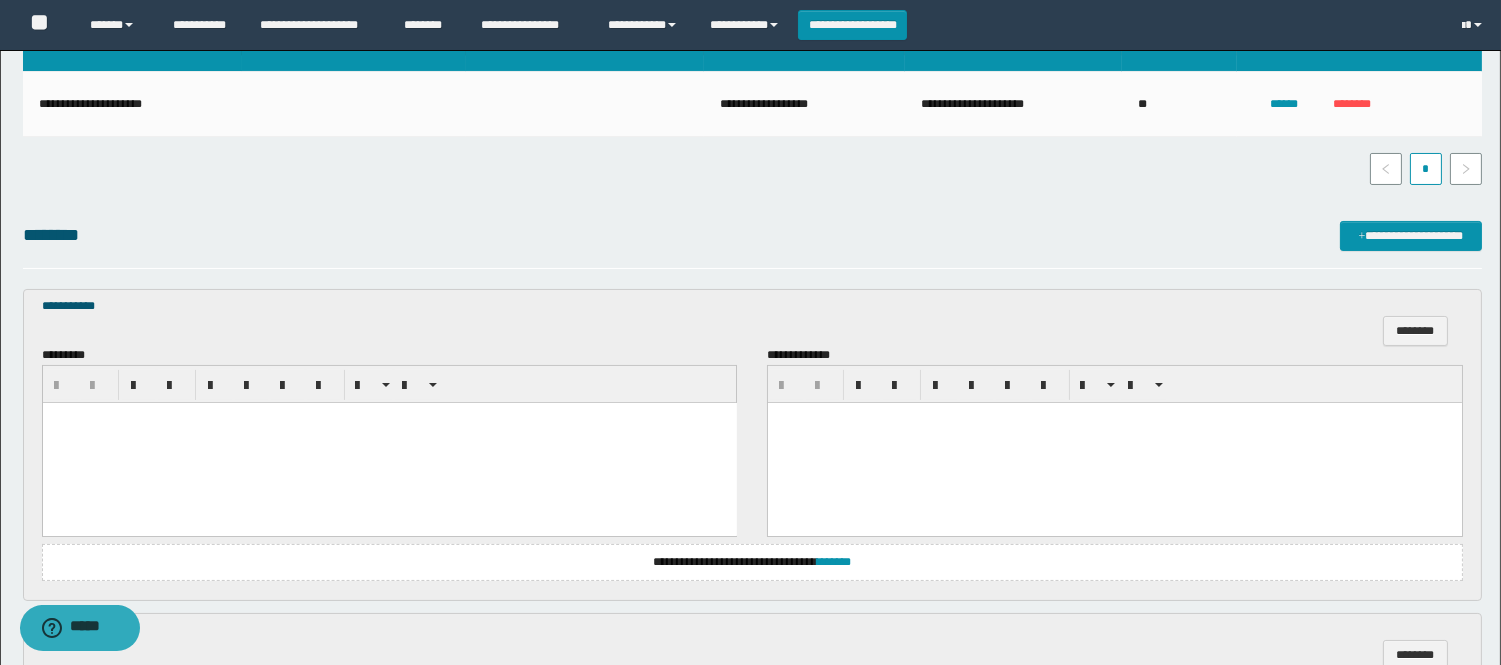 click at bounding box center (389, 442) 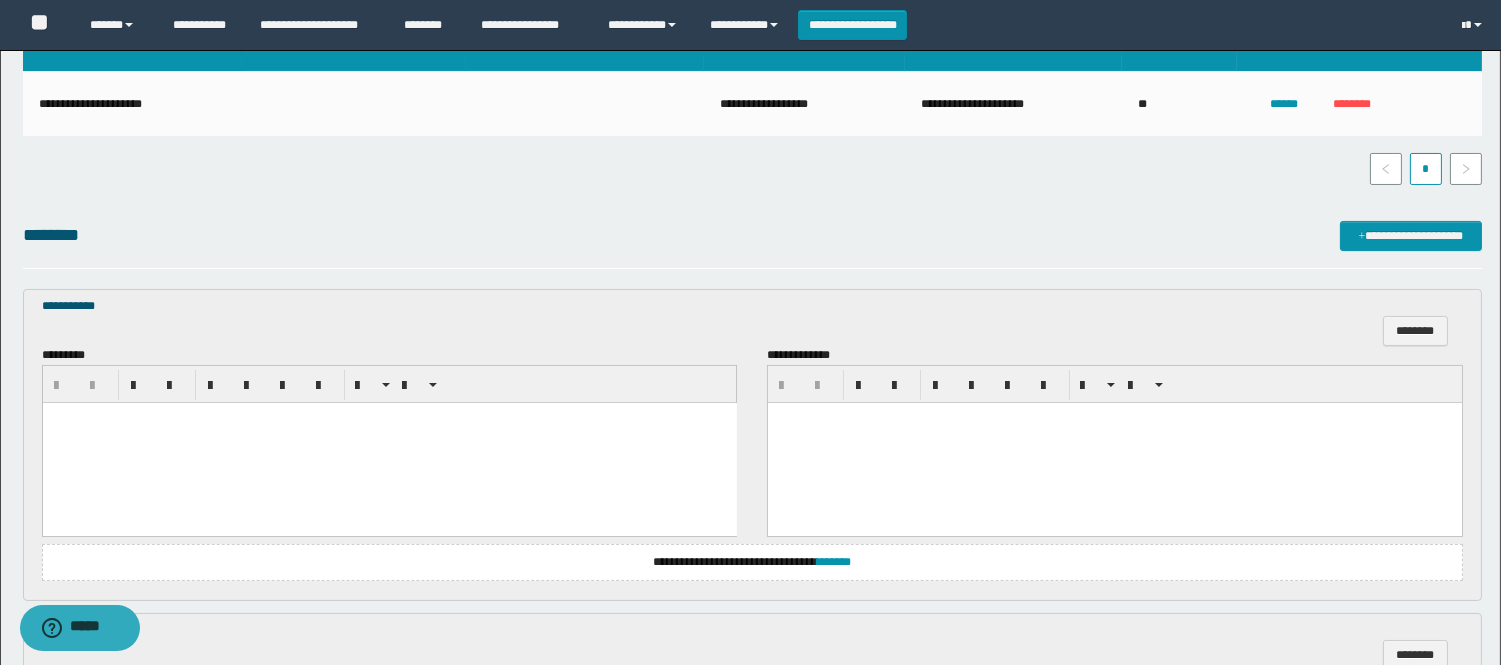 click at bounding box center [389, 442] 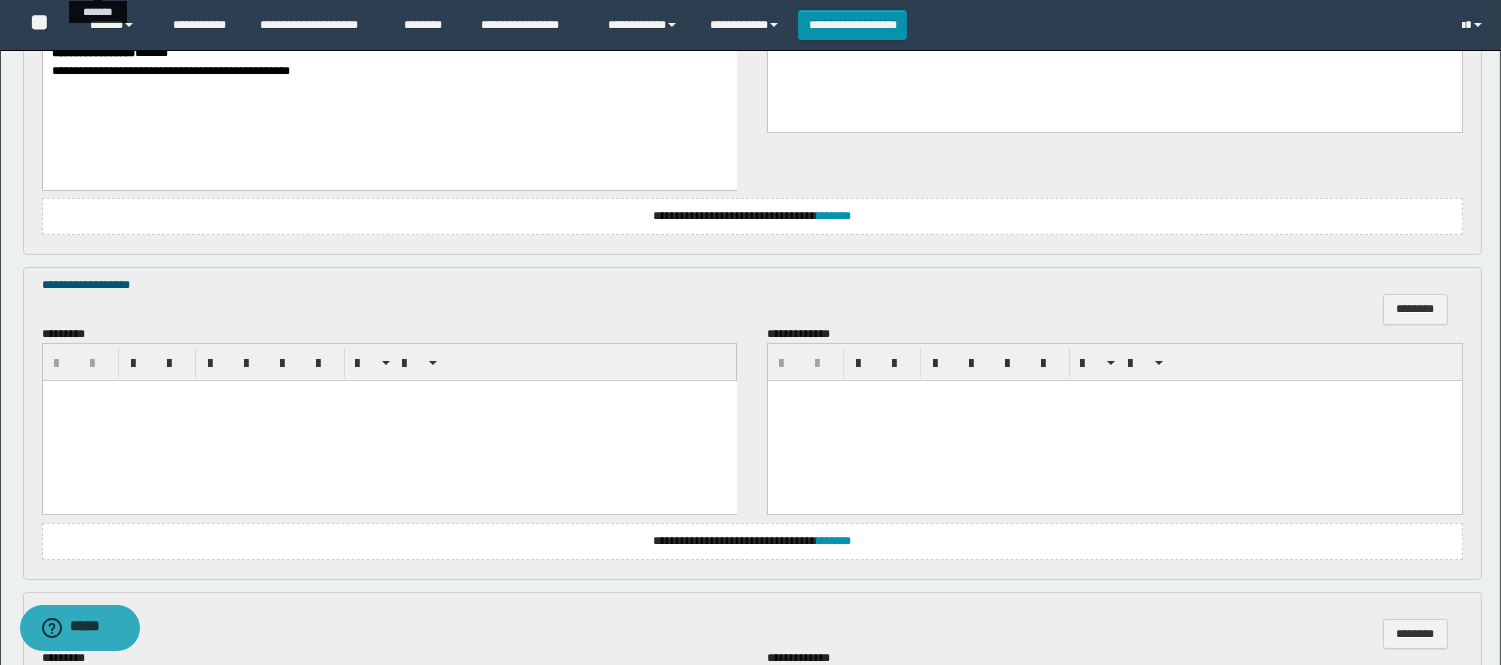 scroll, scrollTop: 888, scrollLeft: 0, axis: vertical 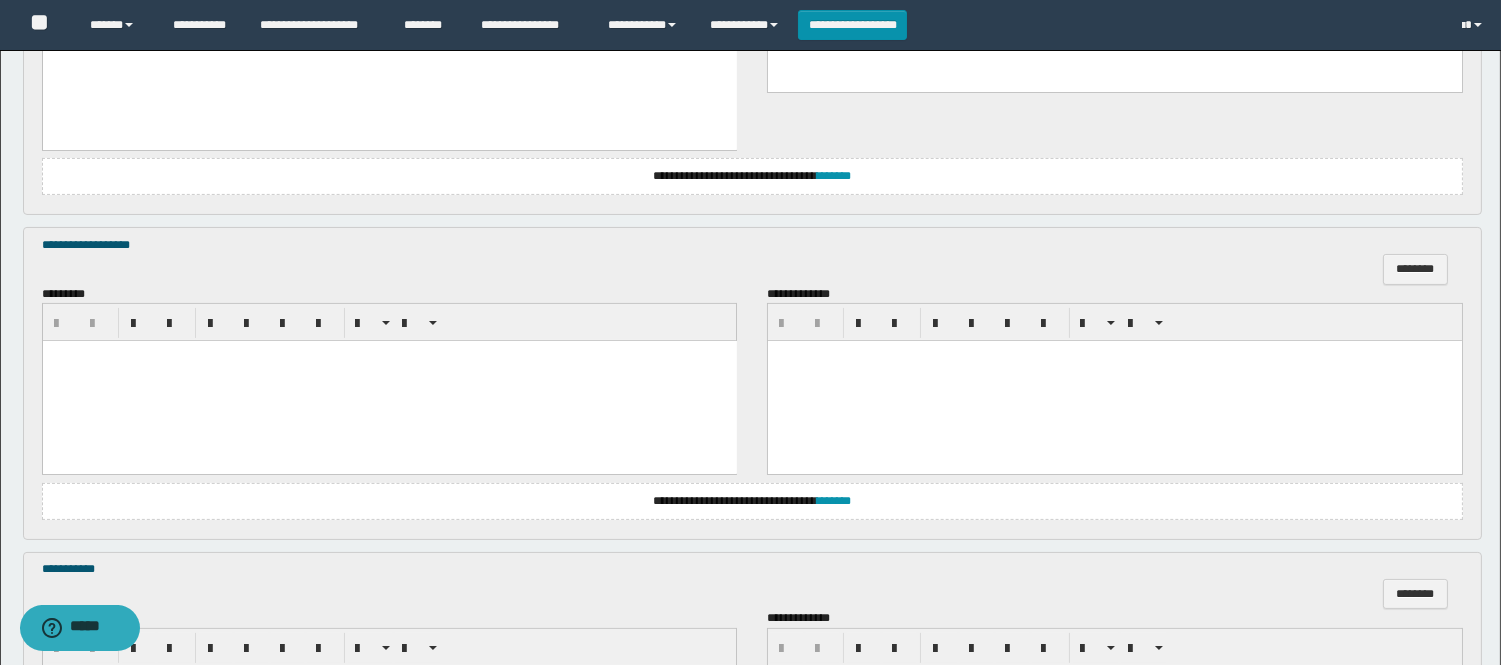 click at bounding box center [389, 381] 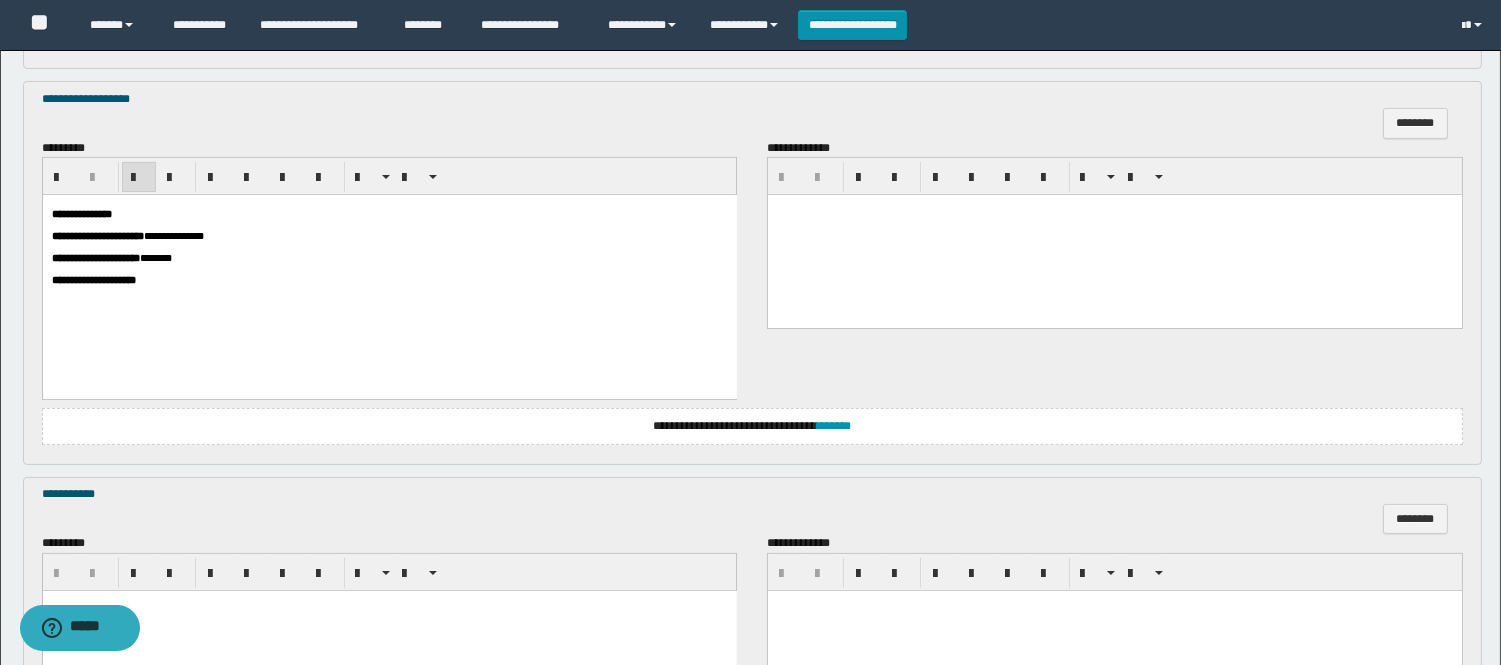 scroll, scrollTop: 1222, scrollLeft: 0, axis: vertical 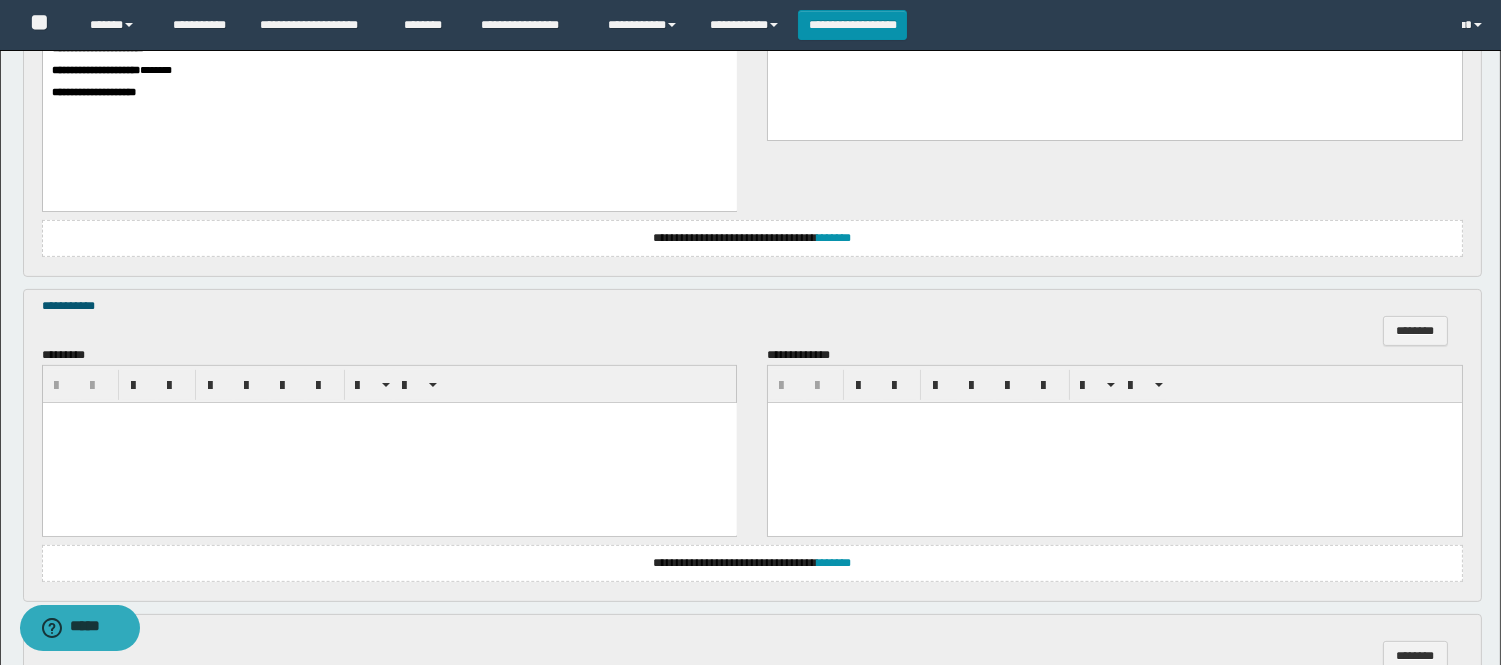 click at bounding box center (389, 443) 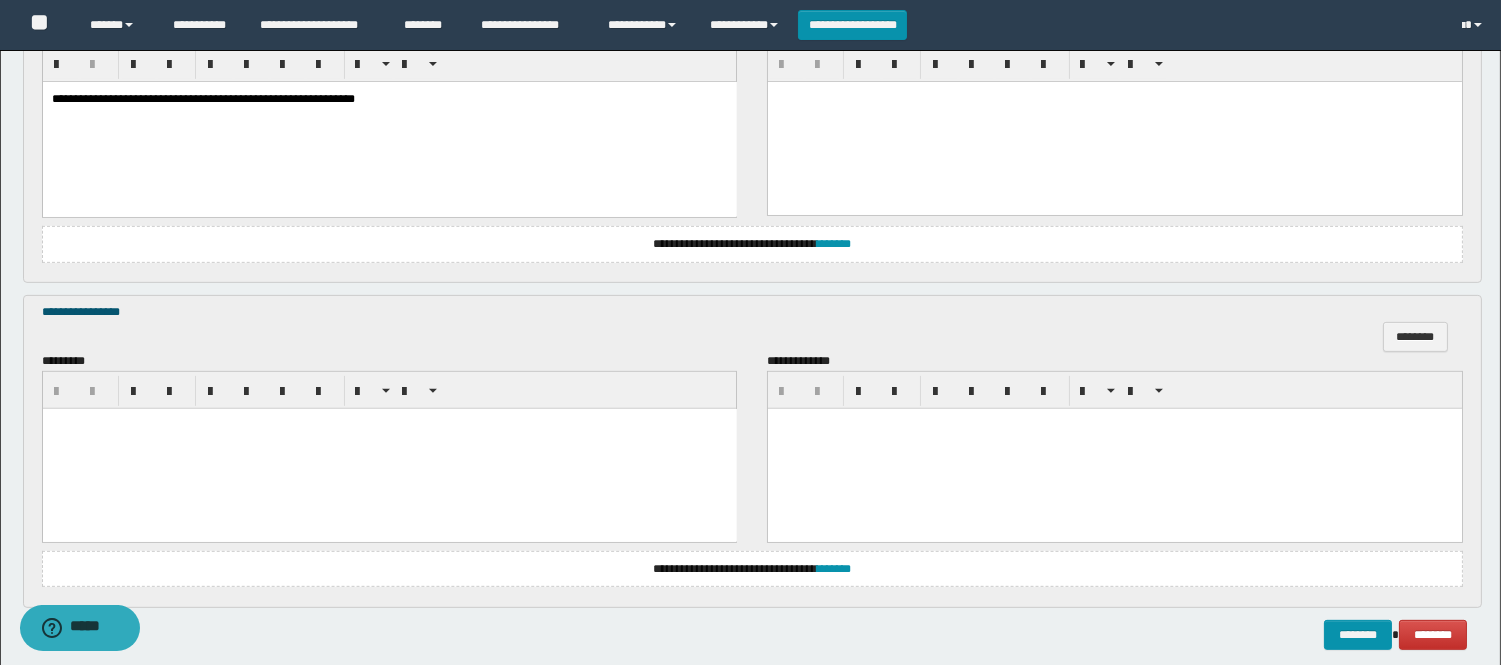 scroll, scrollTop: 1555, scrollLeft: 0, axis: vertical 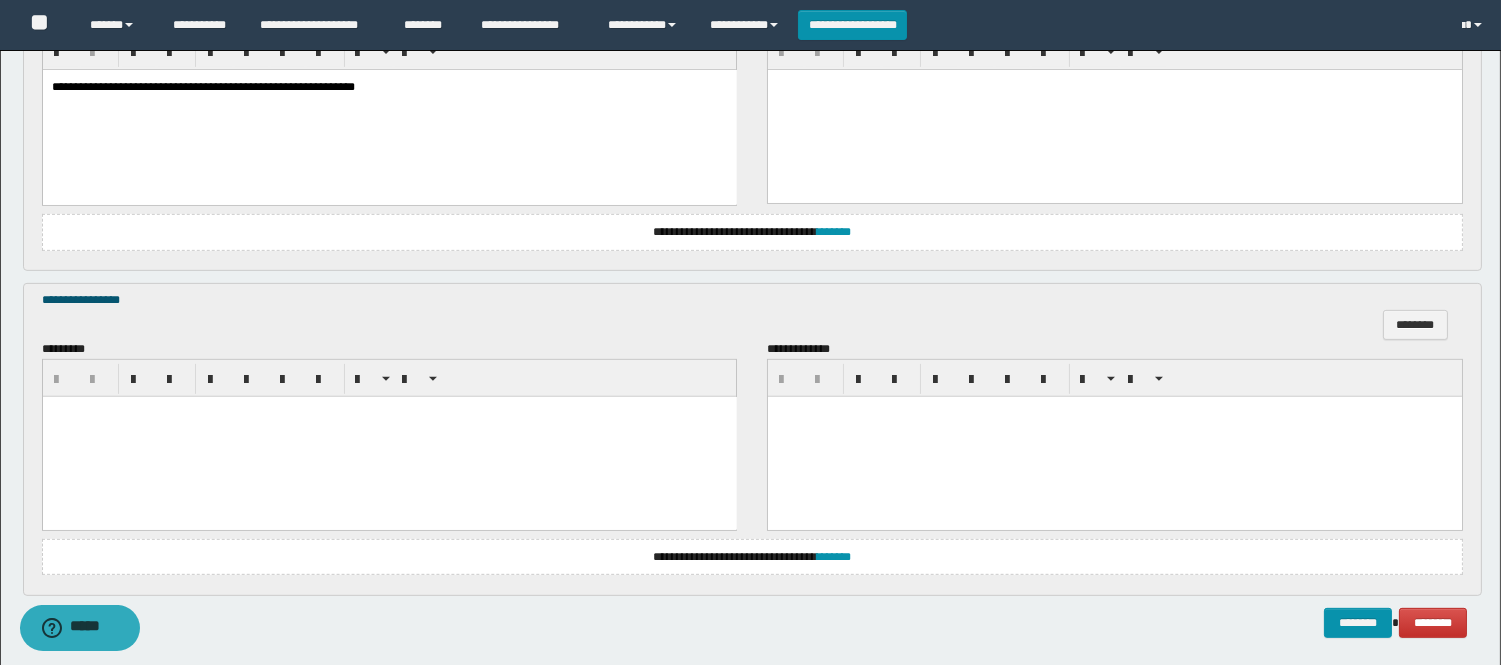 drag, startPoint x: 234, startPoint y: 458, endPoint x: 310, endPoint y: 420, distance: 84.97058 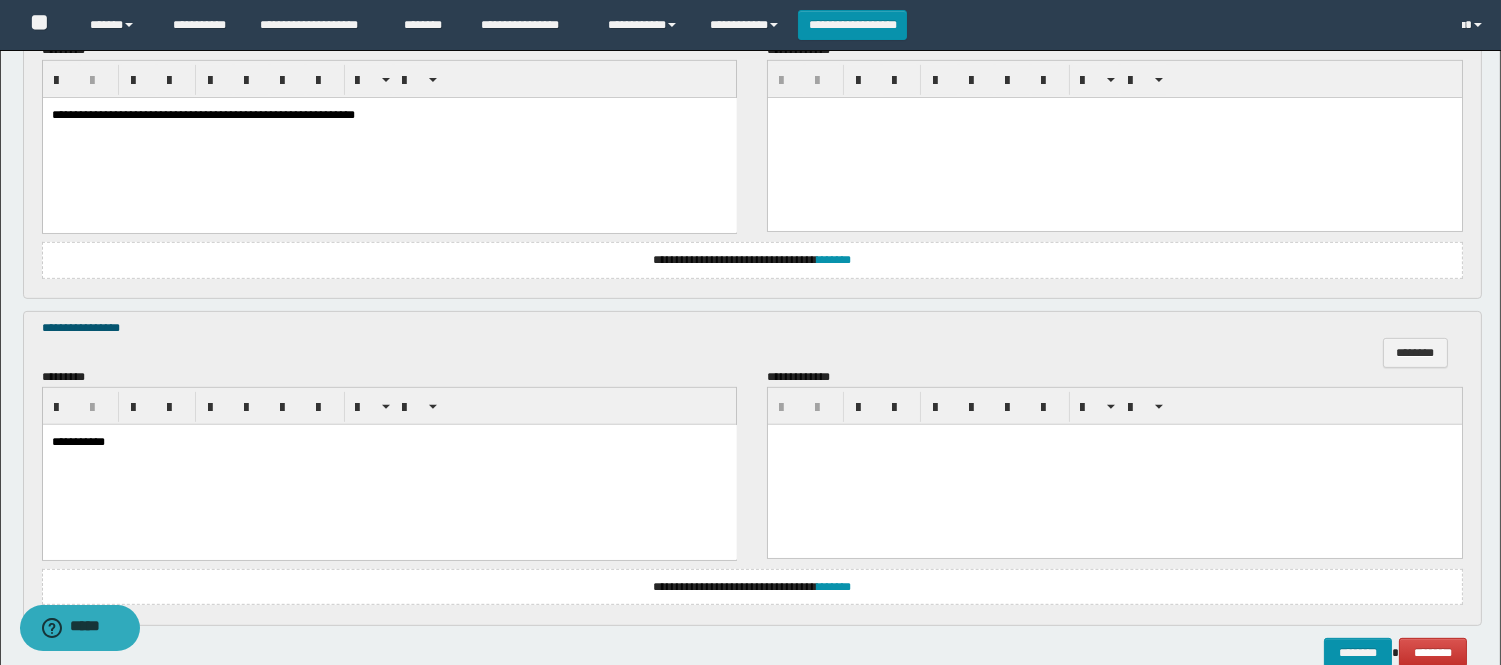 scroll, scrollTop: 1638, scrollLeft: 0, axis: vertical 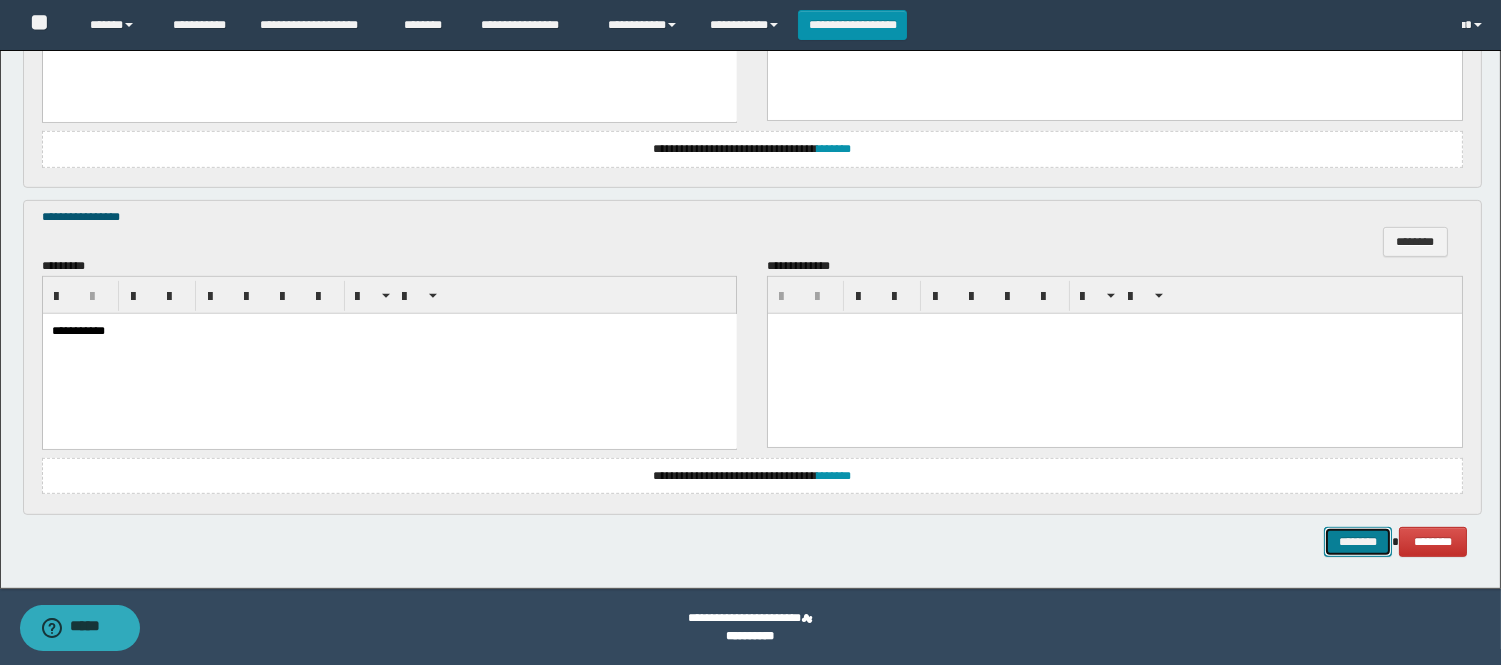 drag, startPoint x: 1348, startPoint y: 544, endPoint x: 897, endPoint y: 276, distance: 524.6189 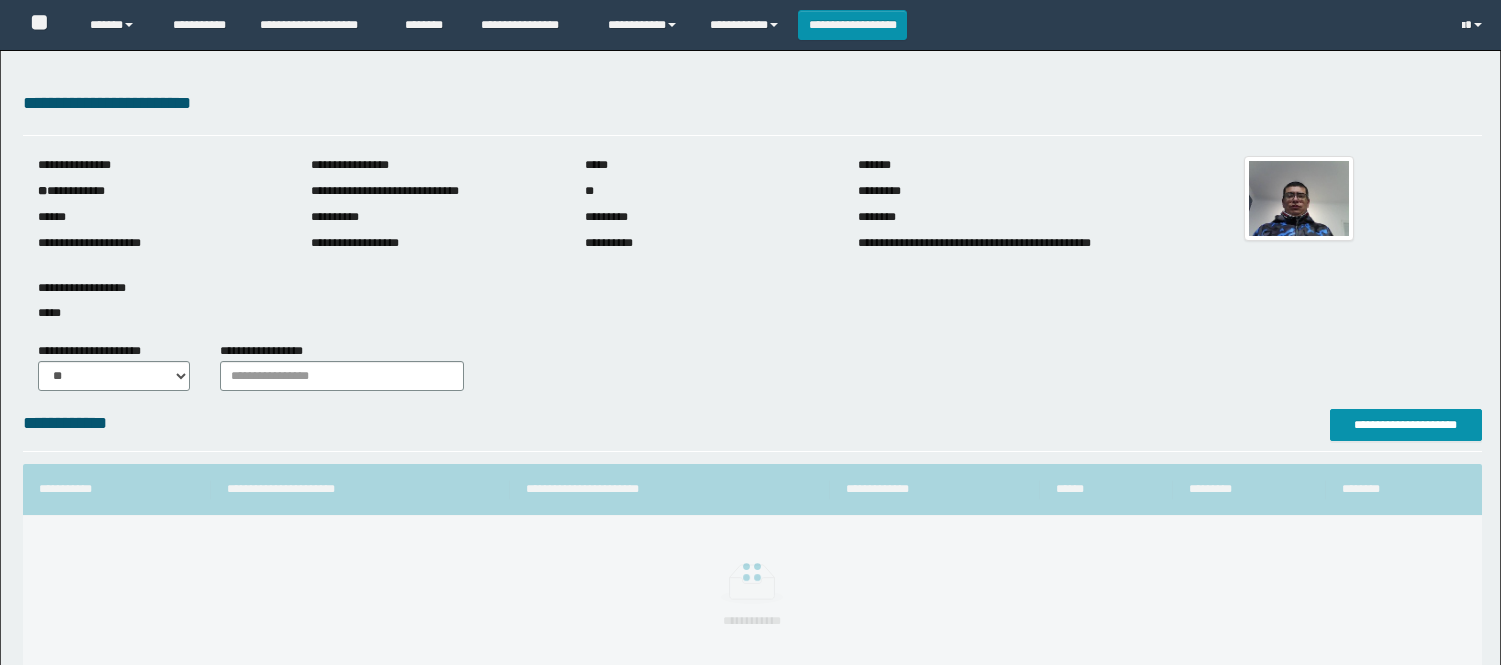 scroll, scrollTop: 0, scrollLeft: 0, axis: both 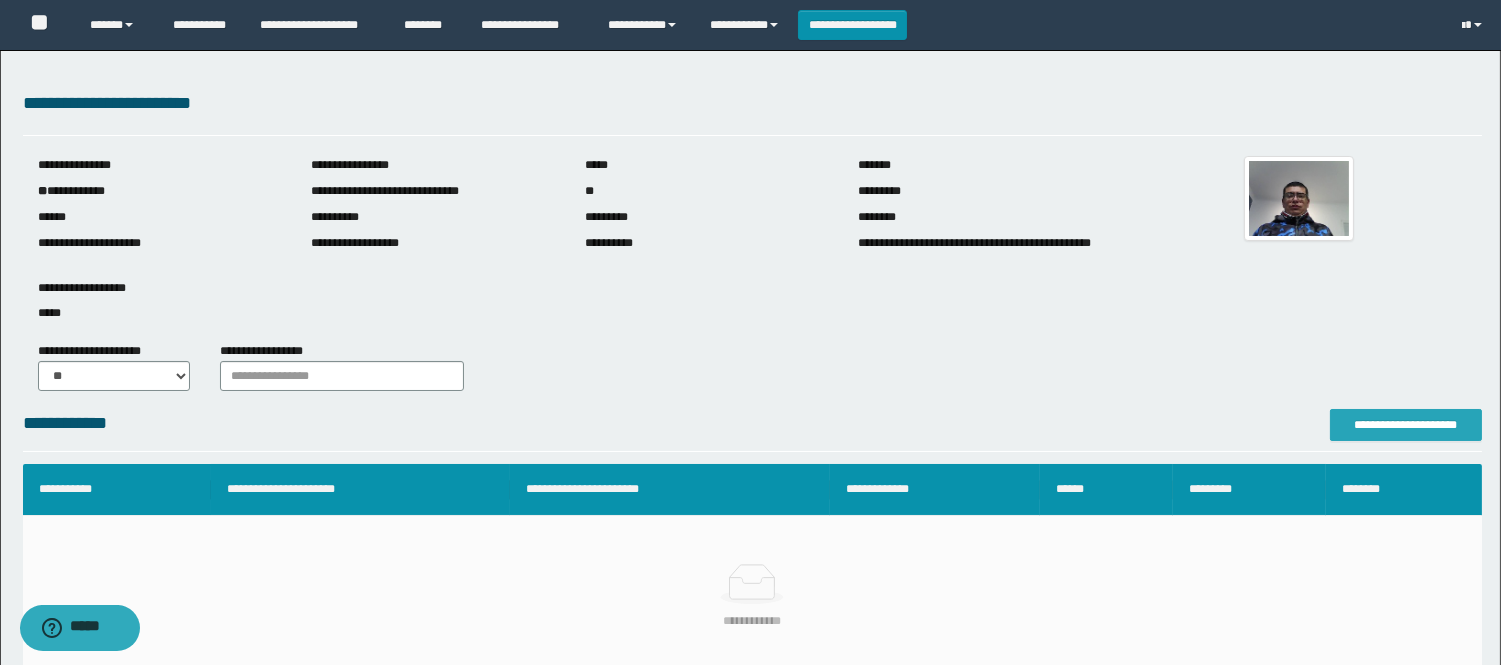 click on "**********" at bounding box center [1406, 425] 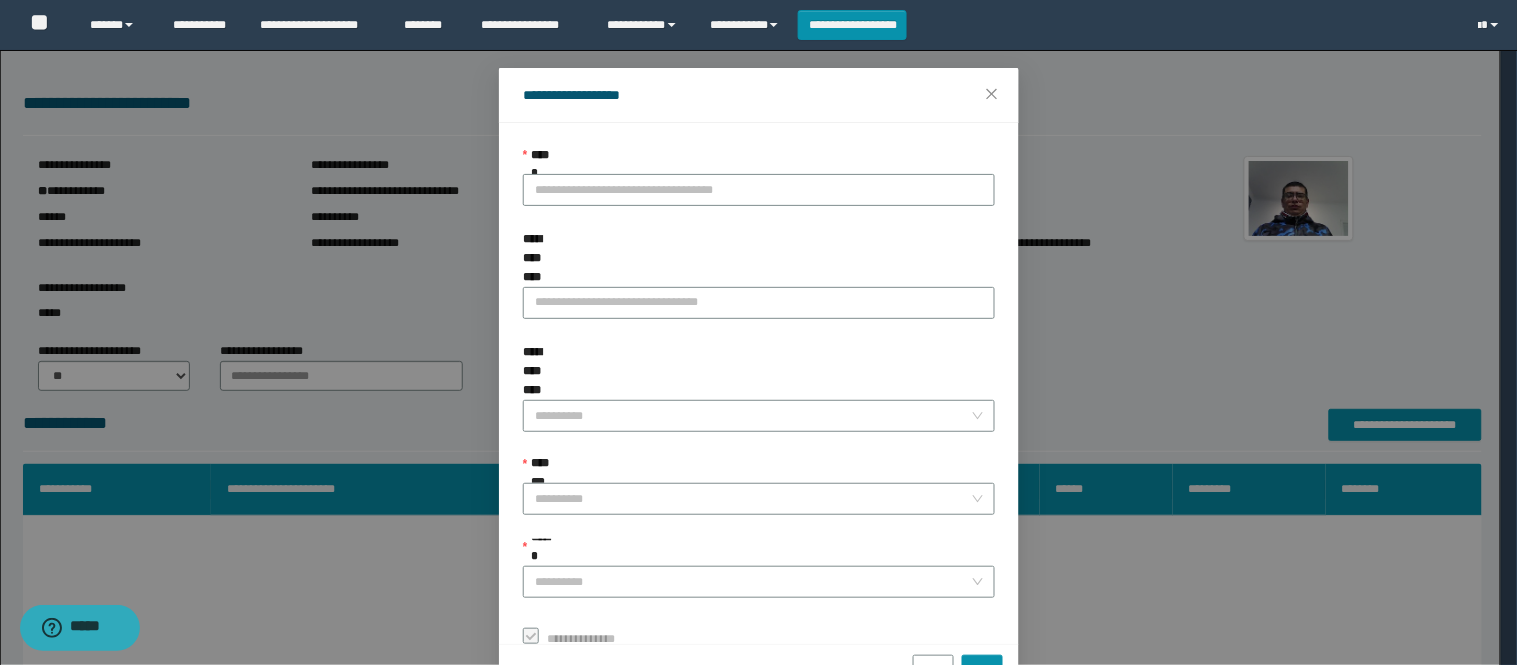 scroll, scrollTop: 87, scrollLeft: 0, axis: vertical 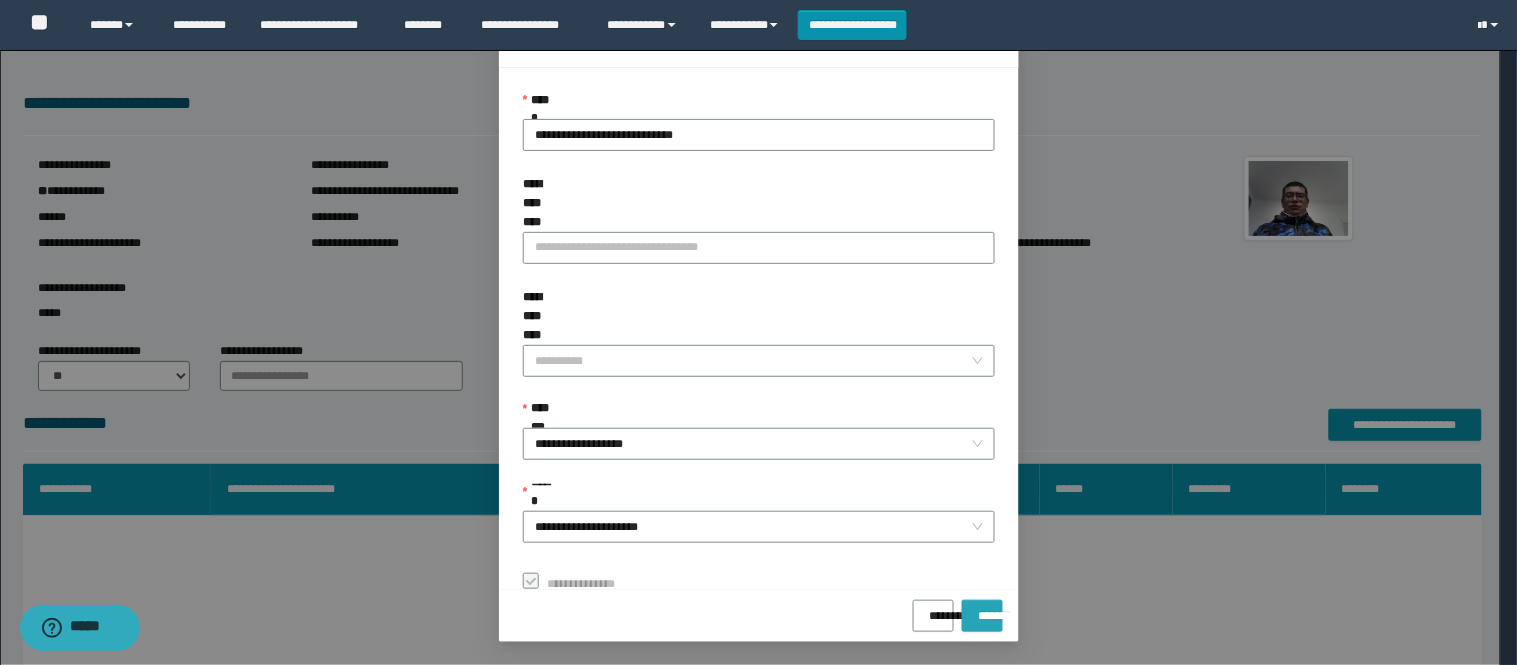 click on "*******" at bounding box center [982, 609] 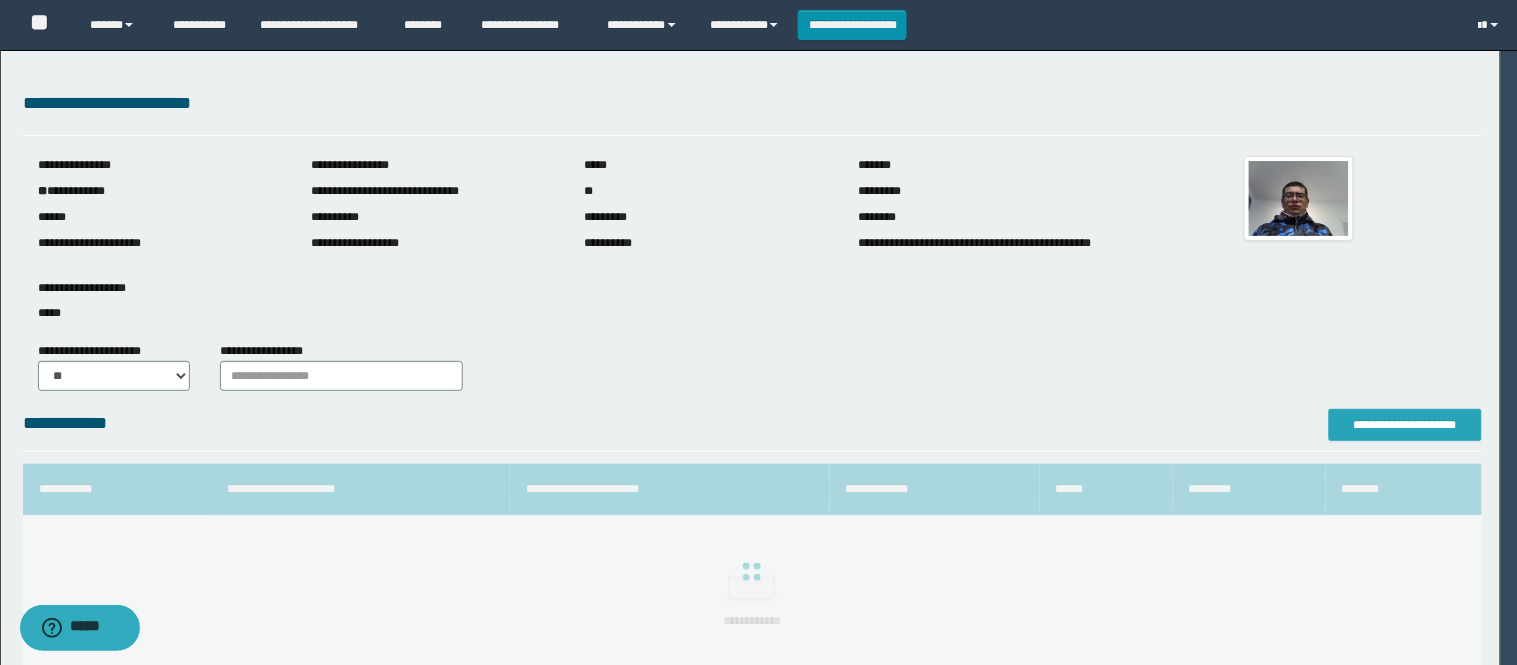 scroll, scrollTop: 0, scrollLeft: 0, axis: both 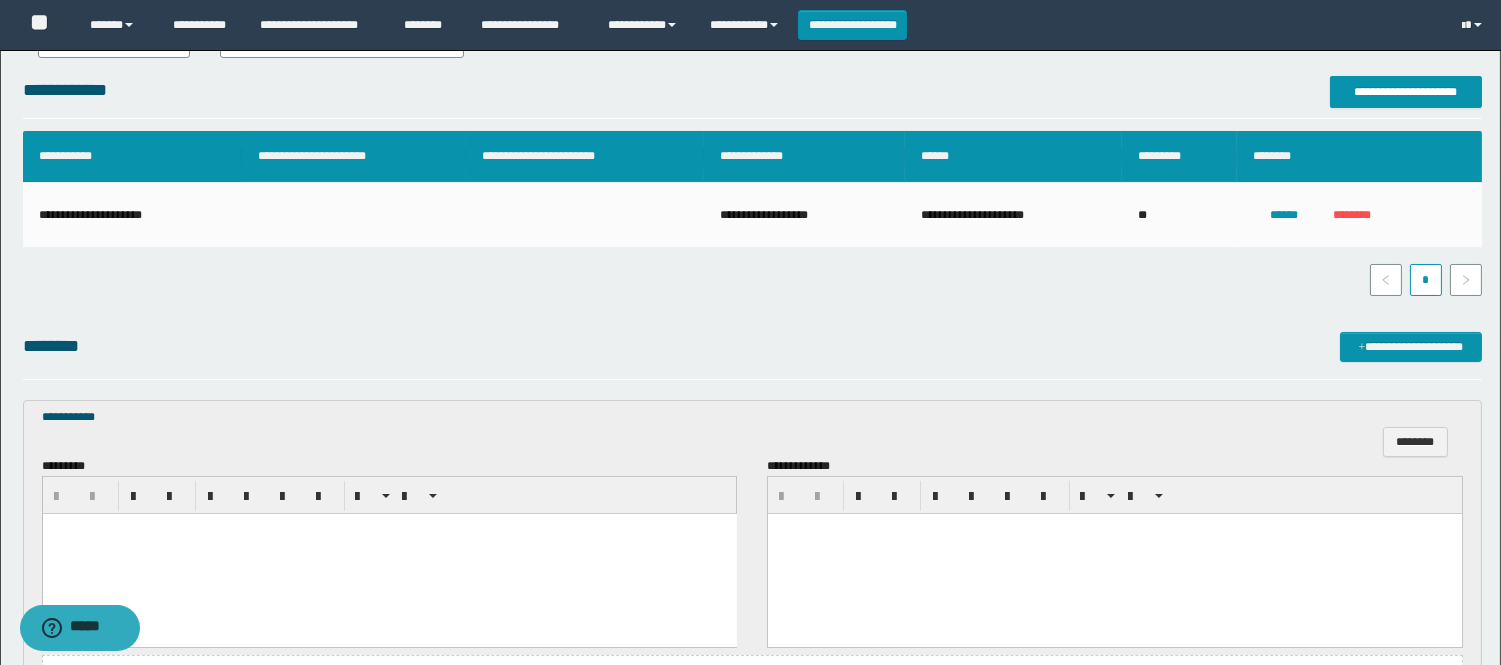 click at bounding box center [389, 528] 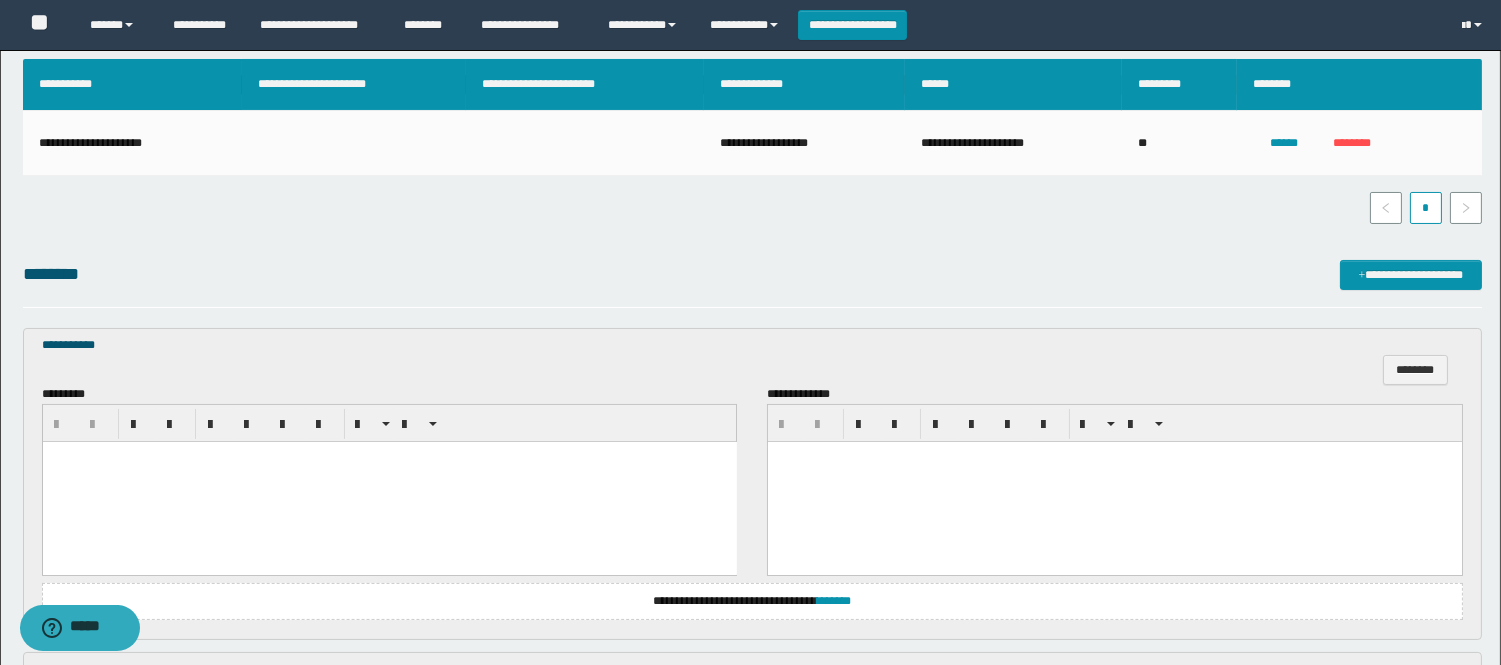 scroll, scrollTop: 444, scrollLeft: 0, axis: vertical 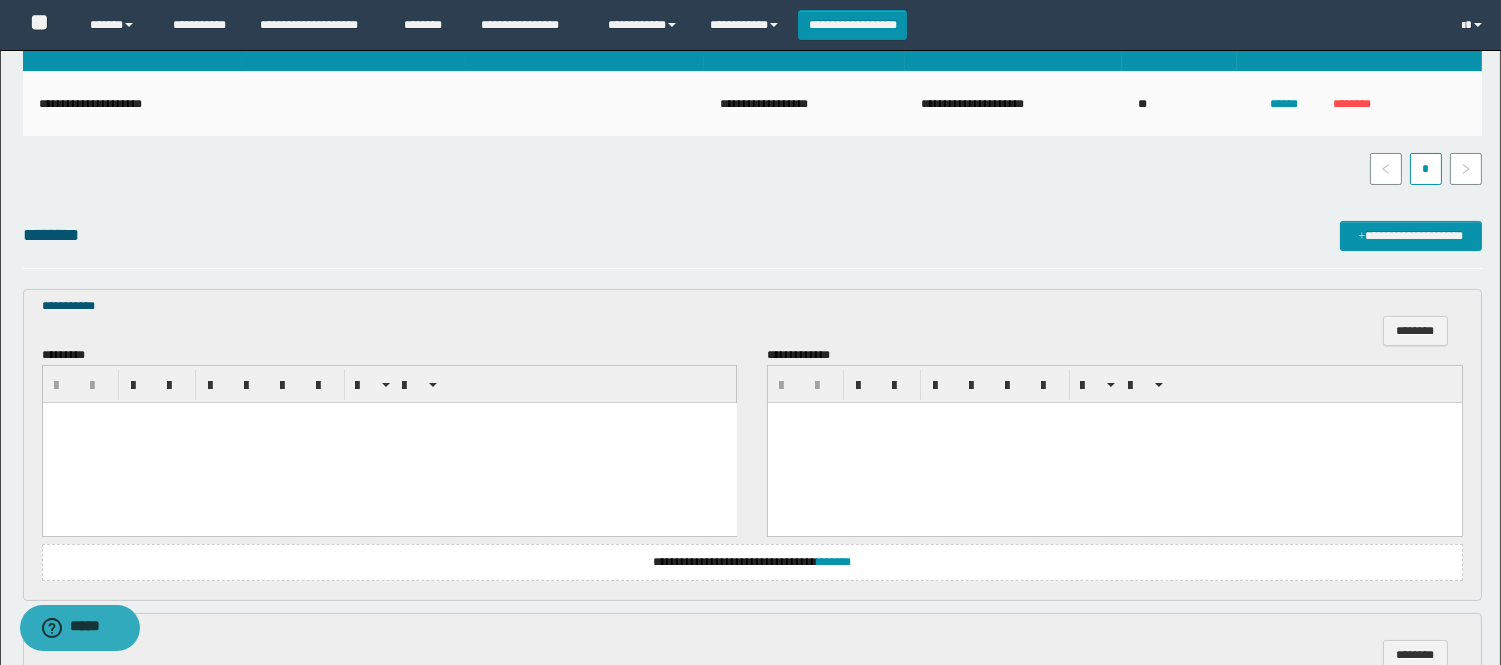 click at bounding box center (389, 442) 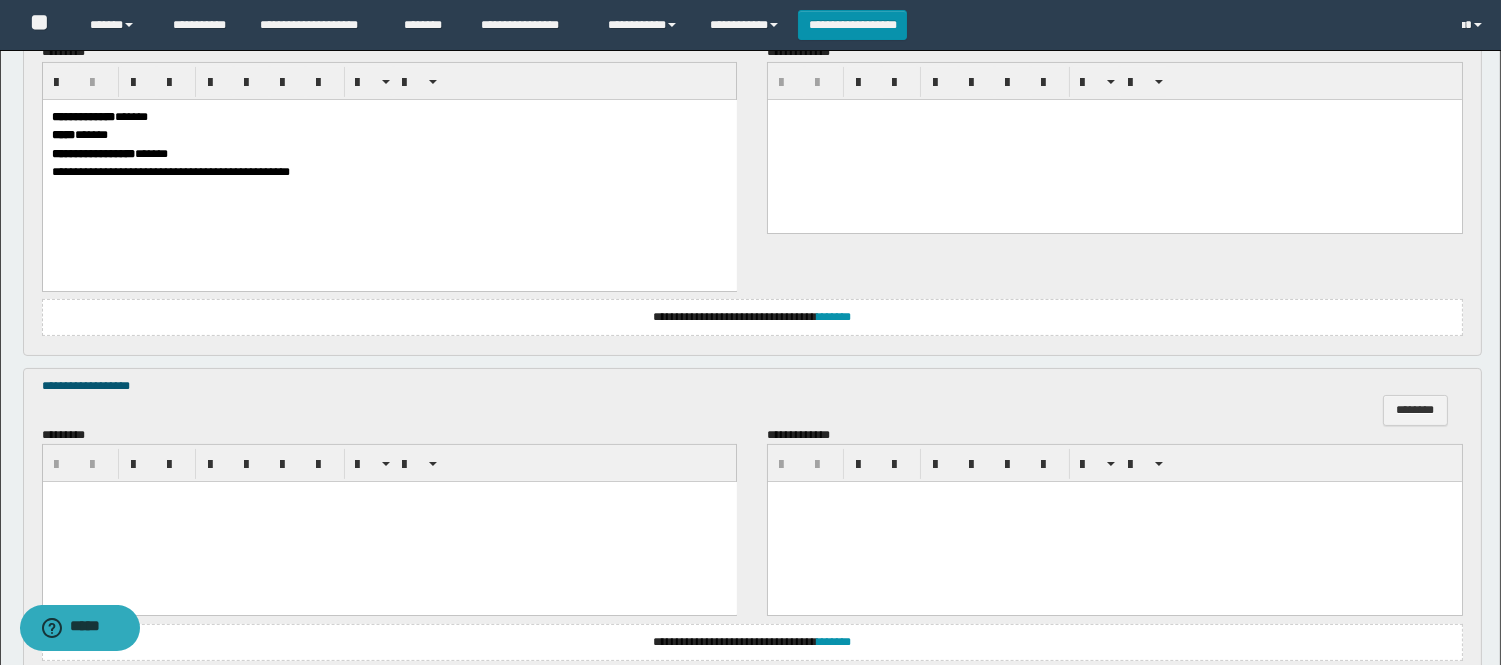 scroll, scrollTop: 888, scrollLeft: 0, axis: vertical 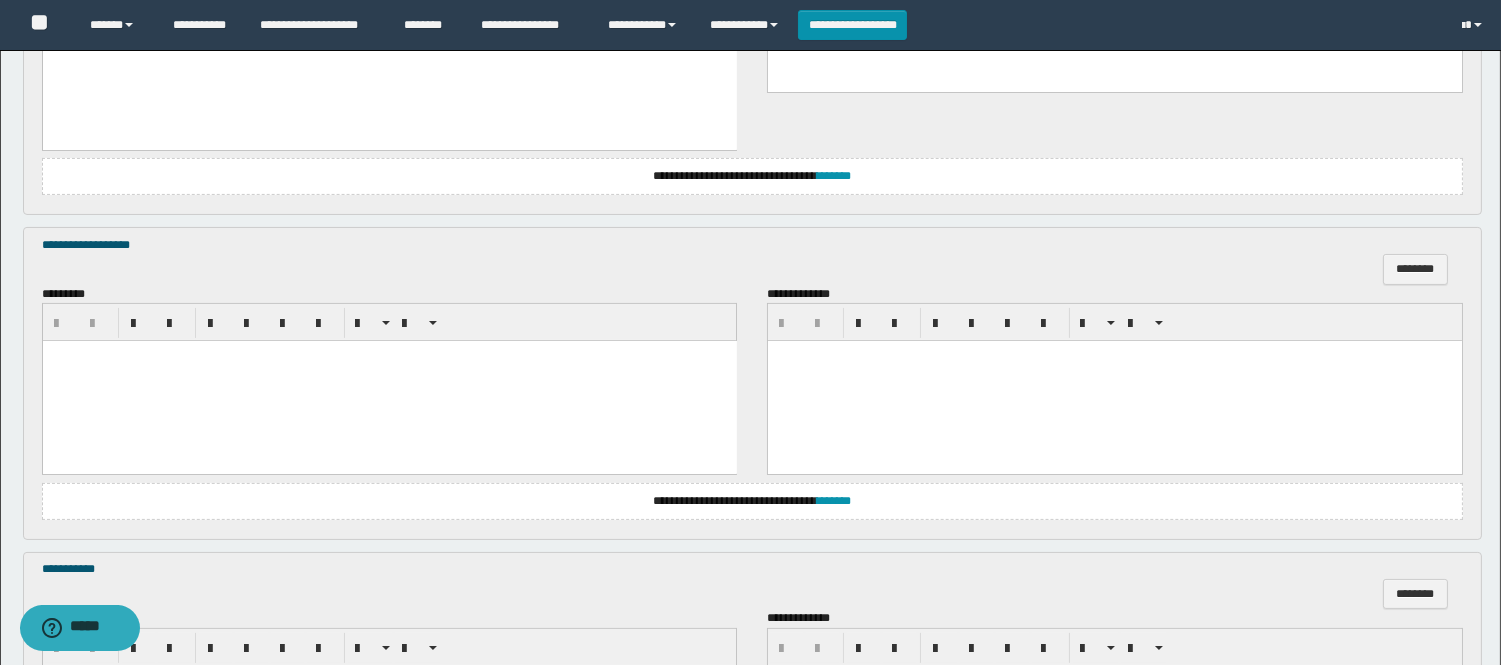 click at bounding box center [389, 381] 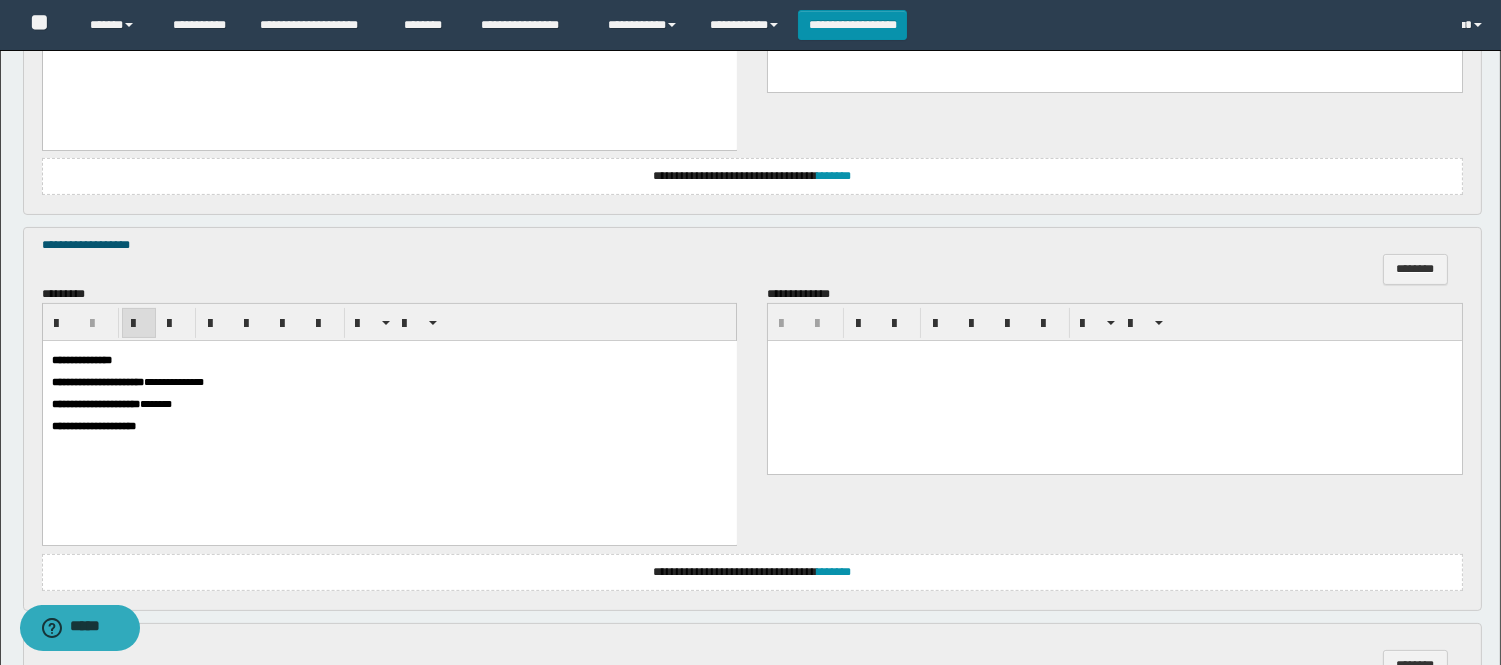 click on "**********" at bounding box center (389, 418) 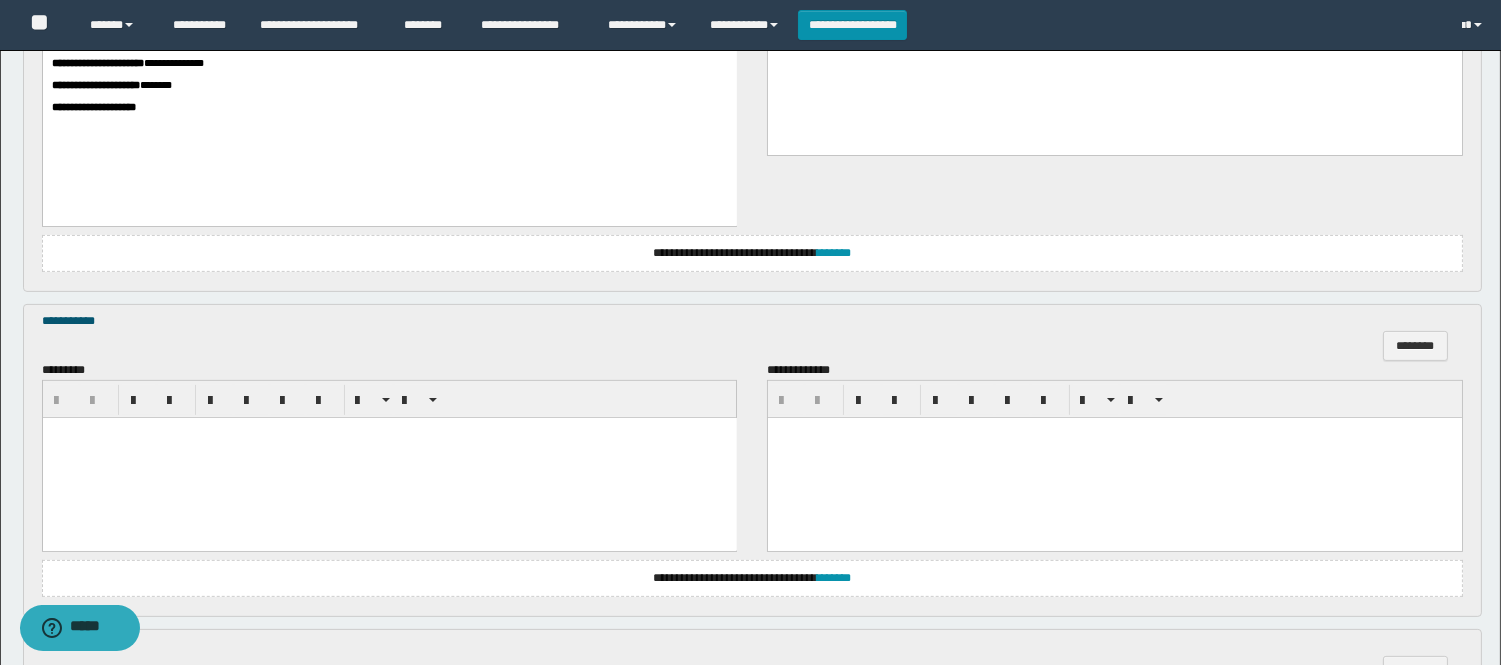 scroll, scrollTop: 1333, scrollLeft: 0, axis: vertical 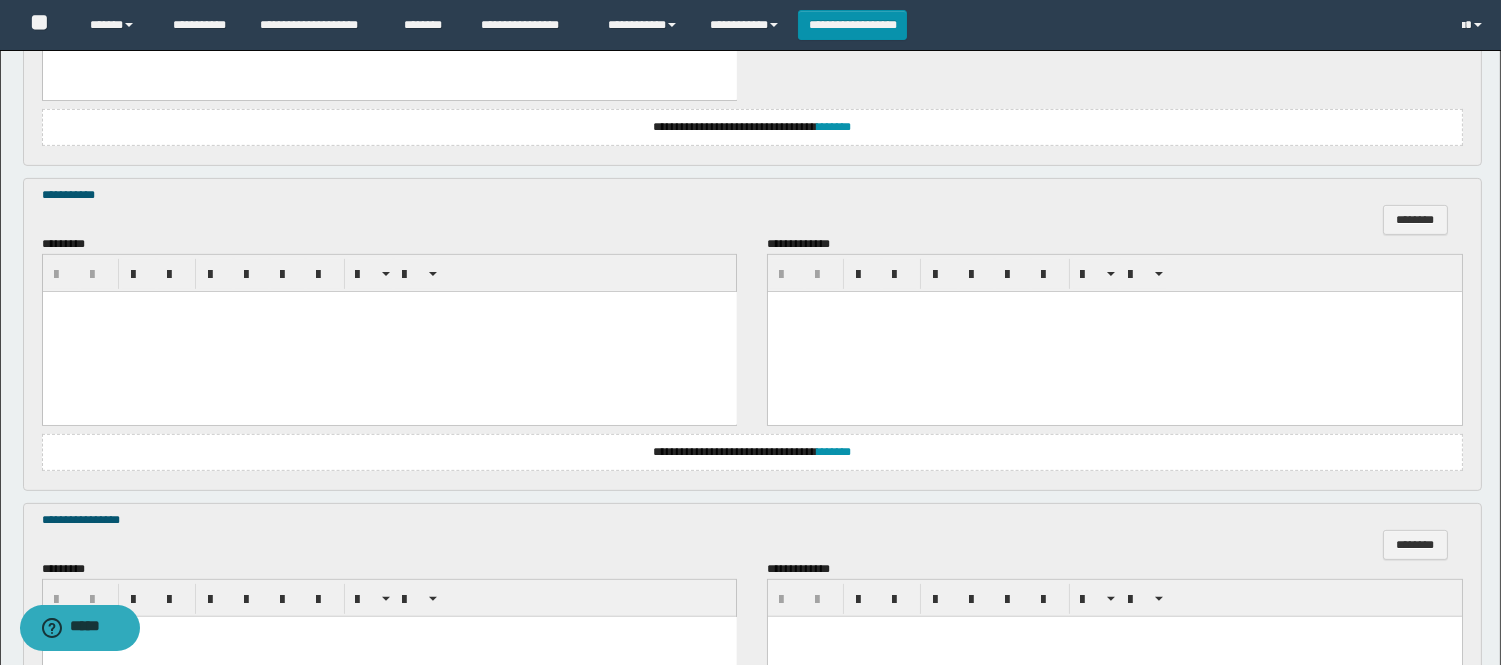click at bounding box center (389, 332) 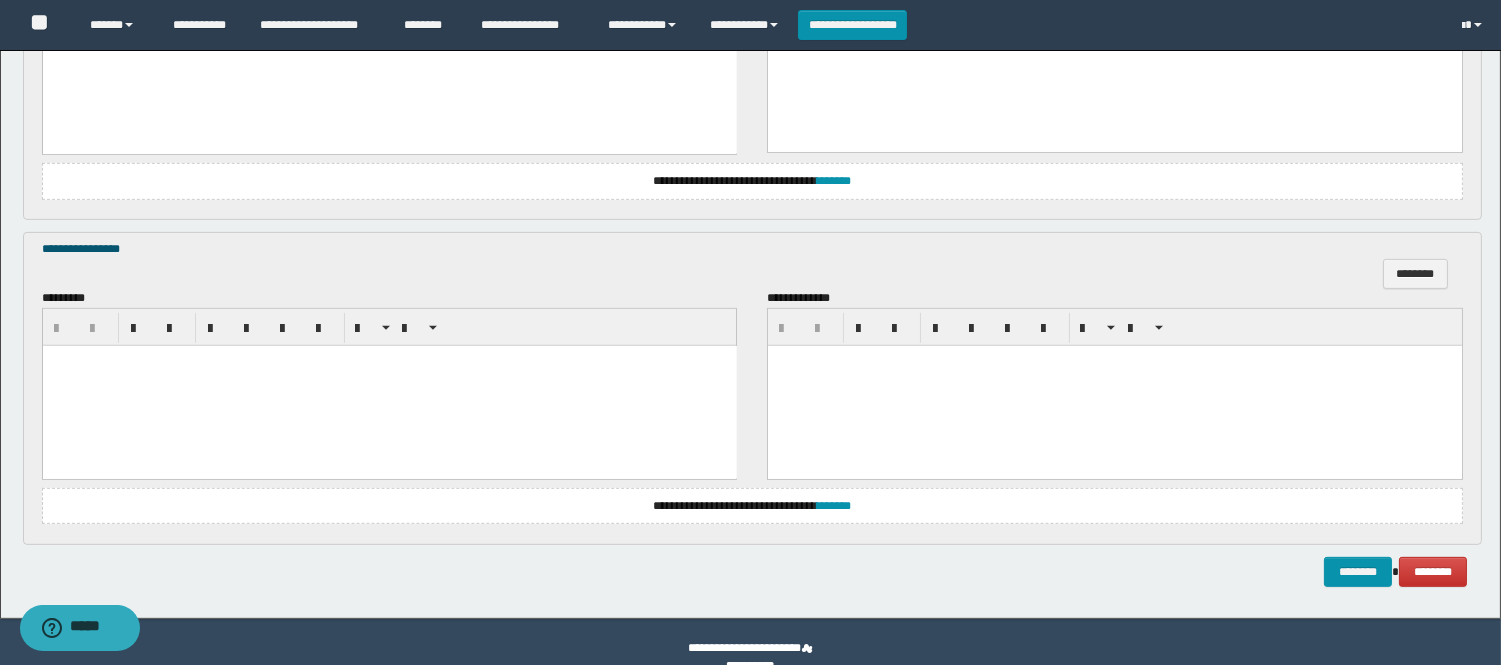 scroll, scrollTop: 1636, scrollLeft: 0, axis: vertical 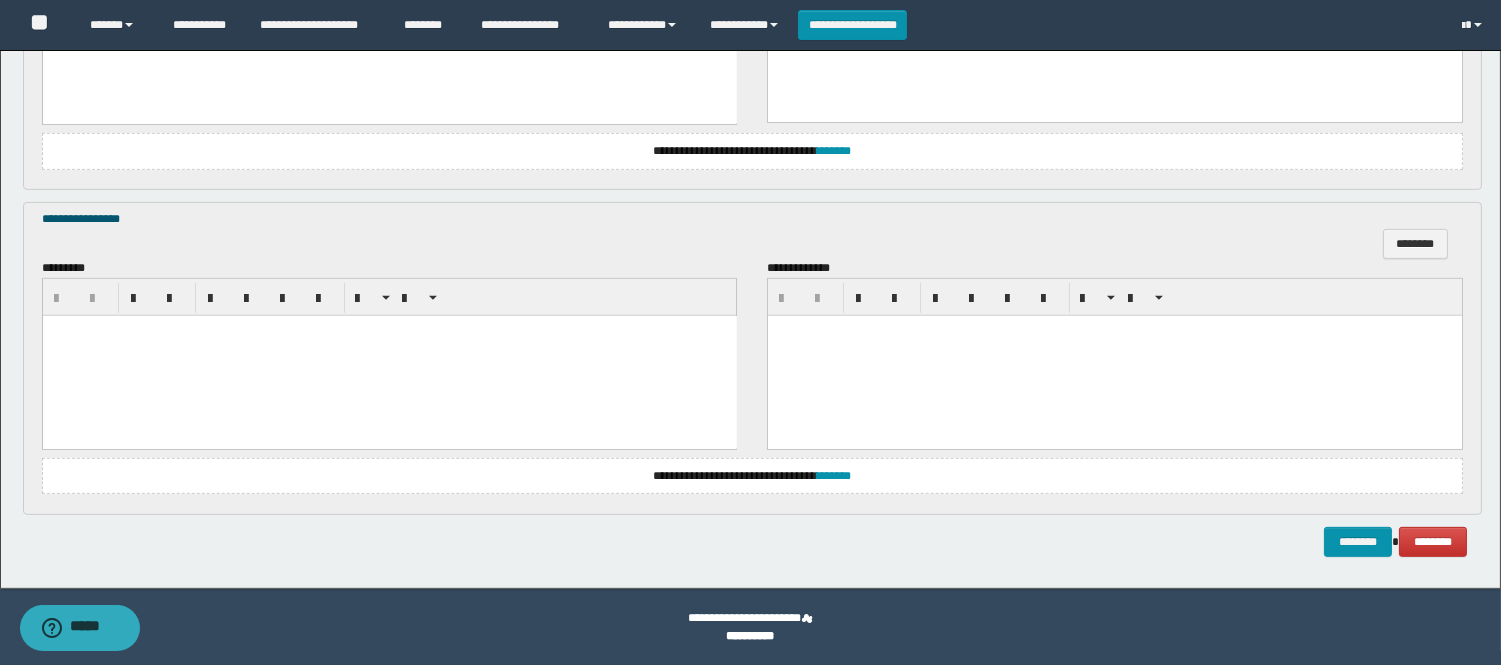 click at bounding box center [389, 356] 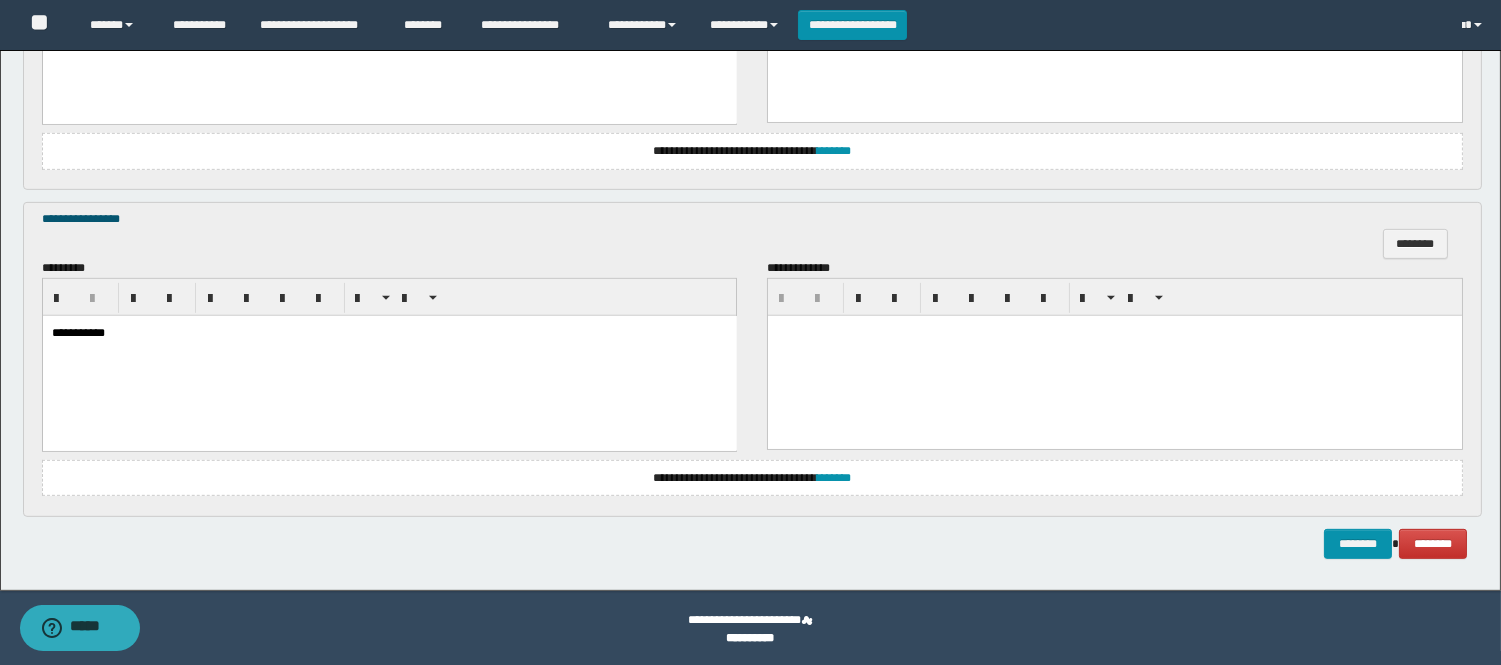 click on "**********" at bounding box center [389, 358] 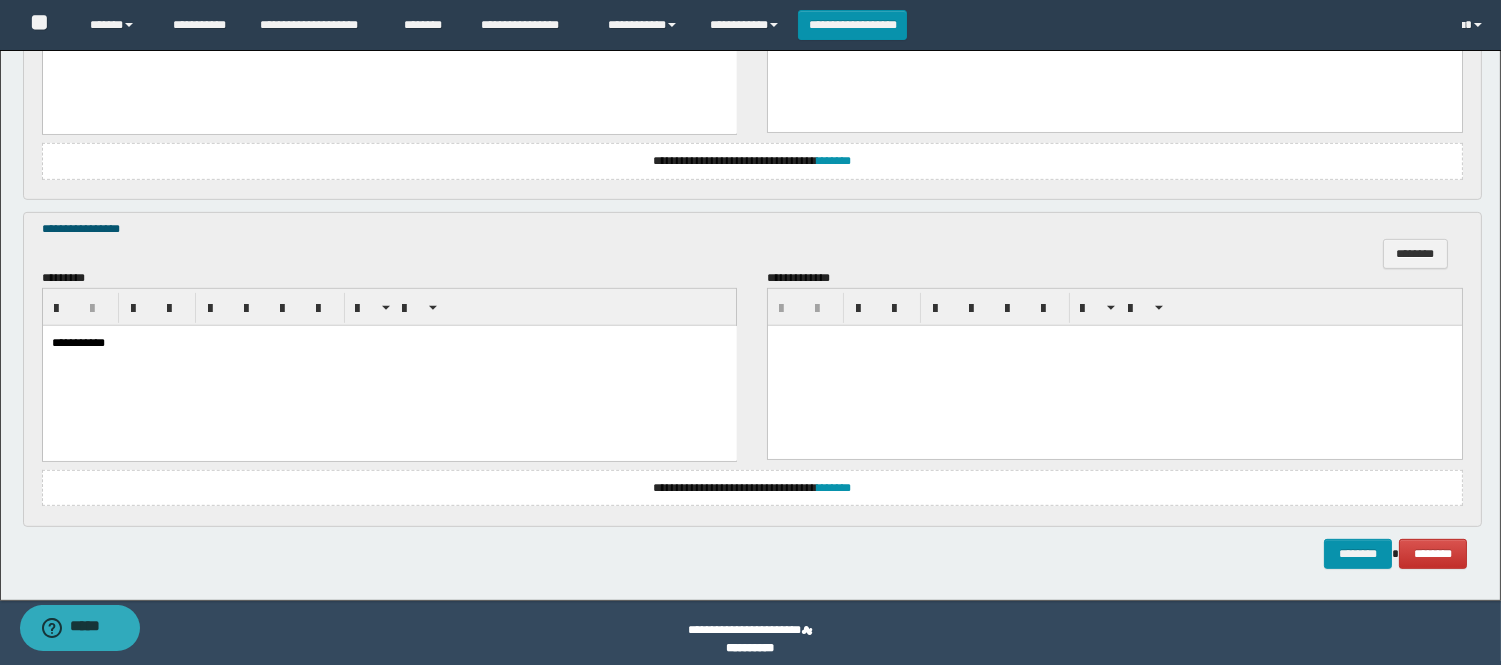 scroll, scrollTop: 1638, scrollLeft: 0, axis: vertical 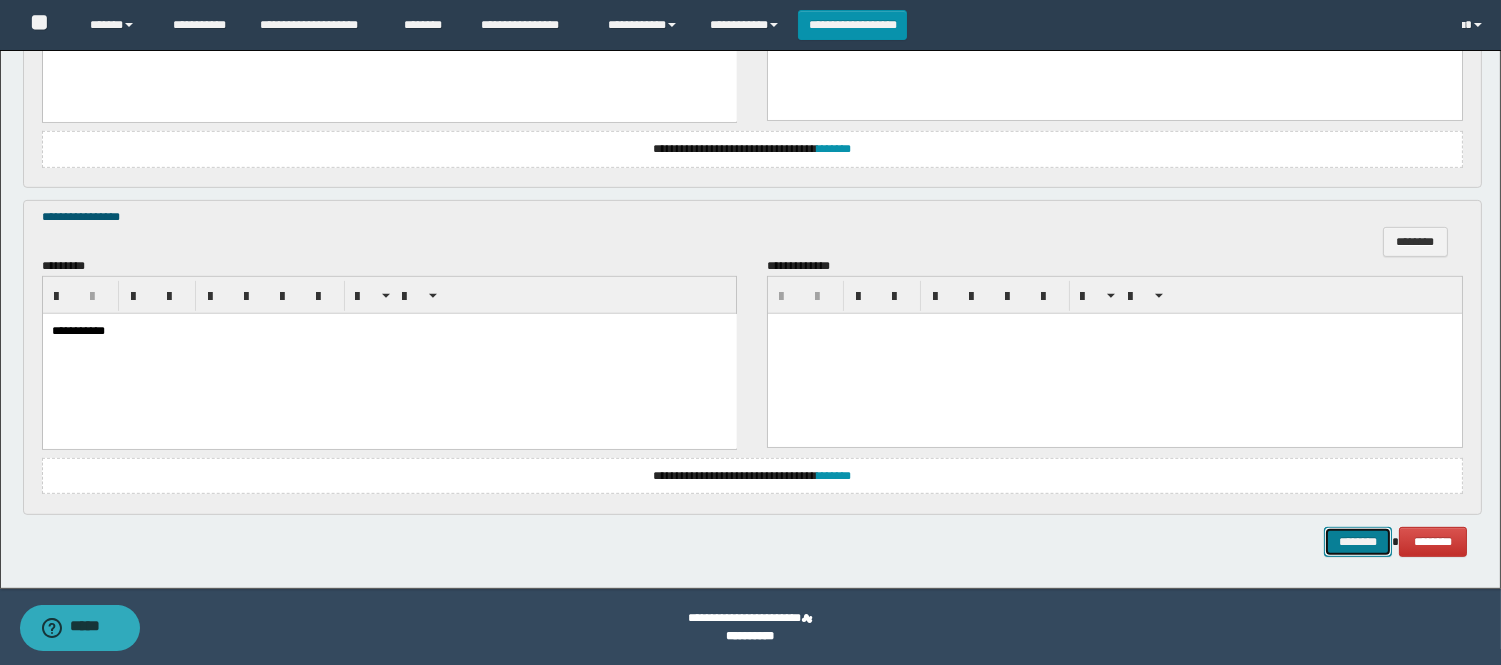 click on "********" at bounding box center [1358, 542] 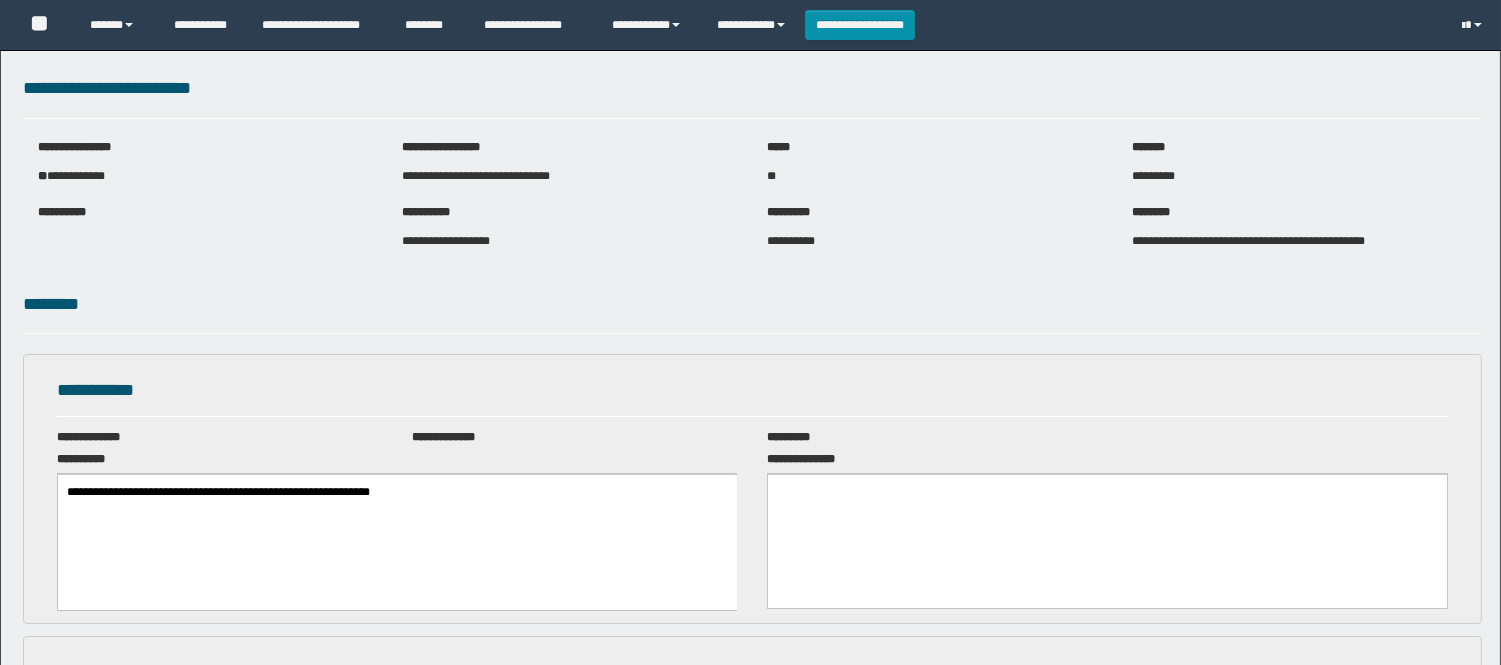 scroll, scrollTop: 0, scrollLeft: 0, axis: both 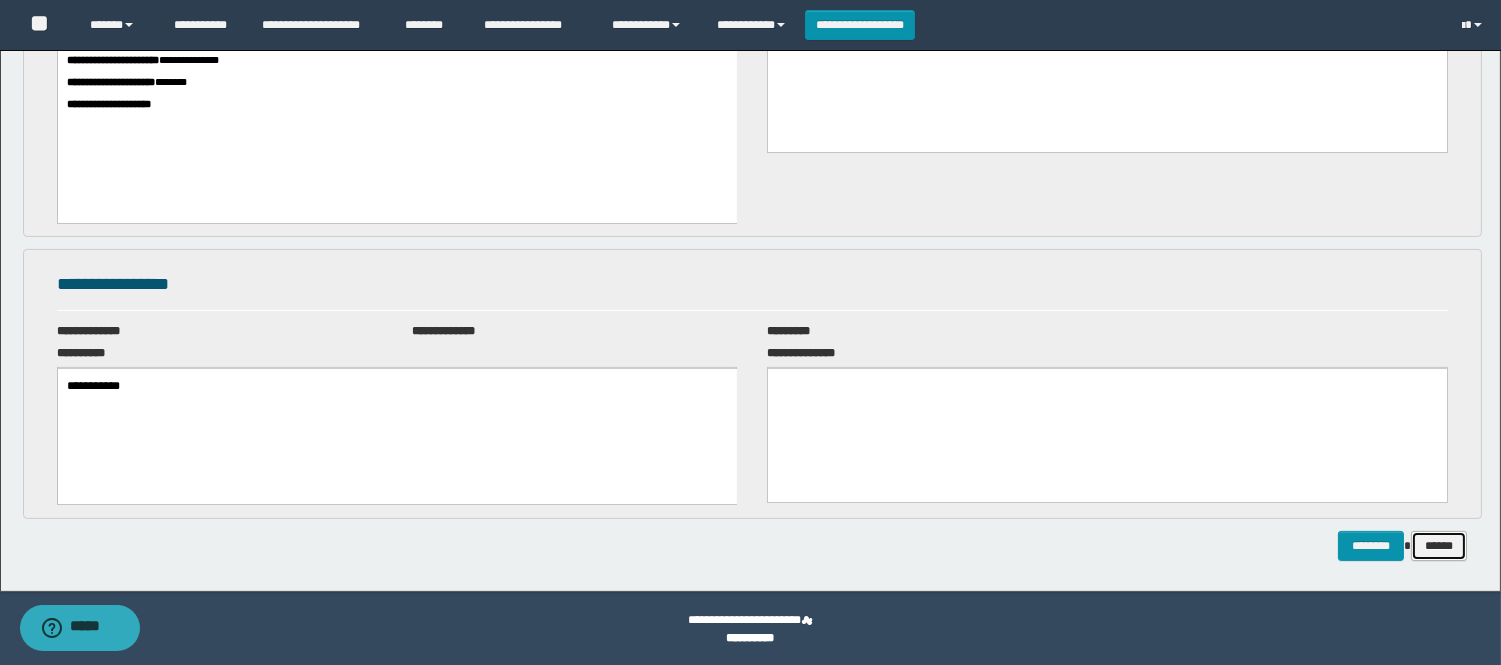 click on "******" at bounding box center (1439, 546) 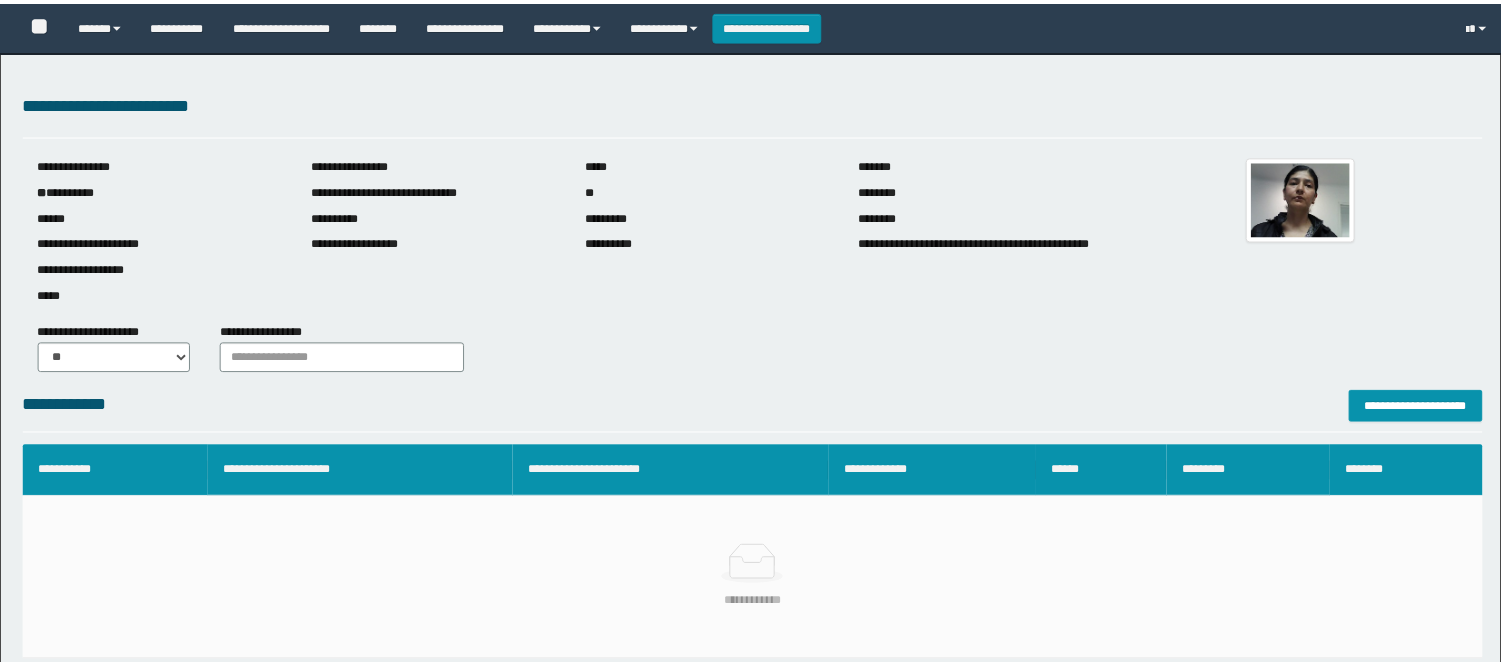 scroll, scrollTop: 0, scrollLeft: 0, axis: both 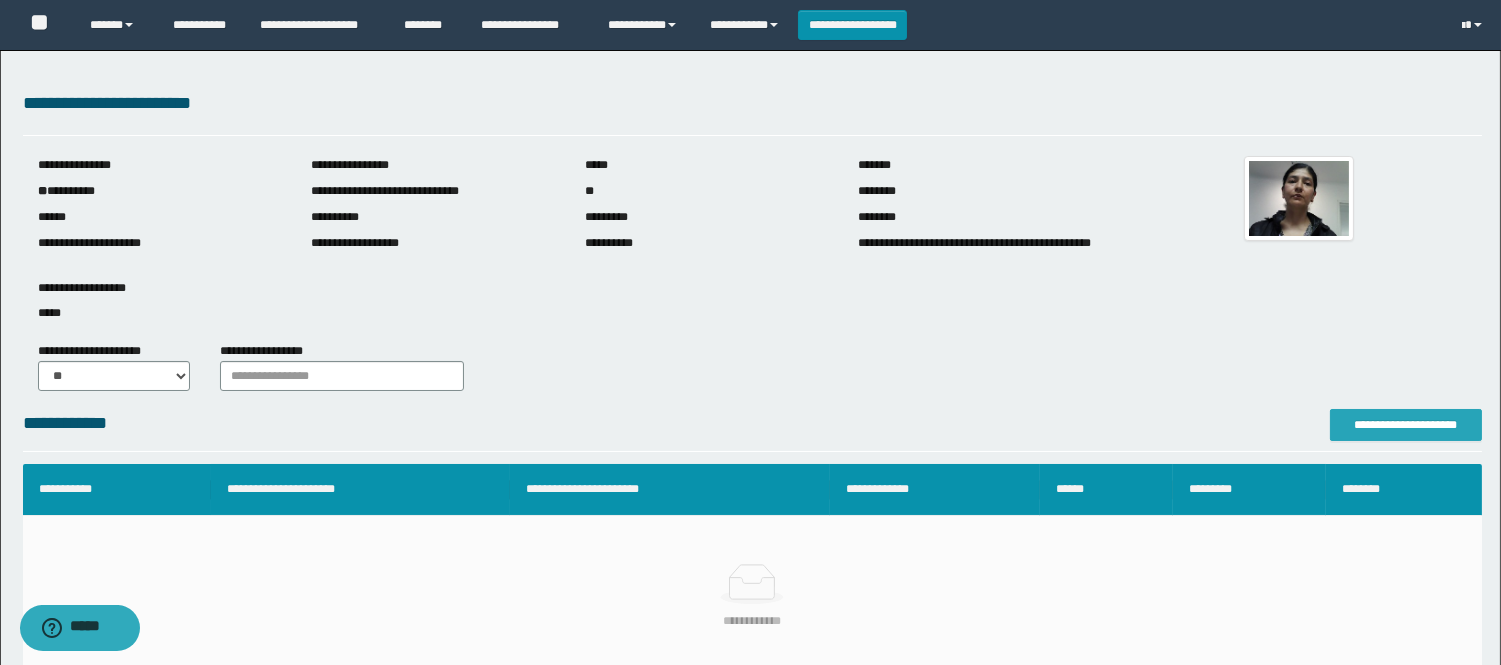 click on "**********" at bounding box center [1406, 425] 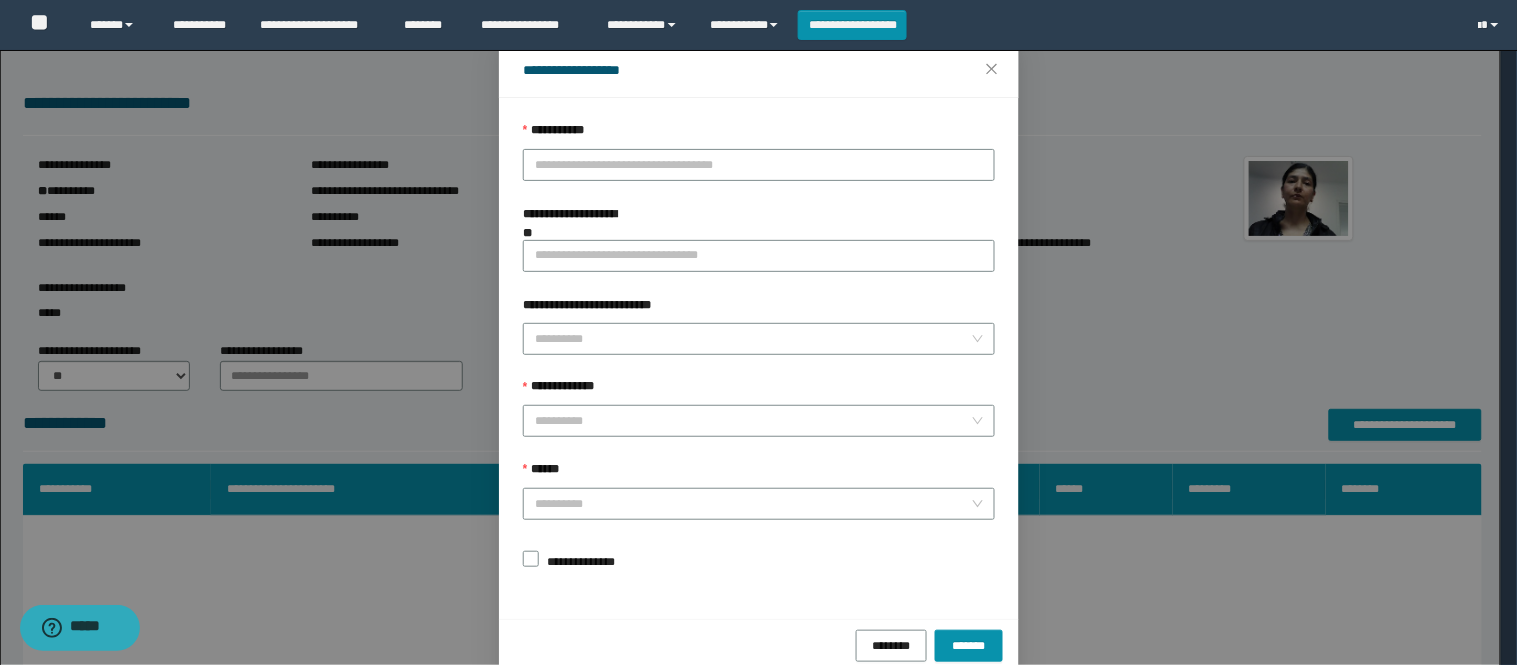 scroll, scrollTop: 87, scrollLeft: 0, axis: vertical 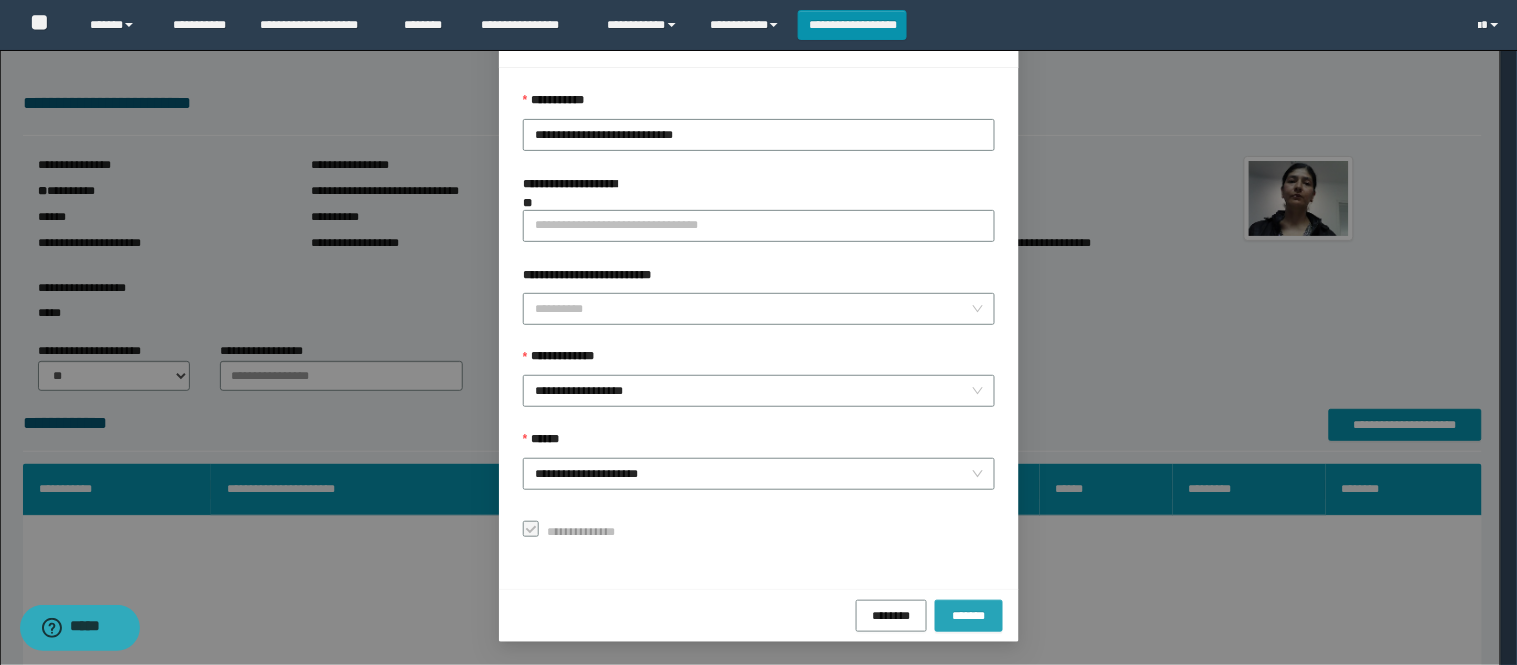 click on "*******" at bounding box center [969, 615] 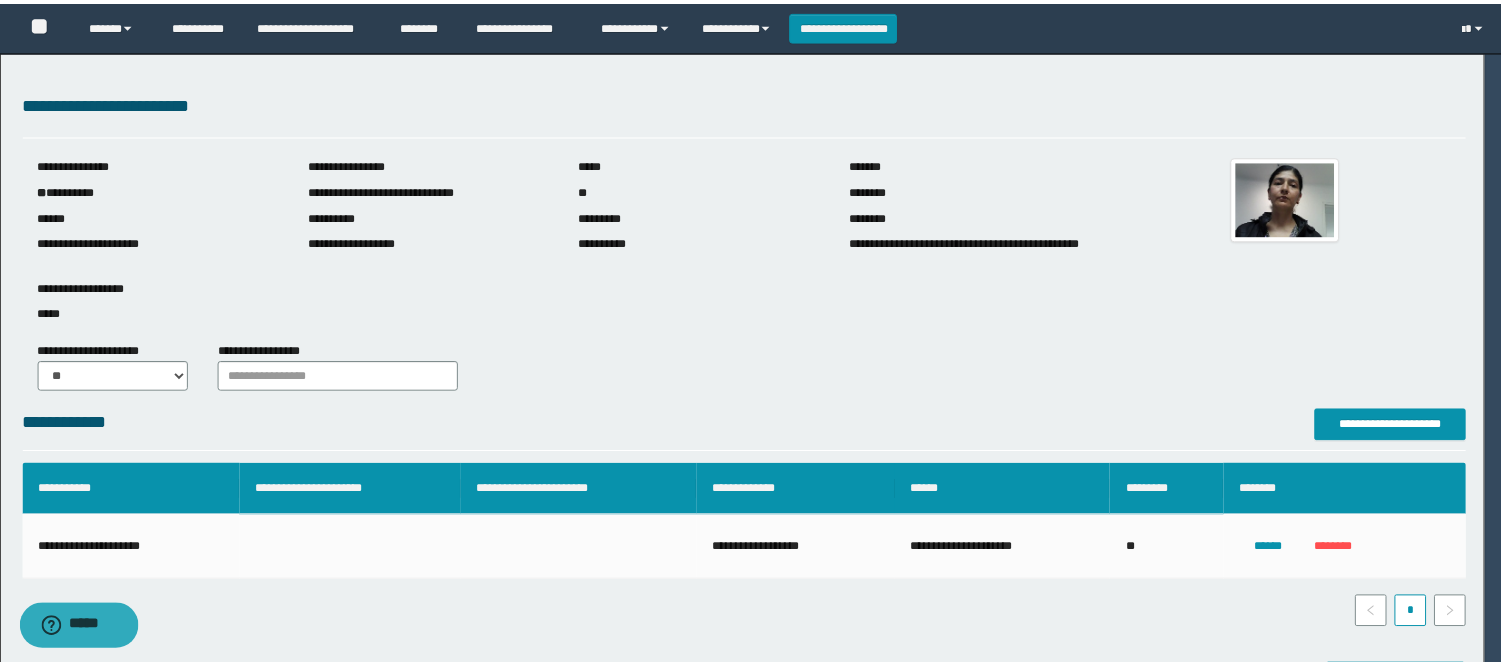 scroll, scrollTop: 41, scrollLeft: 0, axis: vertical 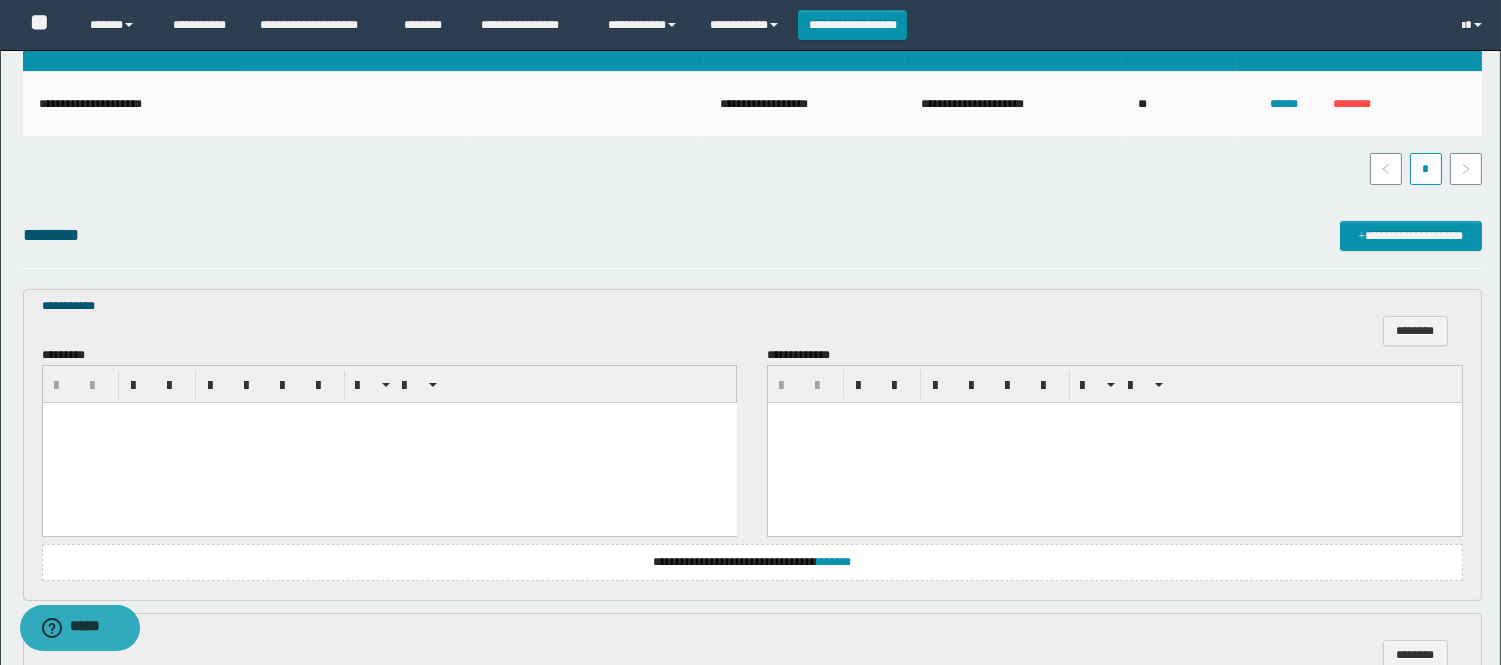 click at bounding box center [389, 442] 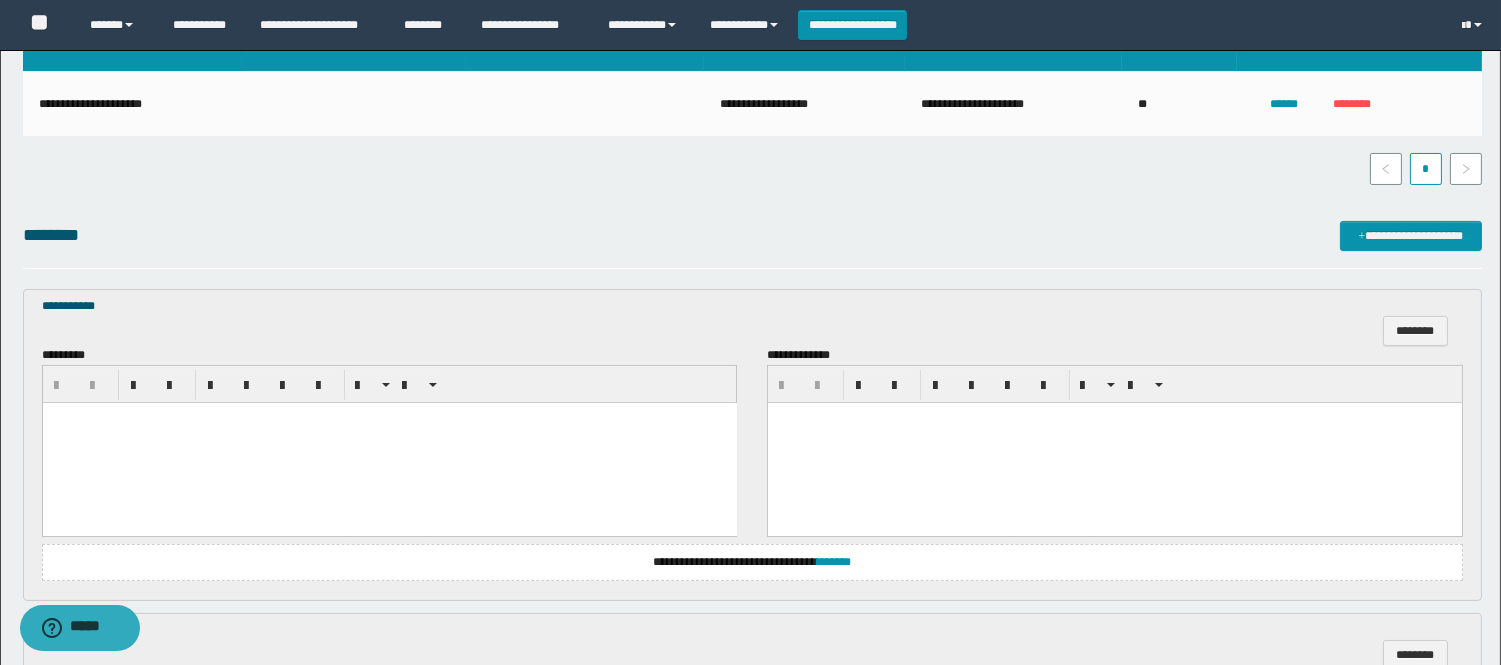click at bounding box center (389, 442) 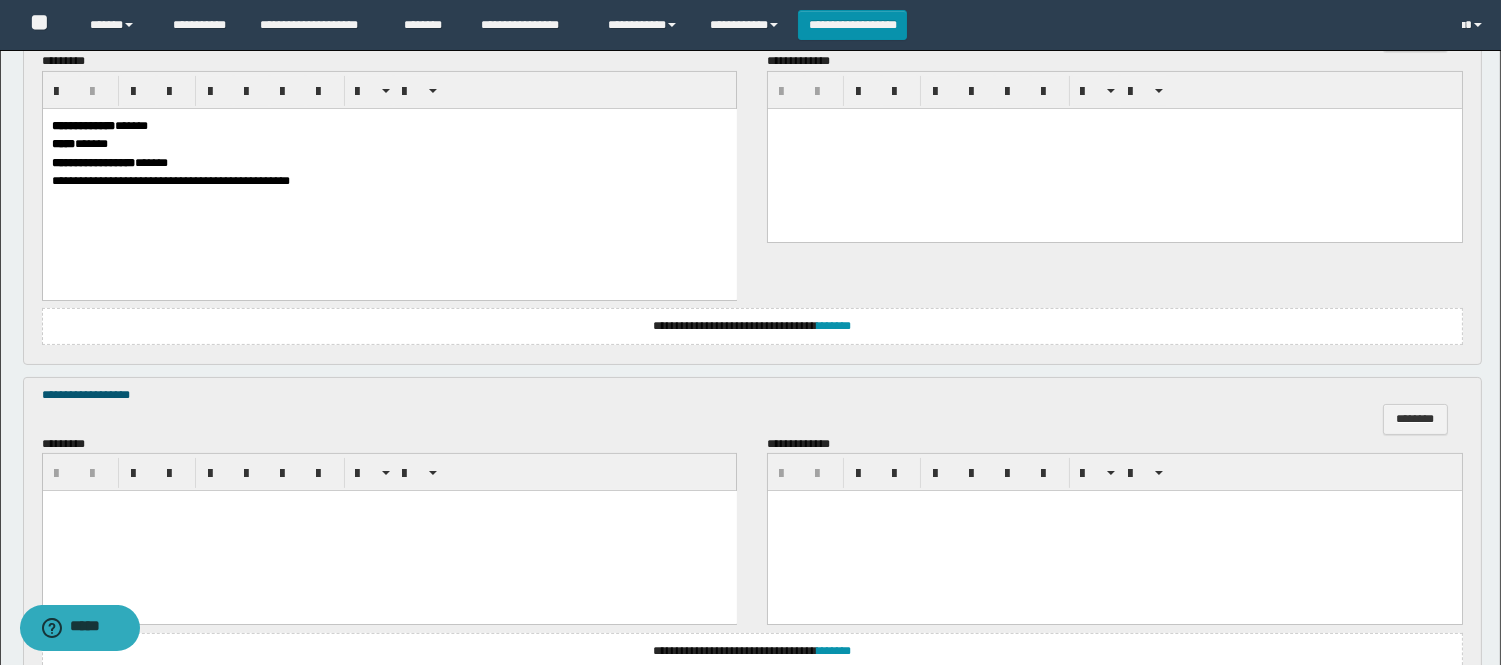 scroll, scrollTop: 777, scrollLeft: 0, axis: vertical 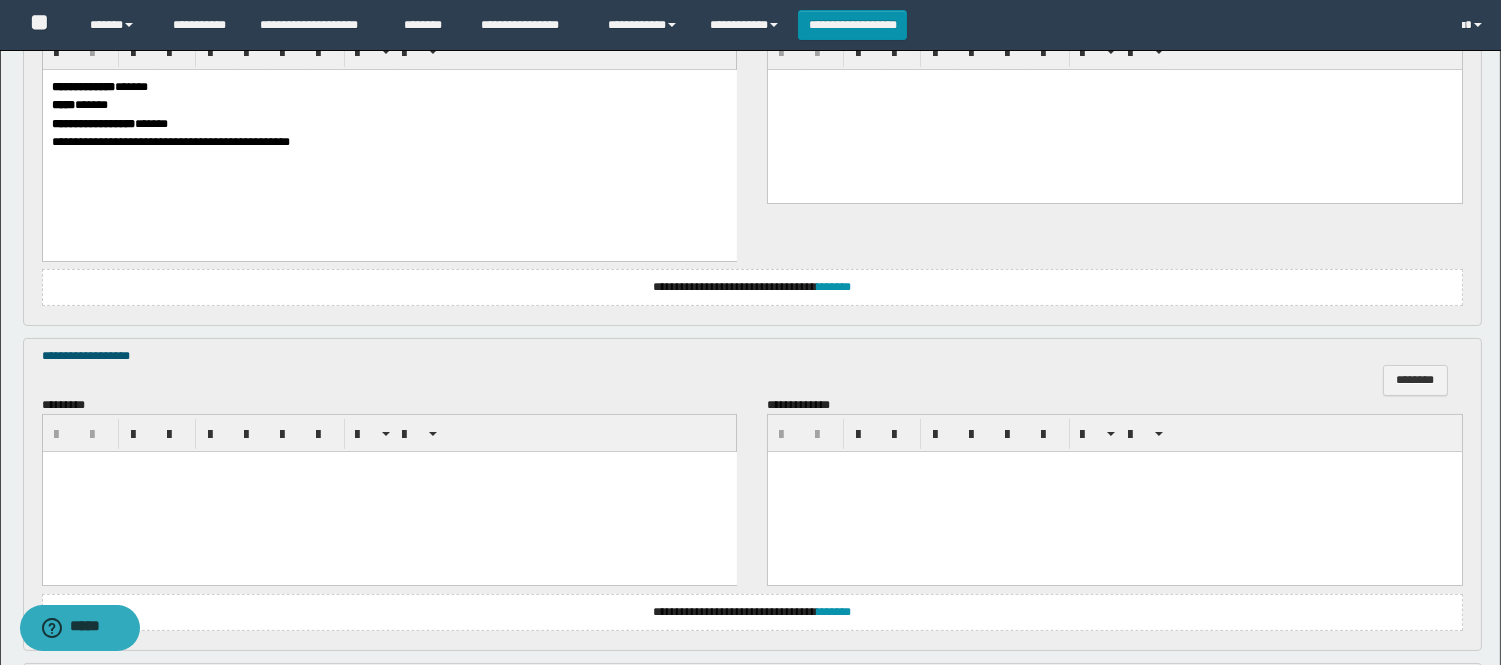 click at bounding box center (389, 492) 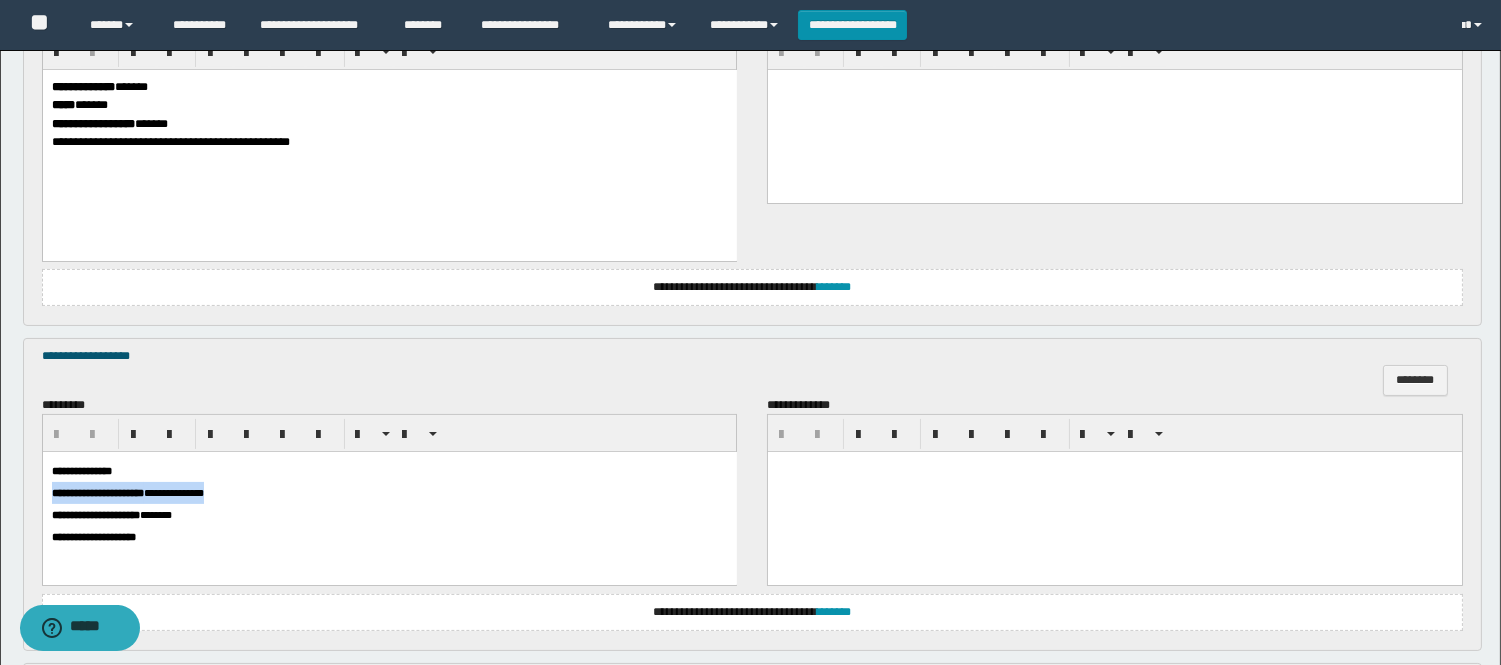 click on "**********" at bounding box center [389, 493] 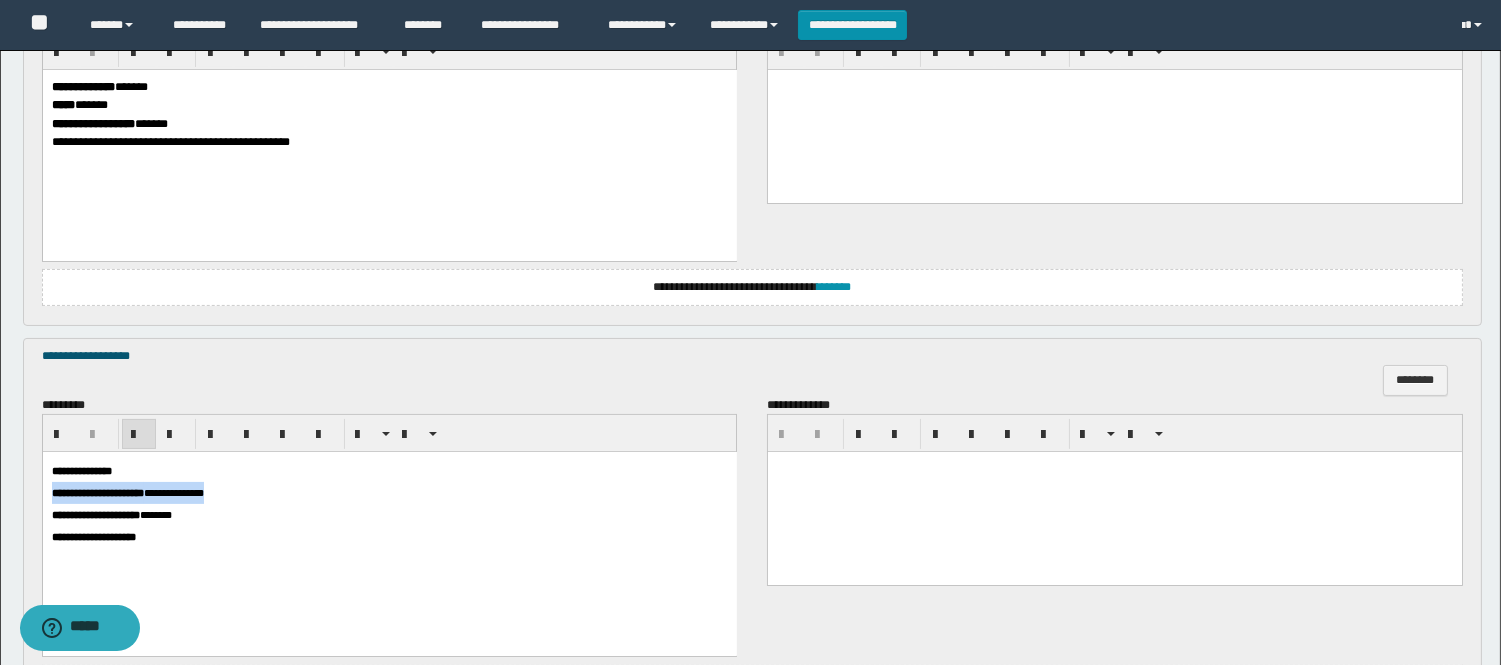 click on "**********" at bounding box center [389, 529] 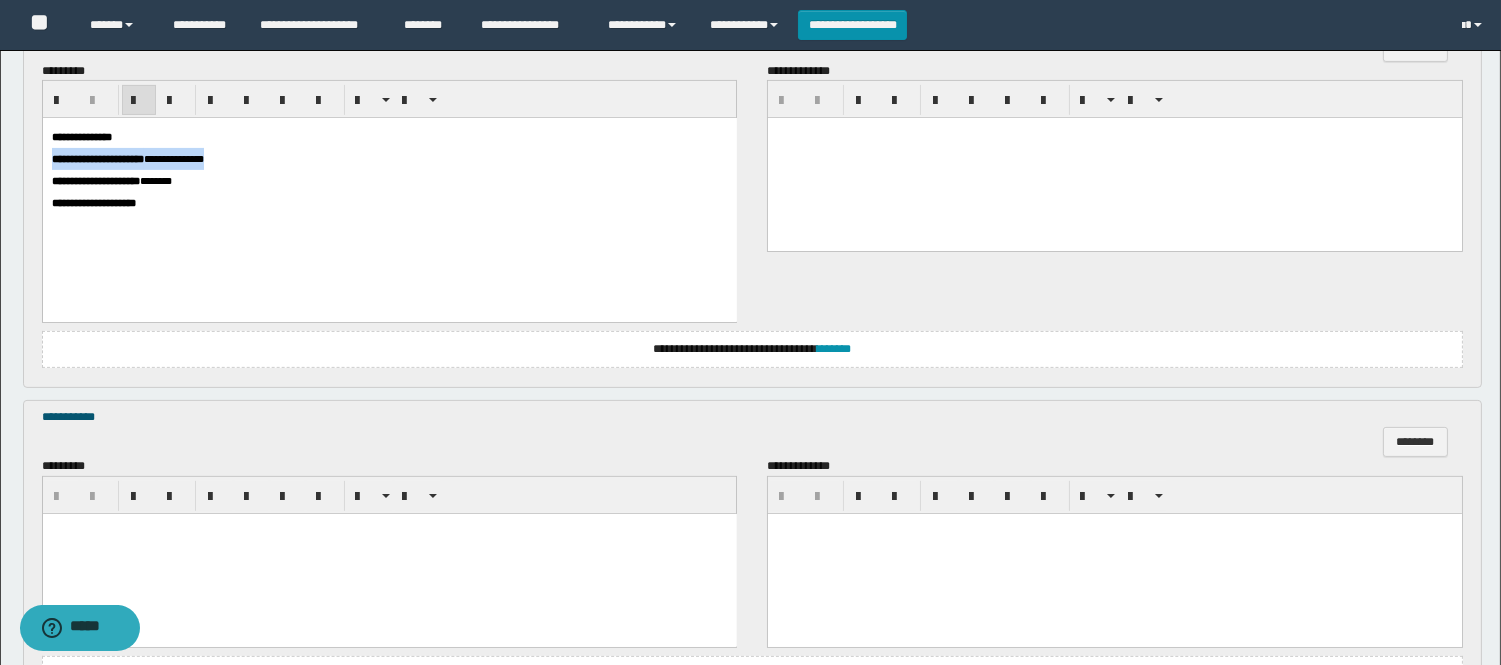 scroll, scrollTop: 1222, scrollLeft: 0, axis: vertical 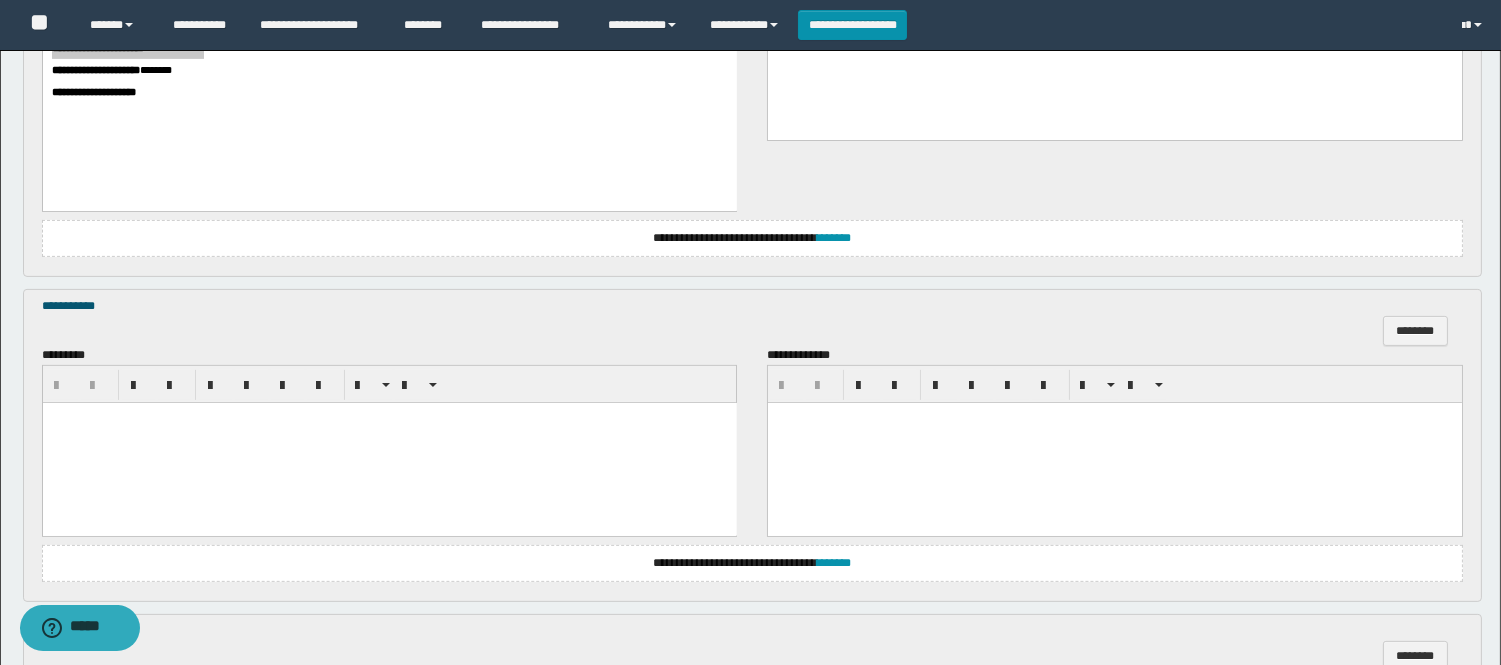 click at bounding box center (389, 443) 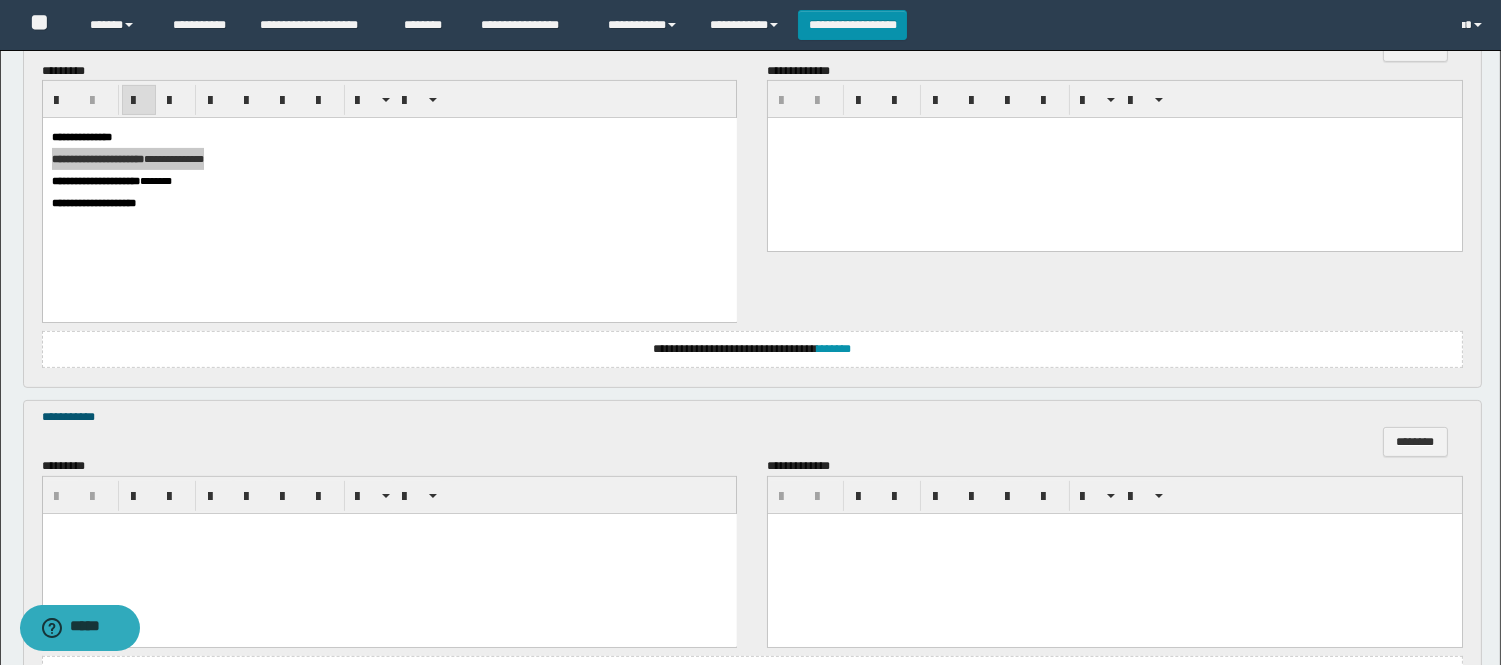 click at bounding box center [389, 554] 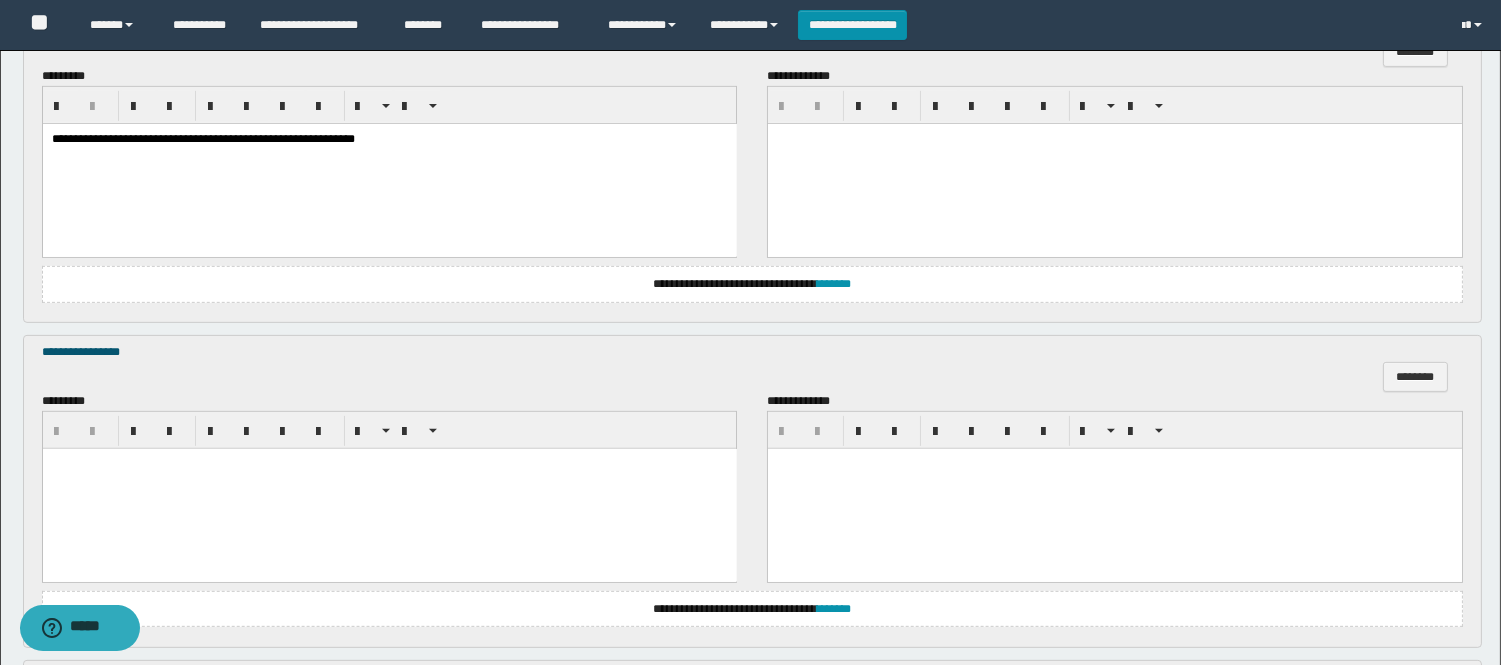 scroll, scrollTop: 1555, scrollLeft: 0, axis: vertical 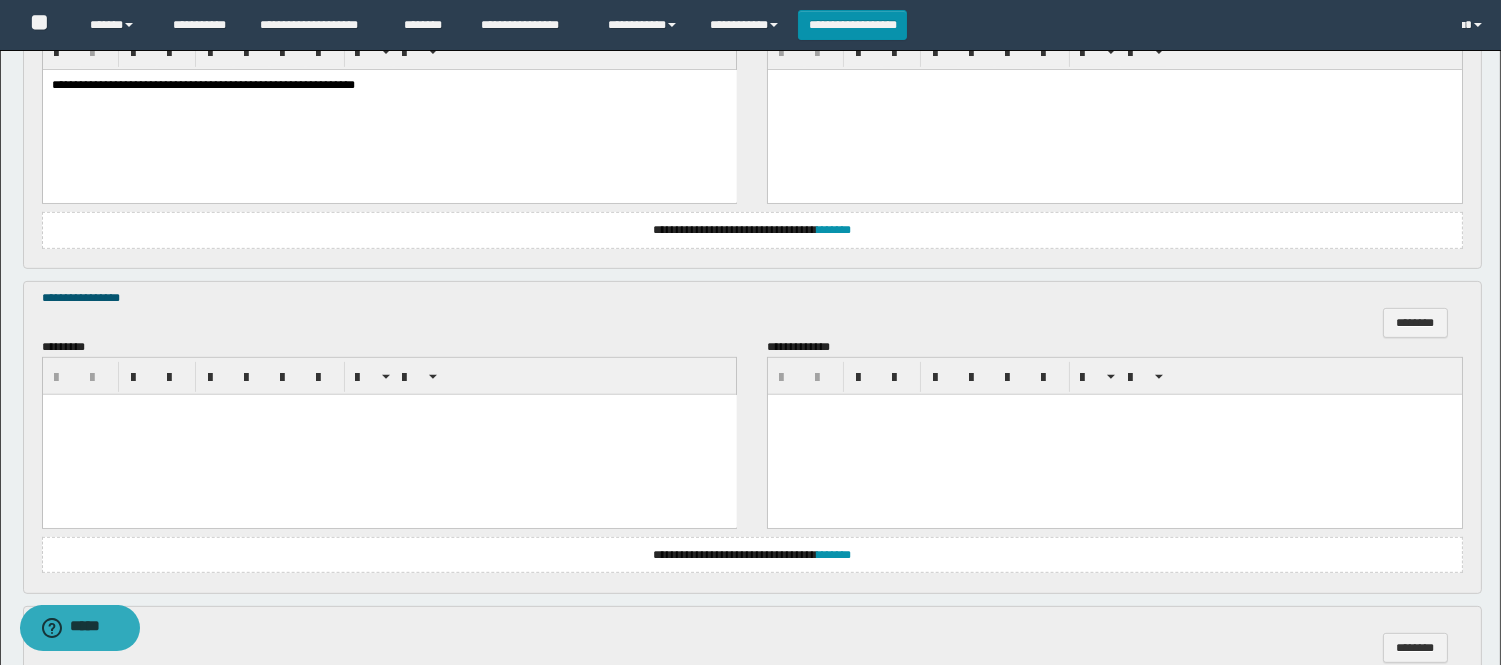 click at bounding box center [389, 435] 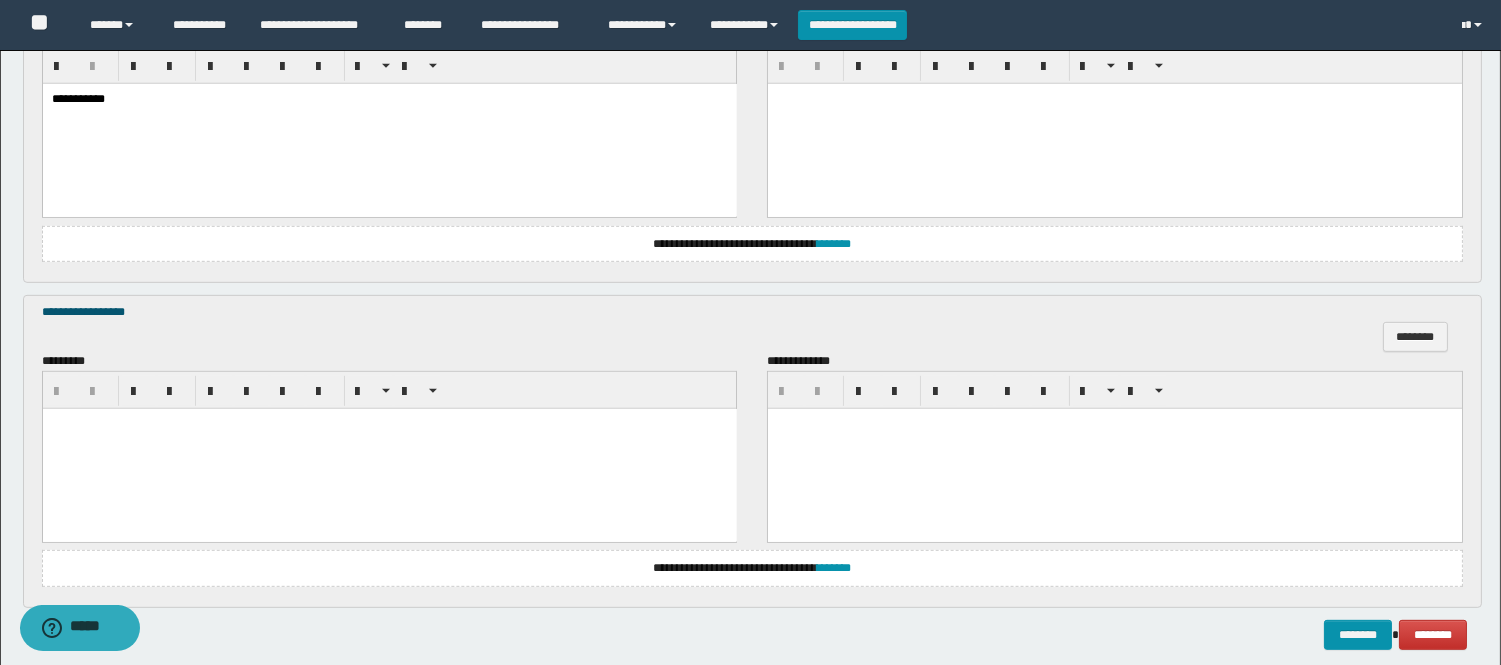 scroll, scrollTop: 1888, scrollLeft: 0, axis: vertical 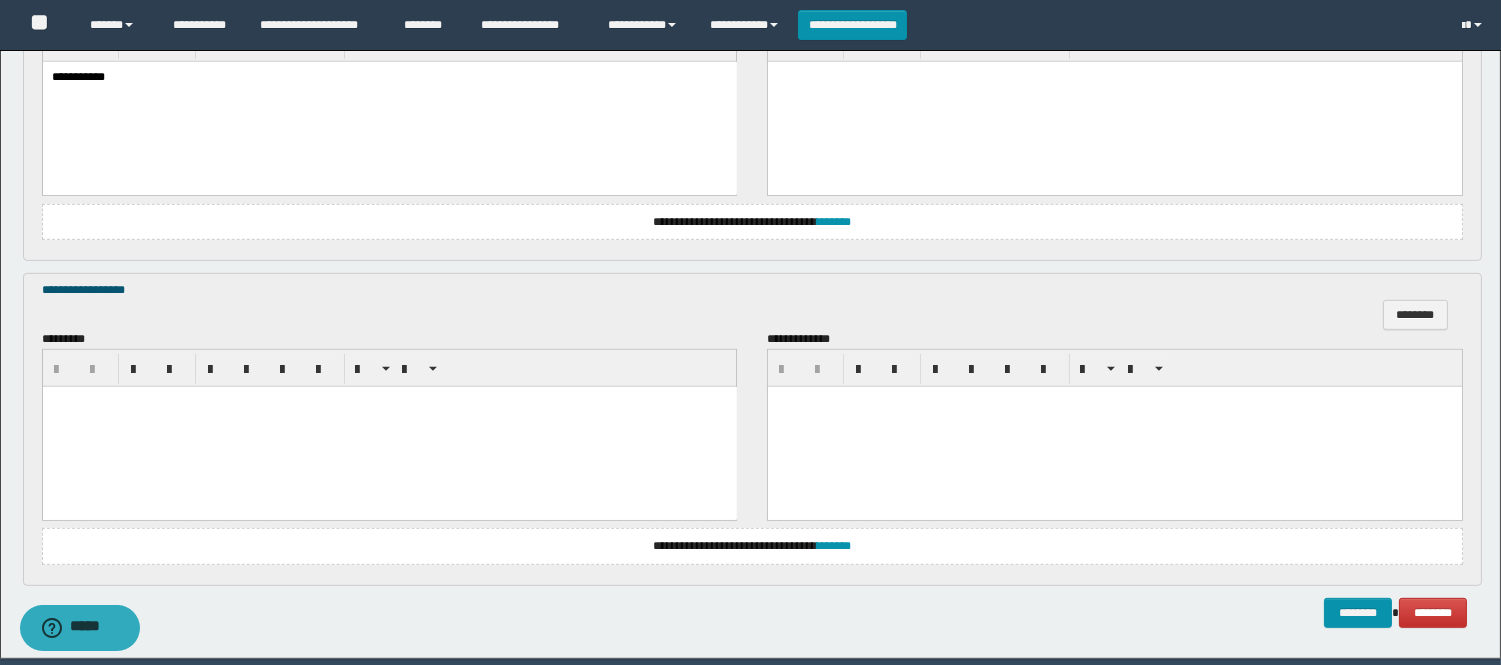 click at bounding box center [389, 426] 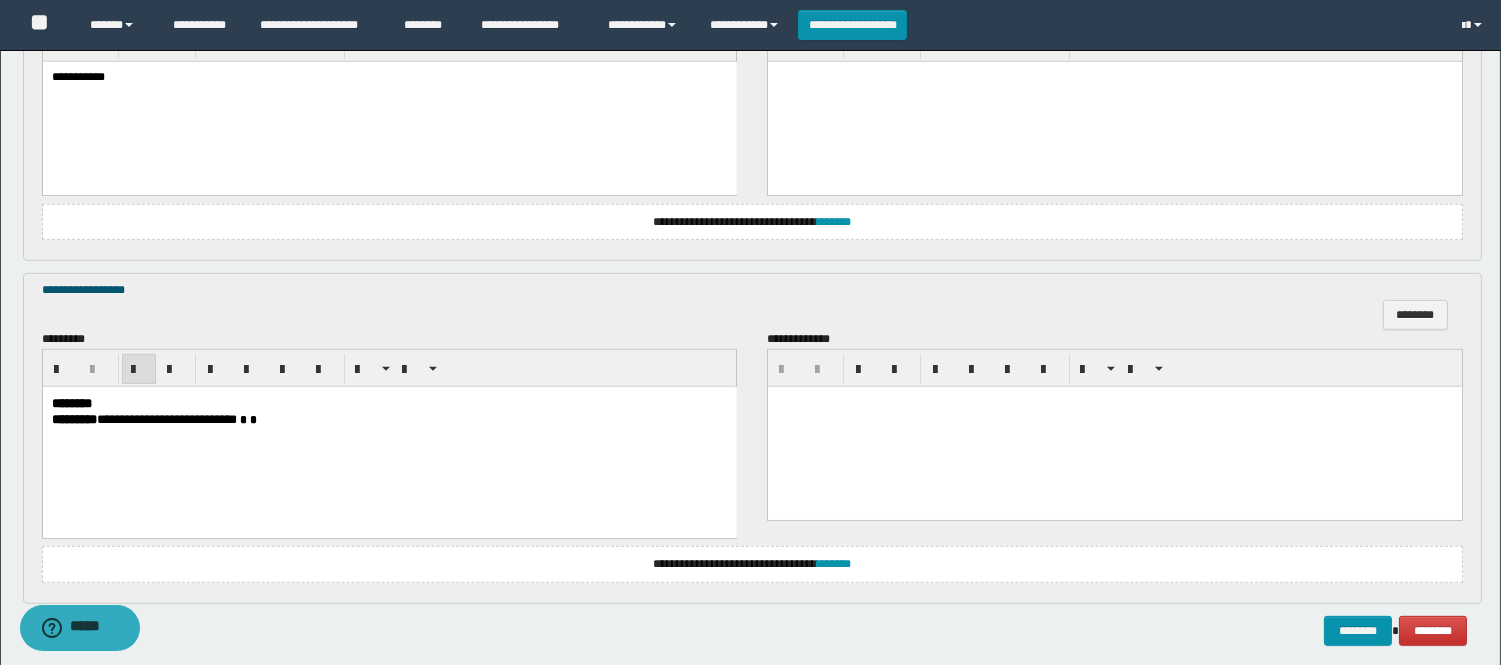 click on "**********" at bounding box center [166, 418] 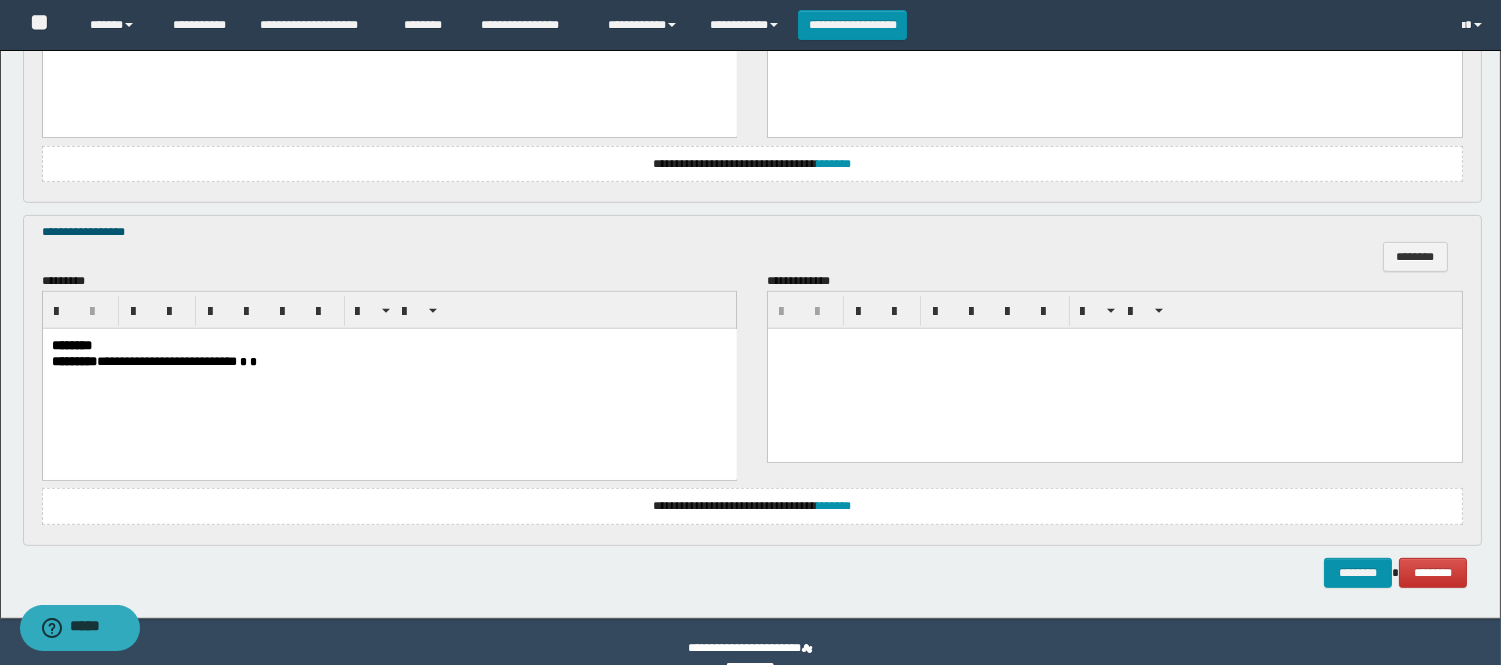 scroll, scrollTop: 1977, scrollLeft: 0, axis: vertical 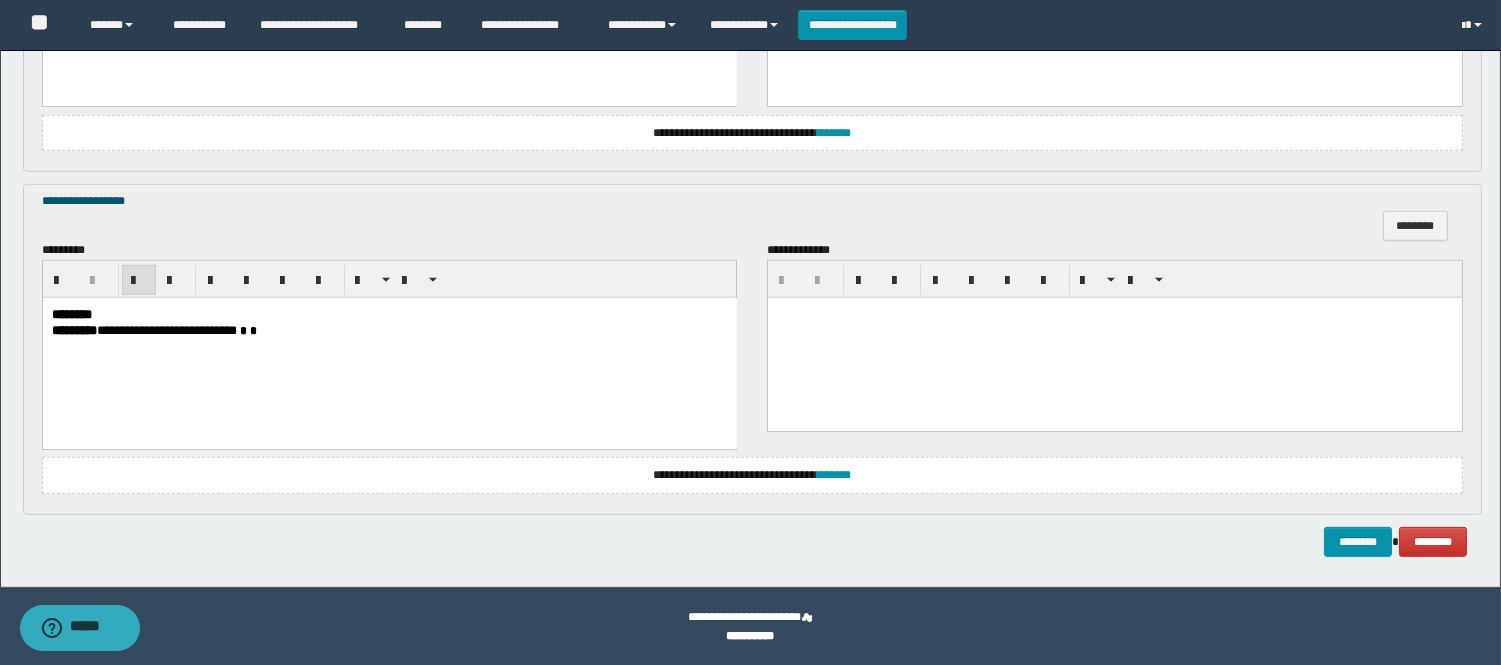 click on "**********" at bounding box center [389, 346] 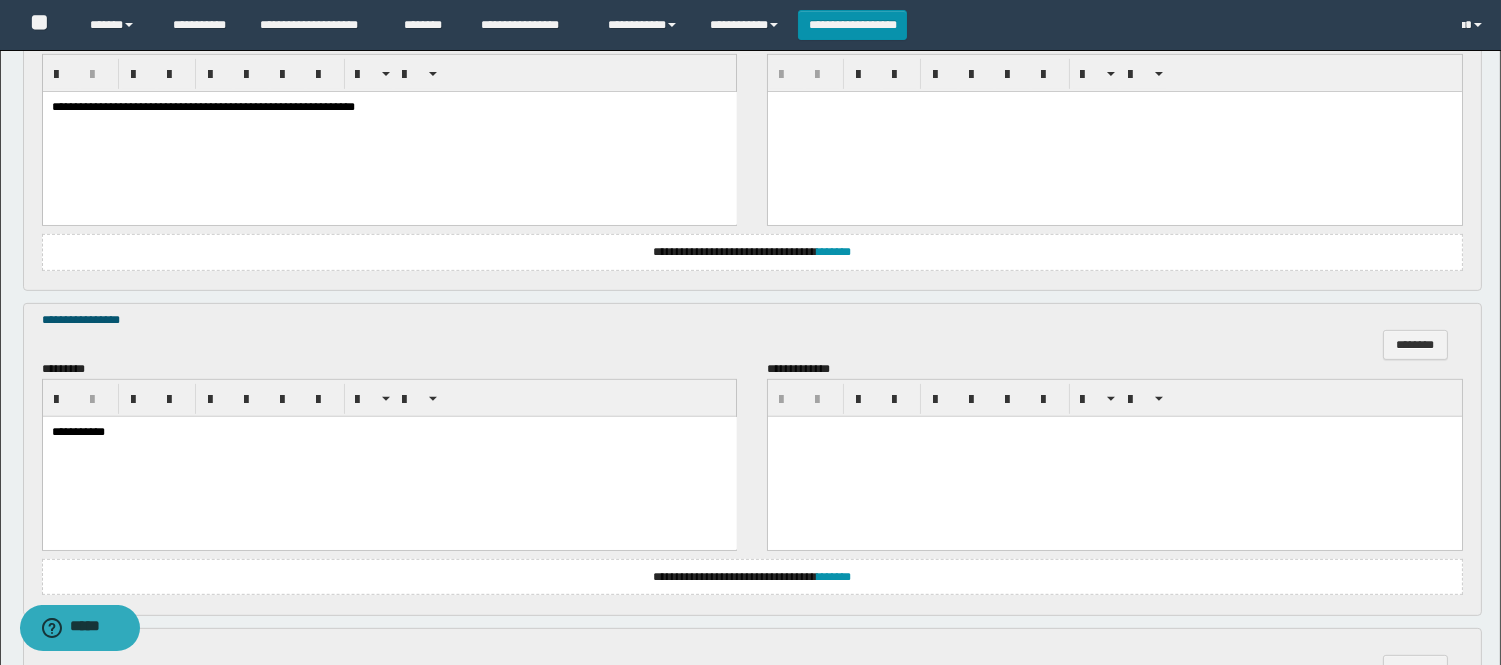scroll, scrollTop: 1977, scrollLeft: 0, axis: vertical 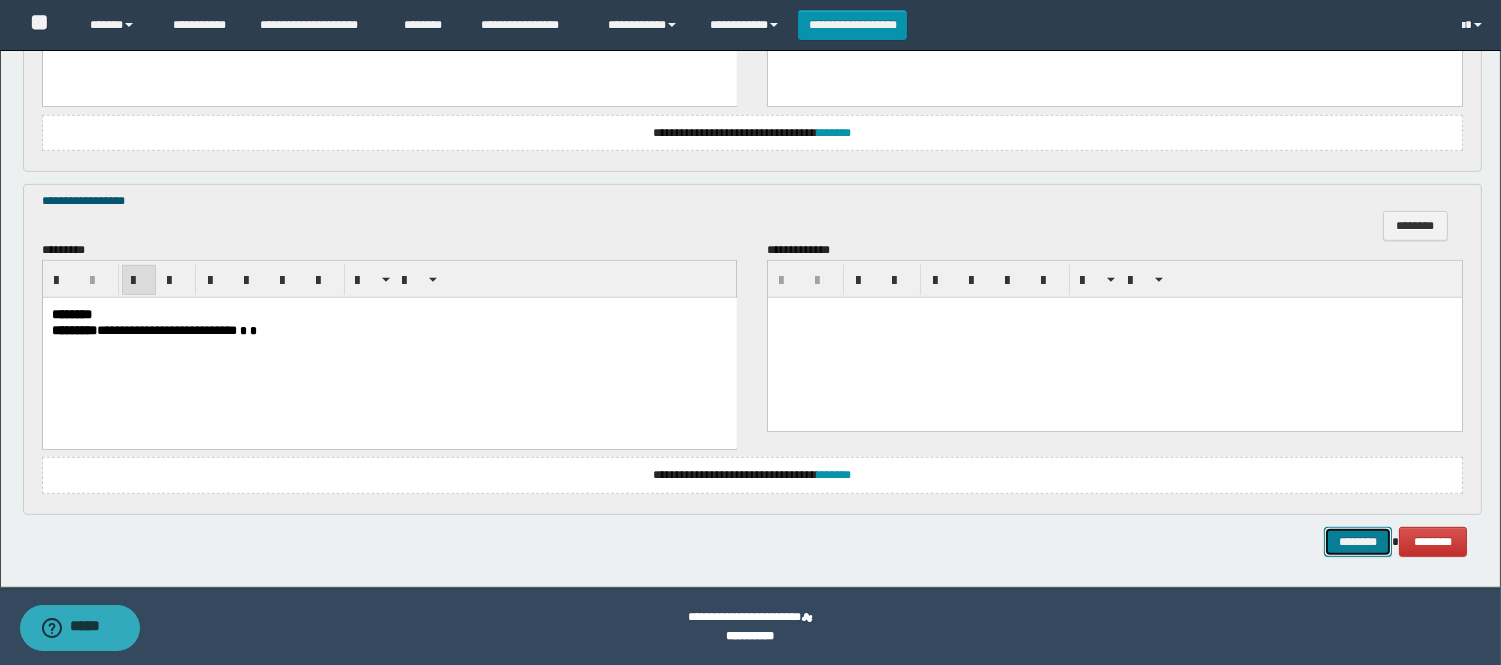 click on "********" at bounding box center (1358, 542) 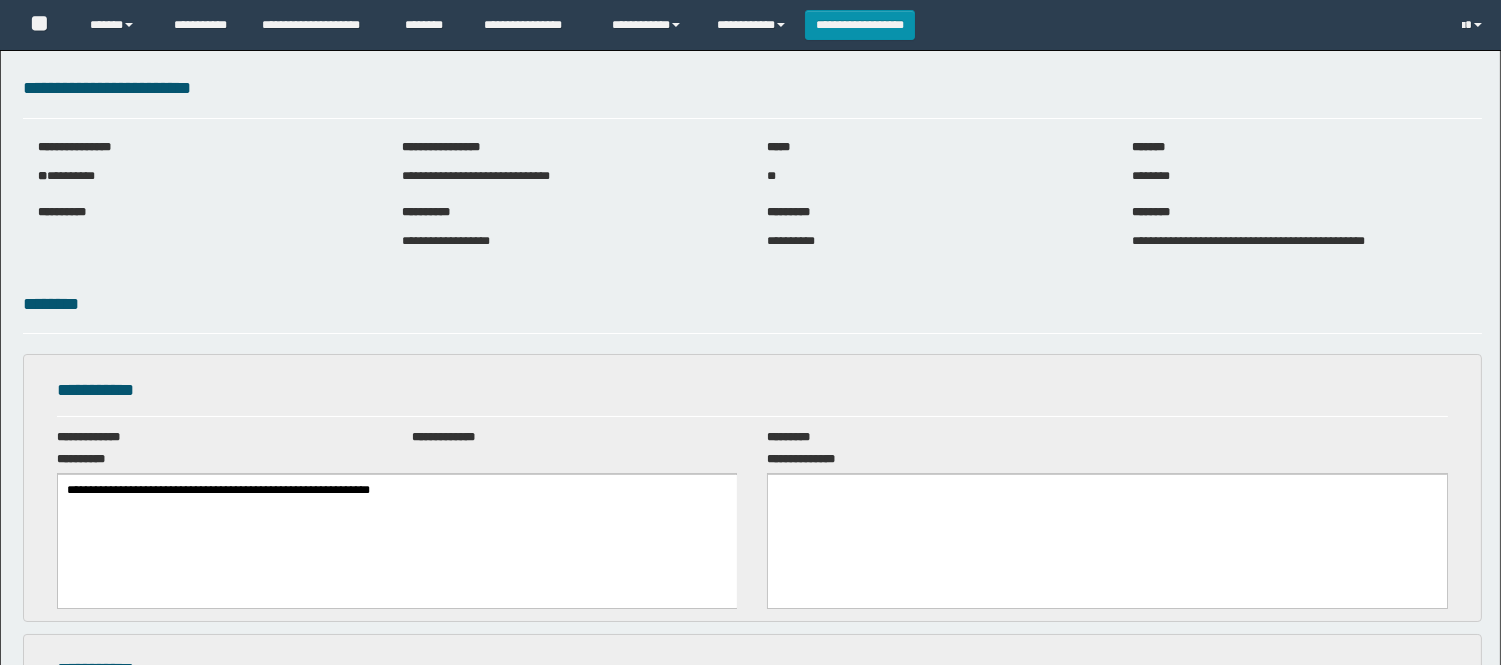 scroll, scrollTop: 0, scrollLeft: 0, axis: both 